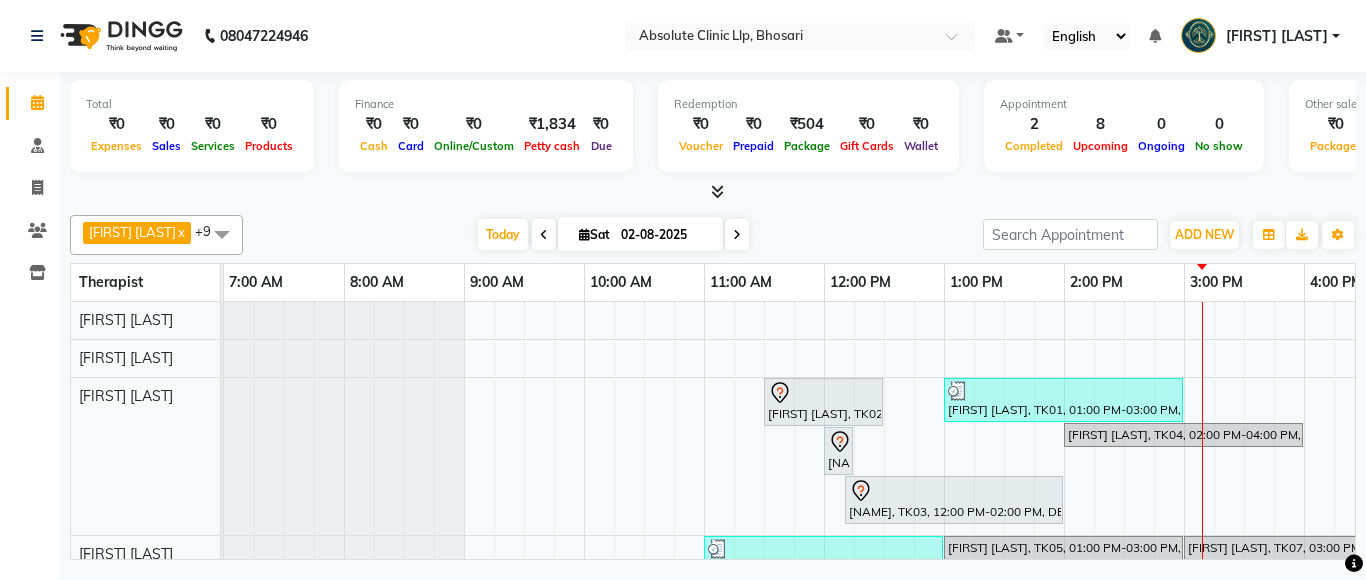 scroll, scrollTop: 0, scrollLeft: 0, axis: both 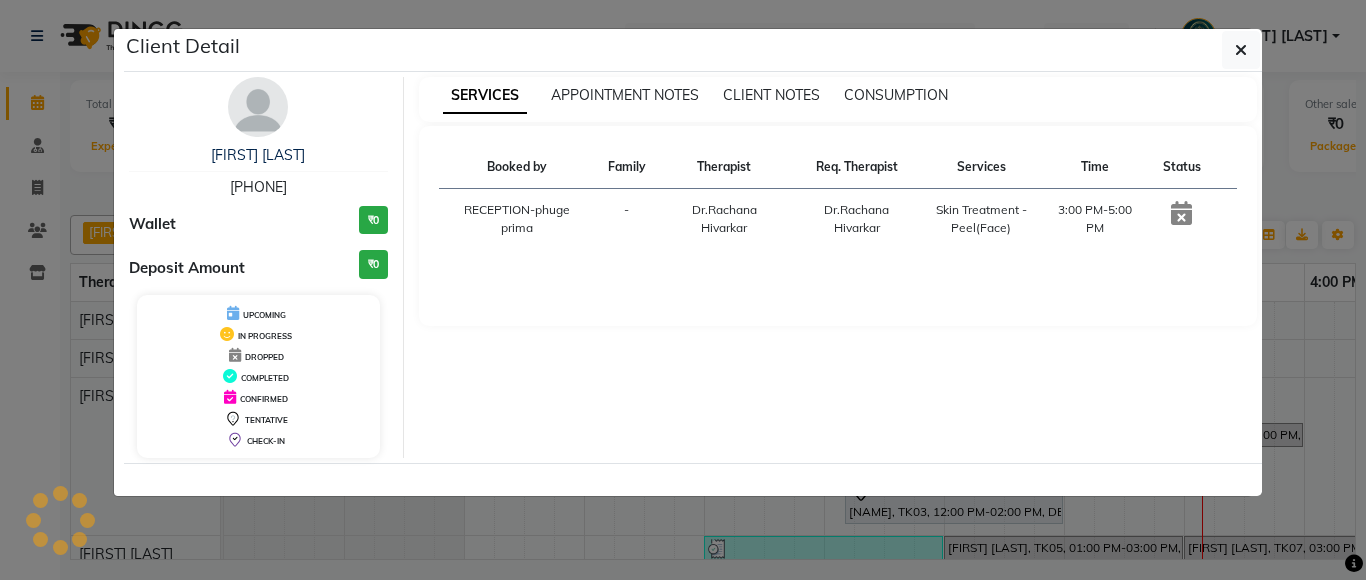 select on "7" 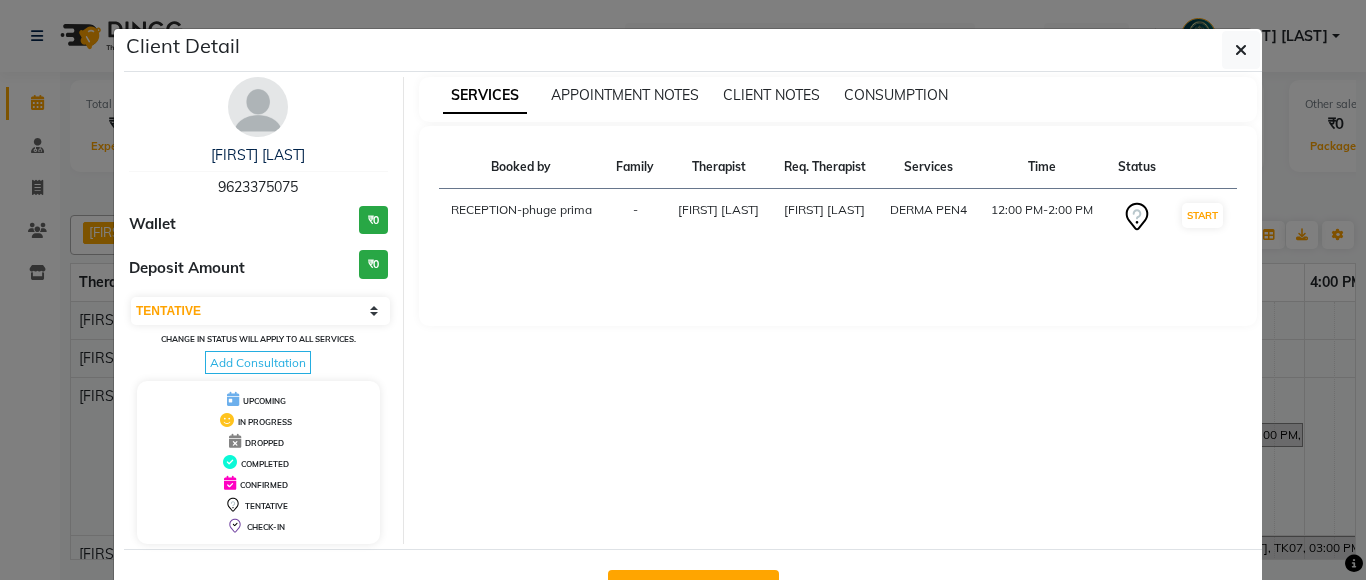 scroll, scrollTop: 0, scrollLeft: 0, axis: both 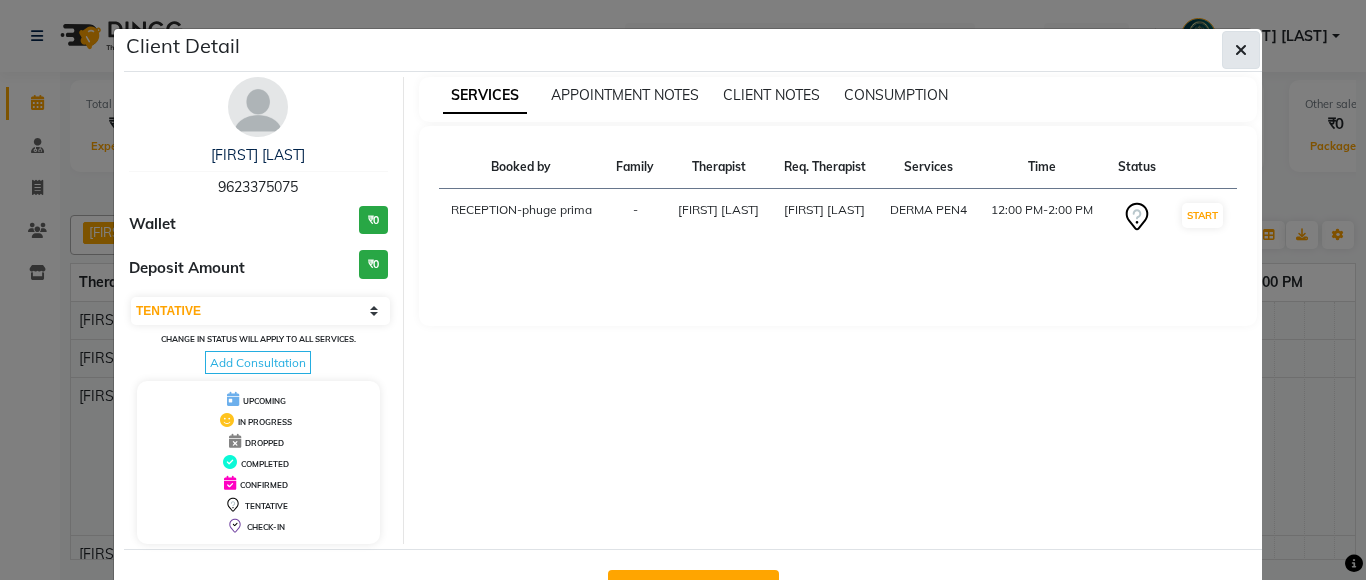 click 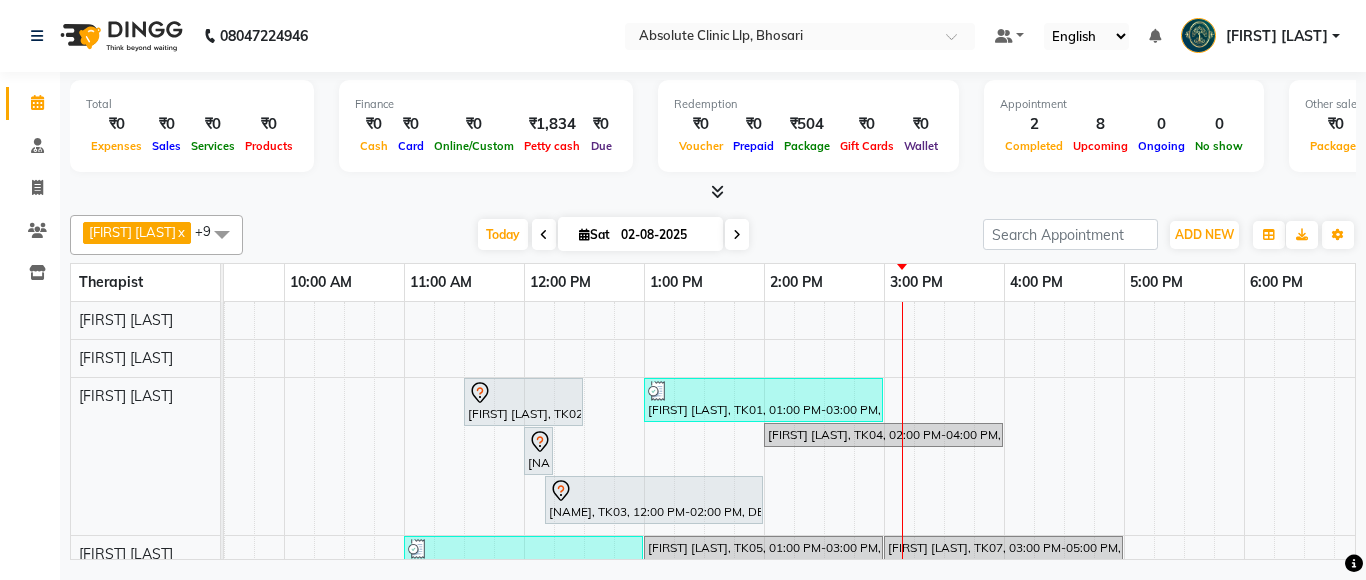 scroll, scrollTop: 106, scrollLeft: 300, axis: both 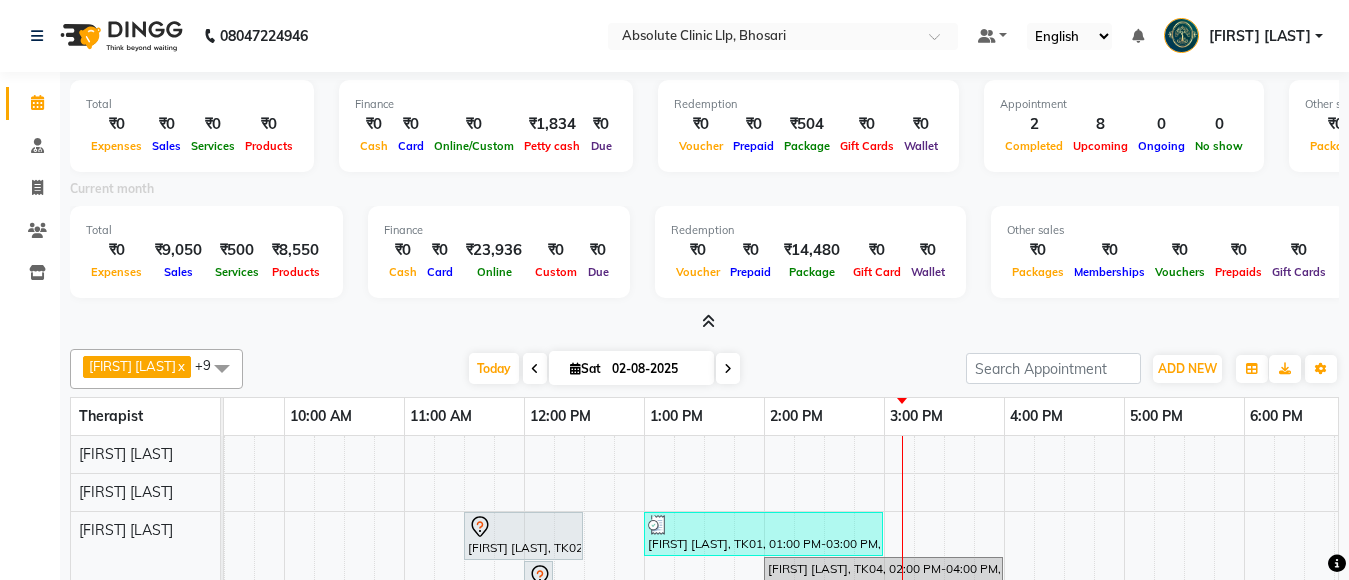 click at bounding box center [708, 321] 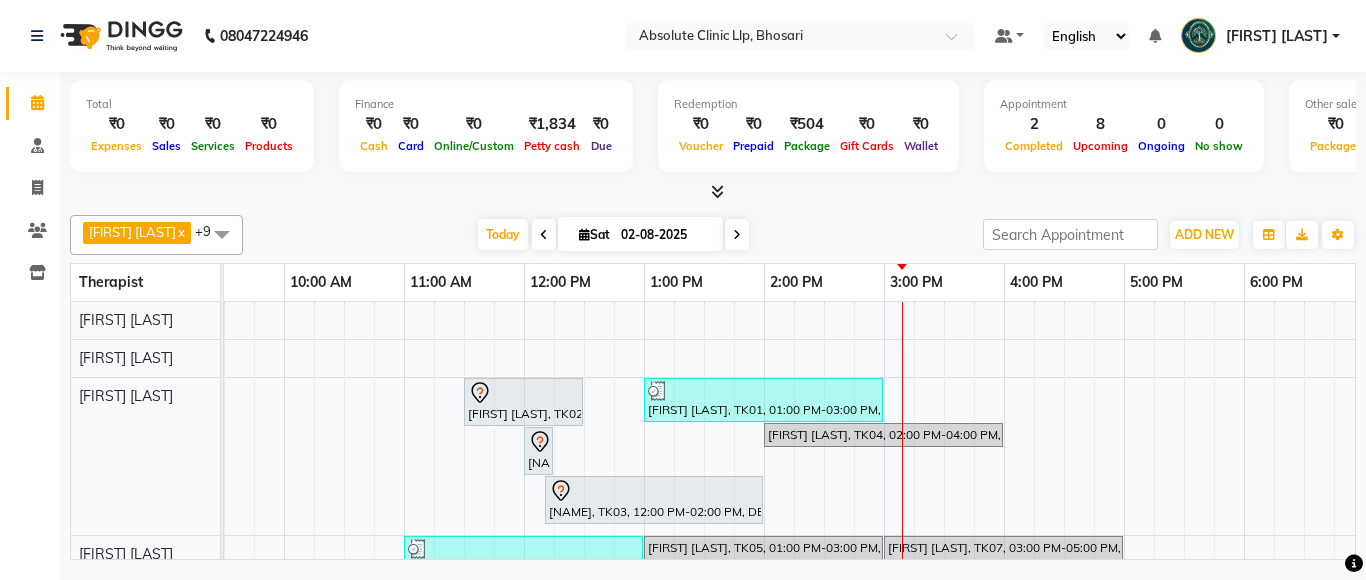 click at bounding box center [717, 191] 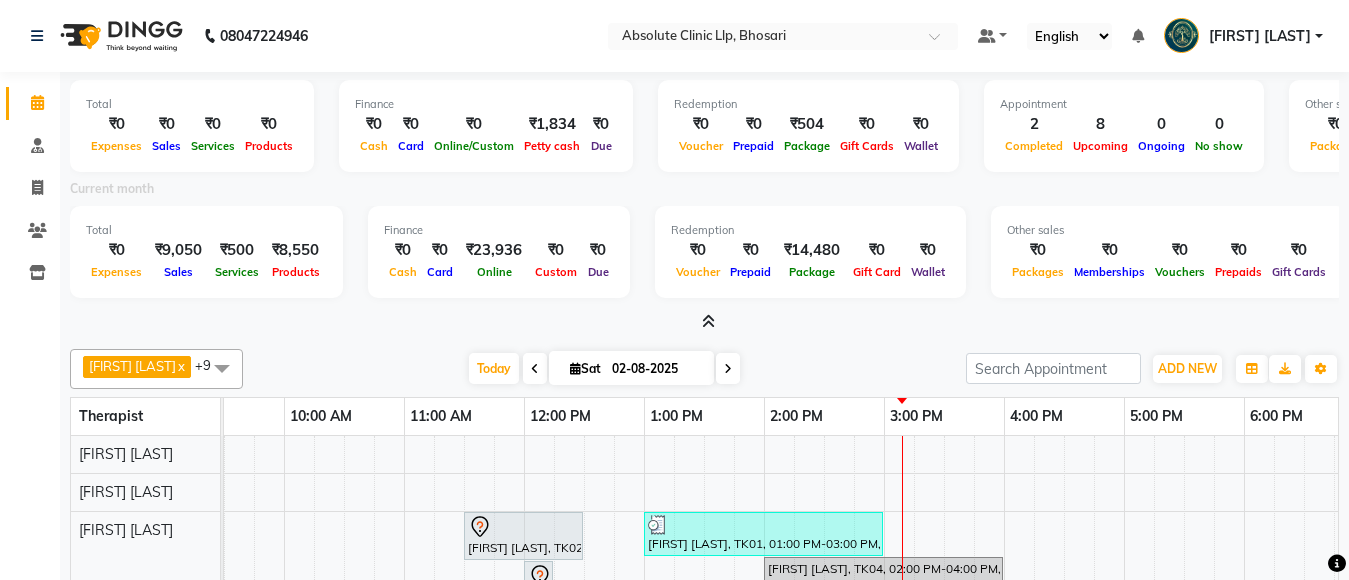 click at bounding box center [708, 321] 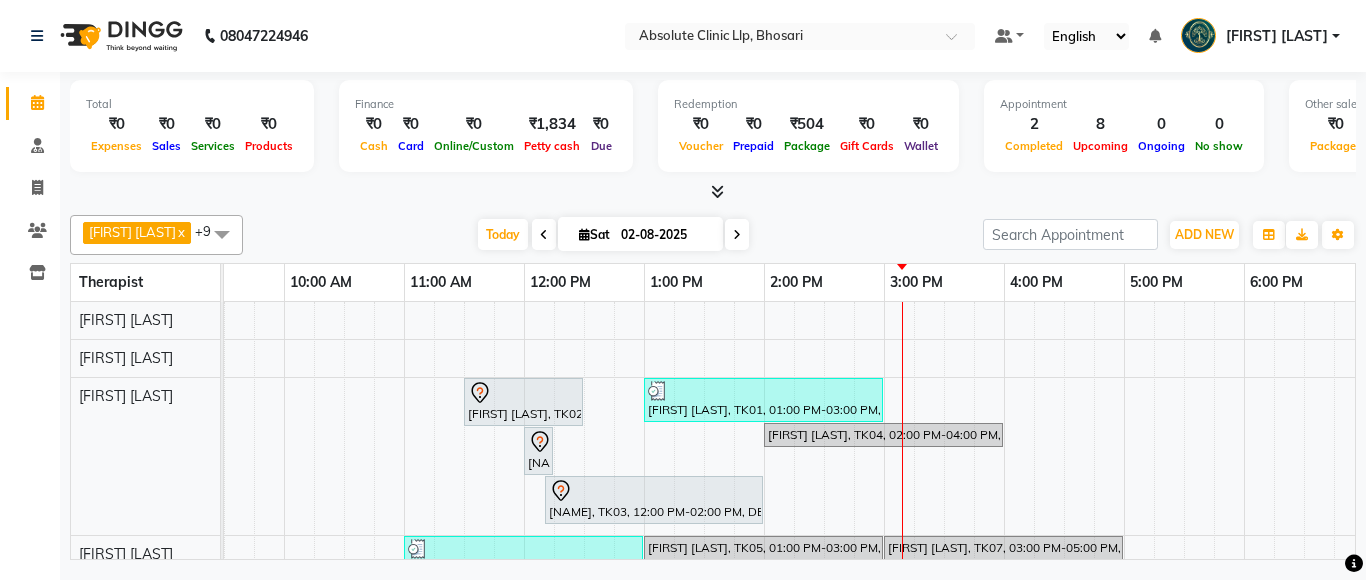 click at bounding box center (713, 192) 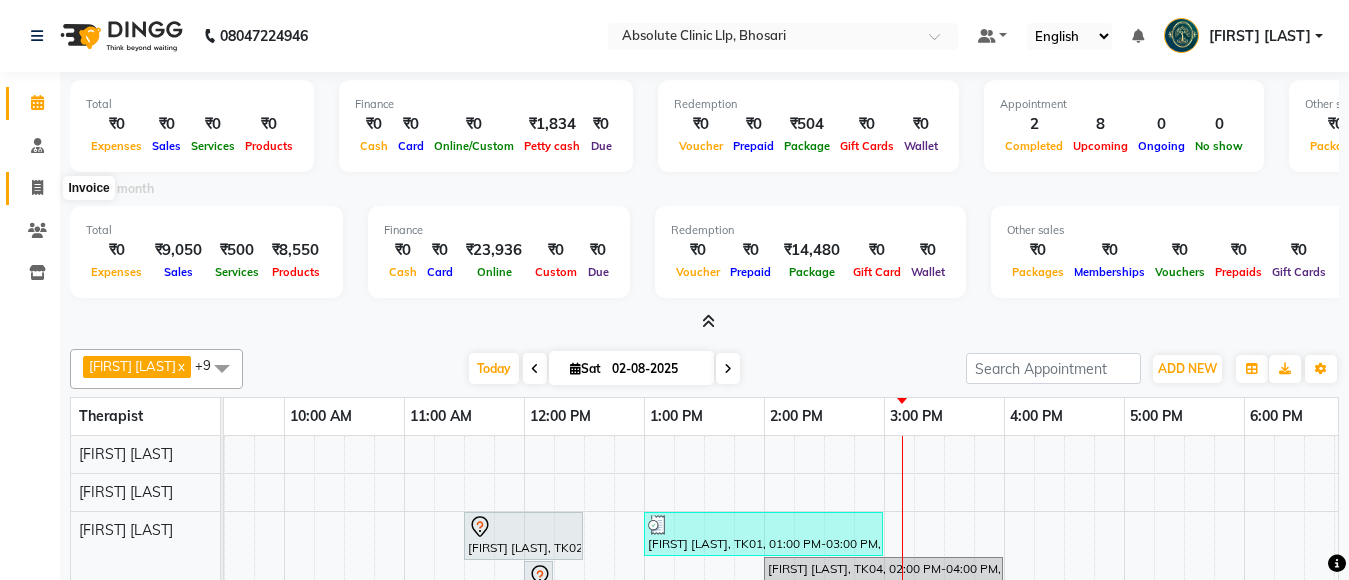 click 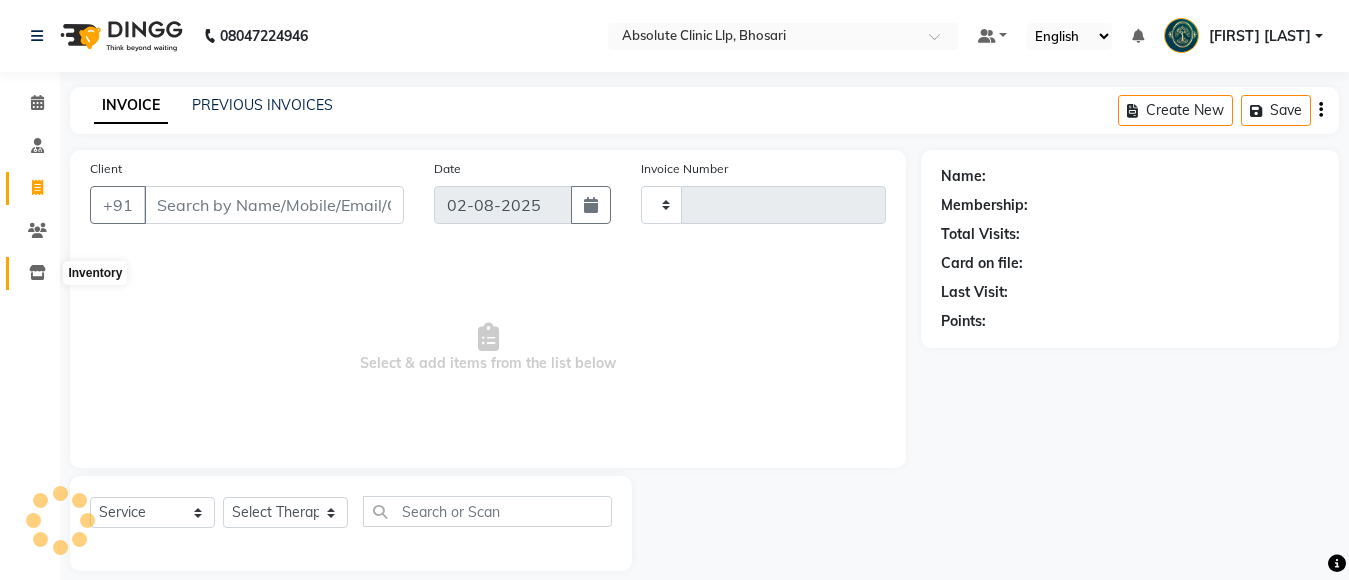 click 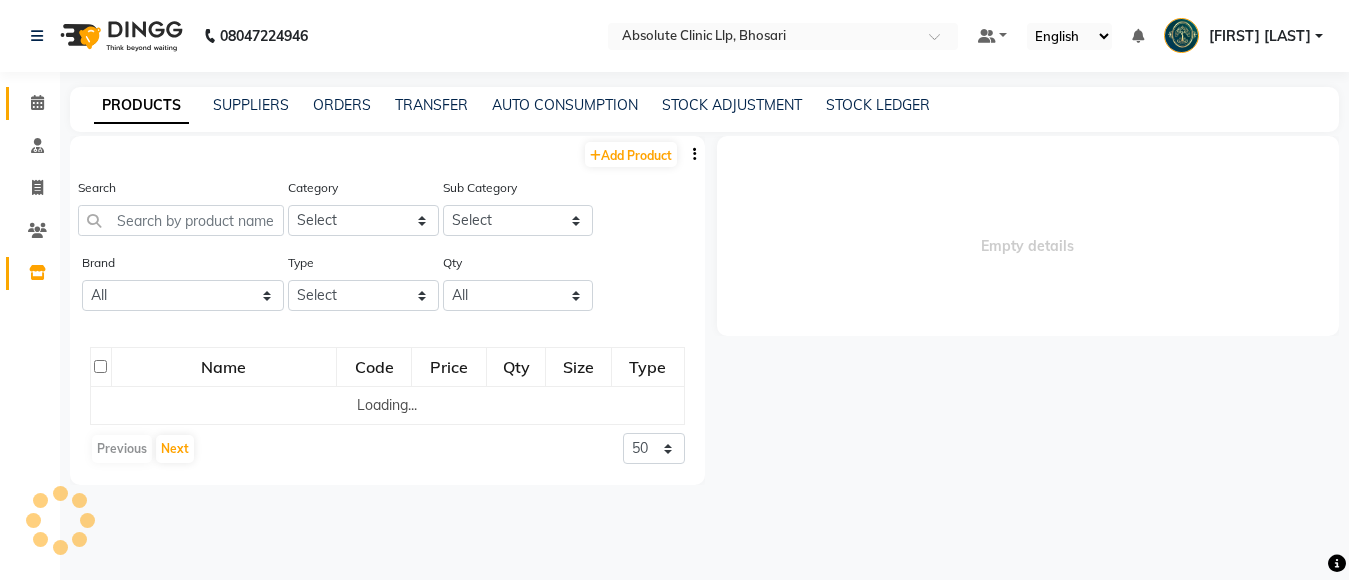 click 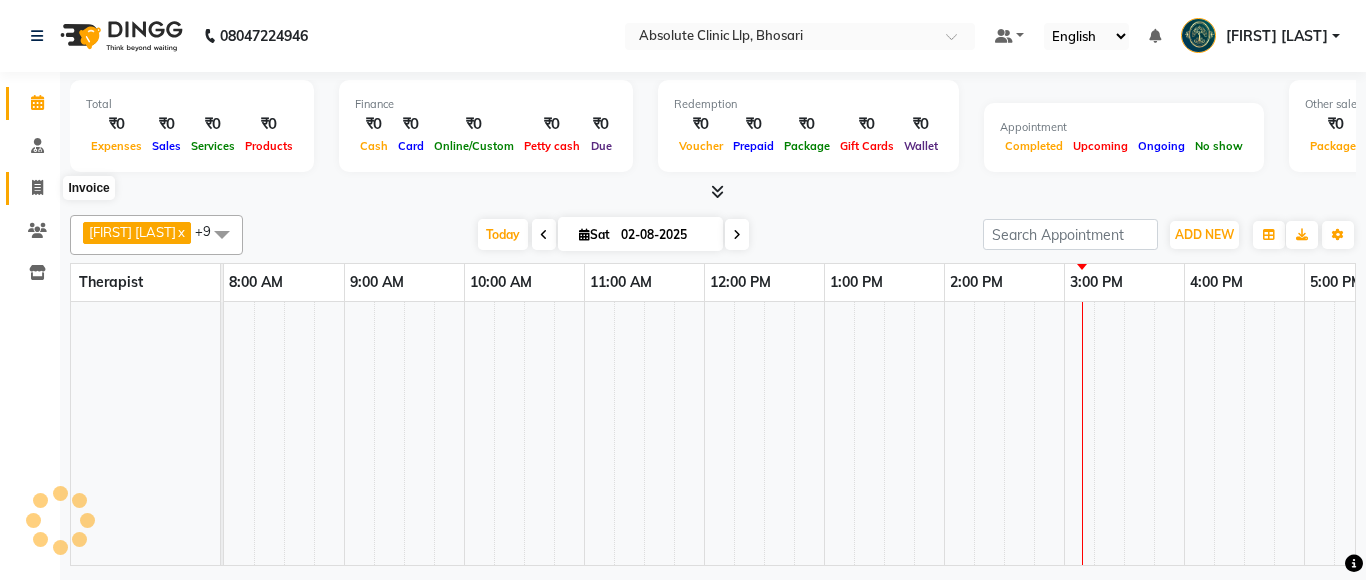 drag, startPoint x: 30, startPoint y: 196, endPoint x: 48, endPoint y: 299, distance: 104.56099 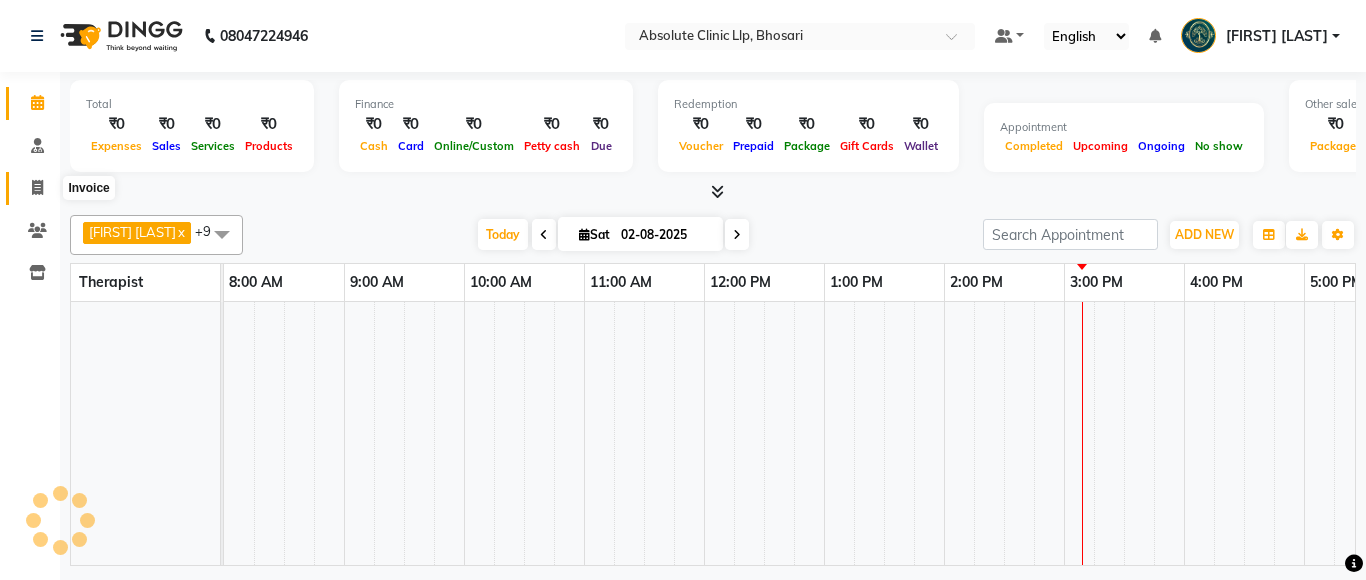 click 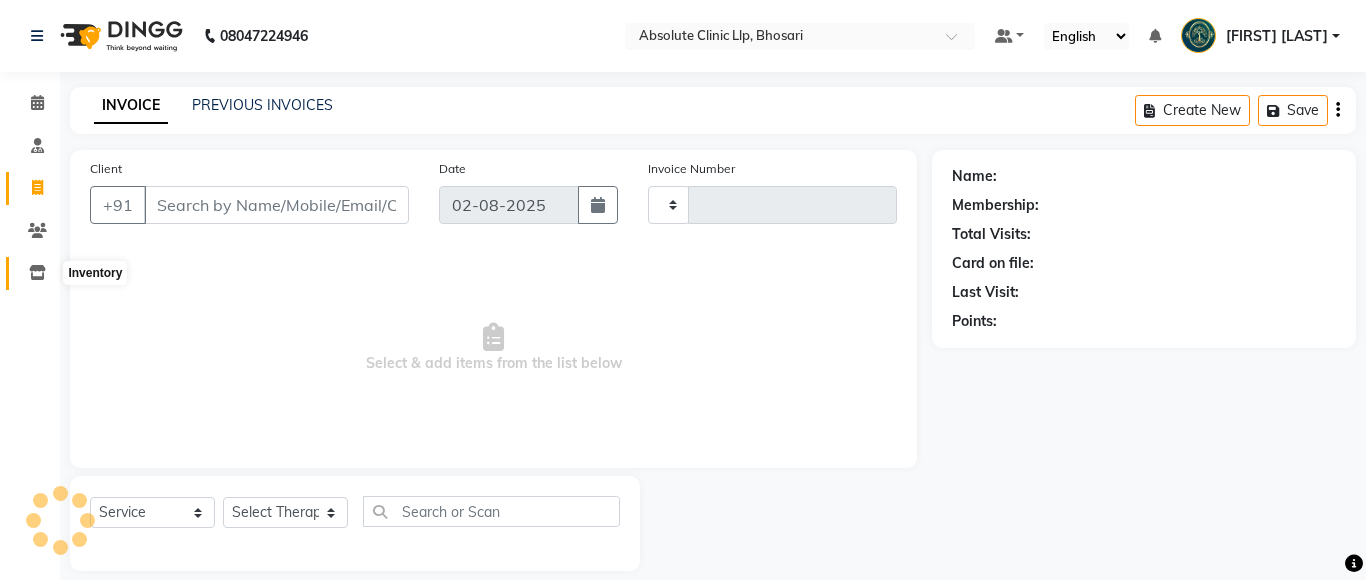 click 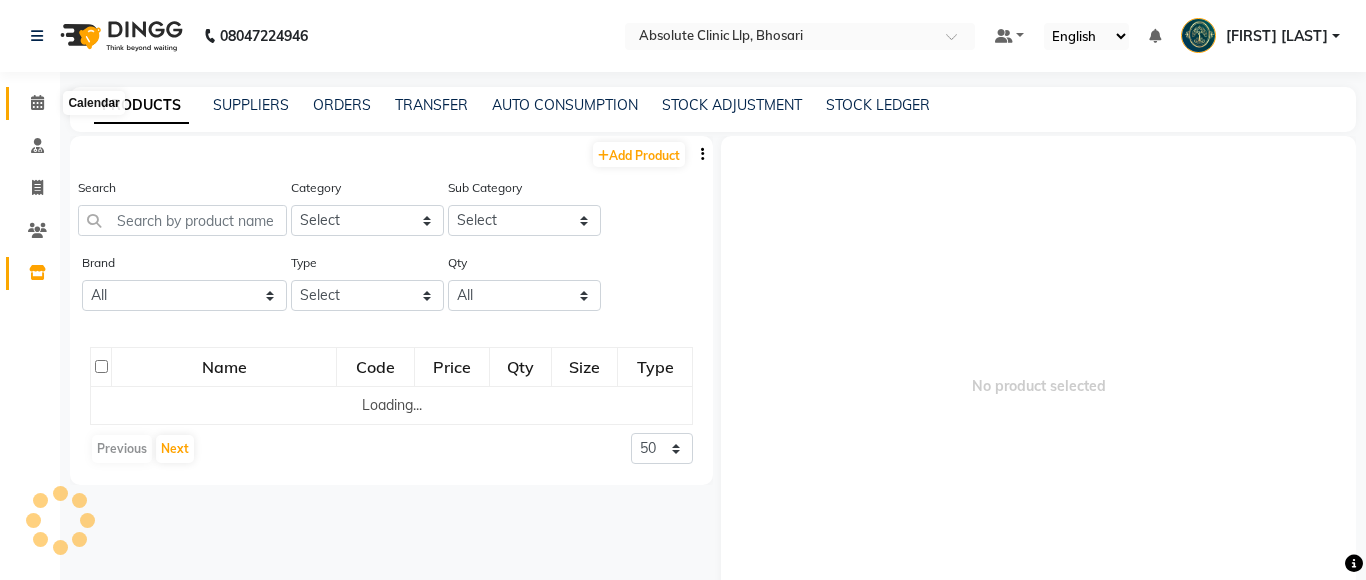 click 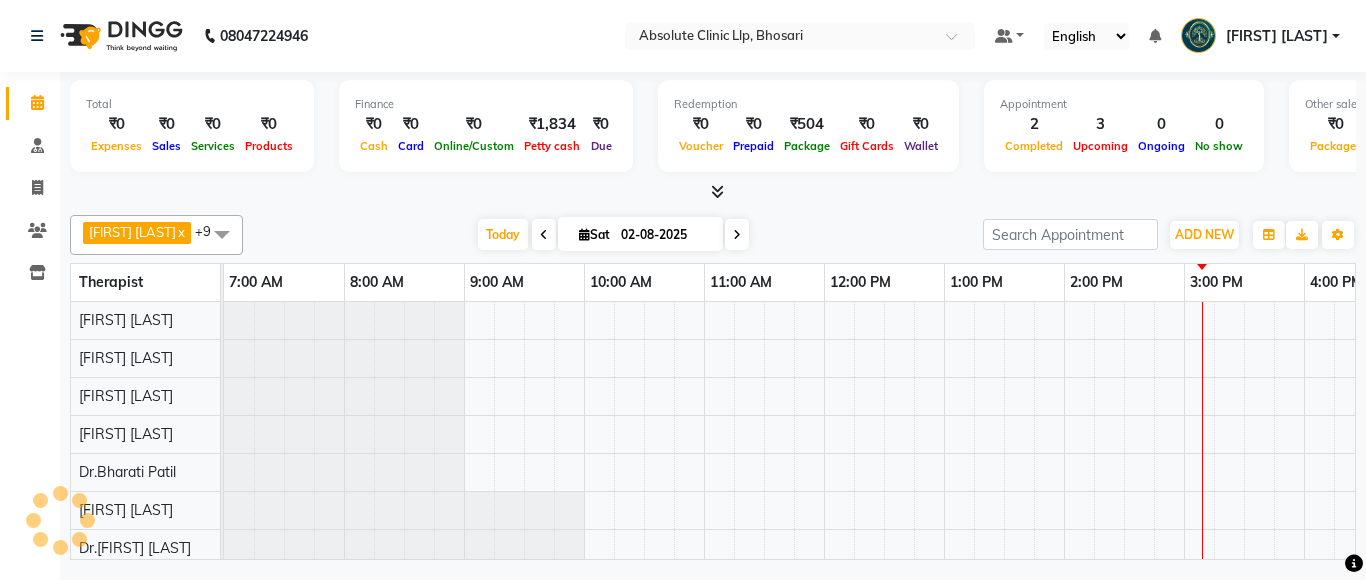 scroll, scrollTop: 0, scrollLeft: 0, axis: both 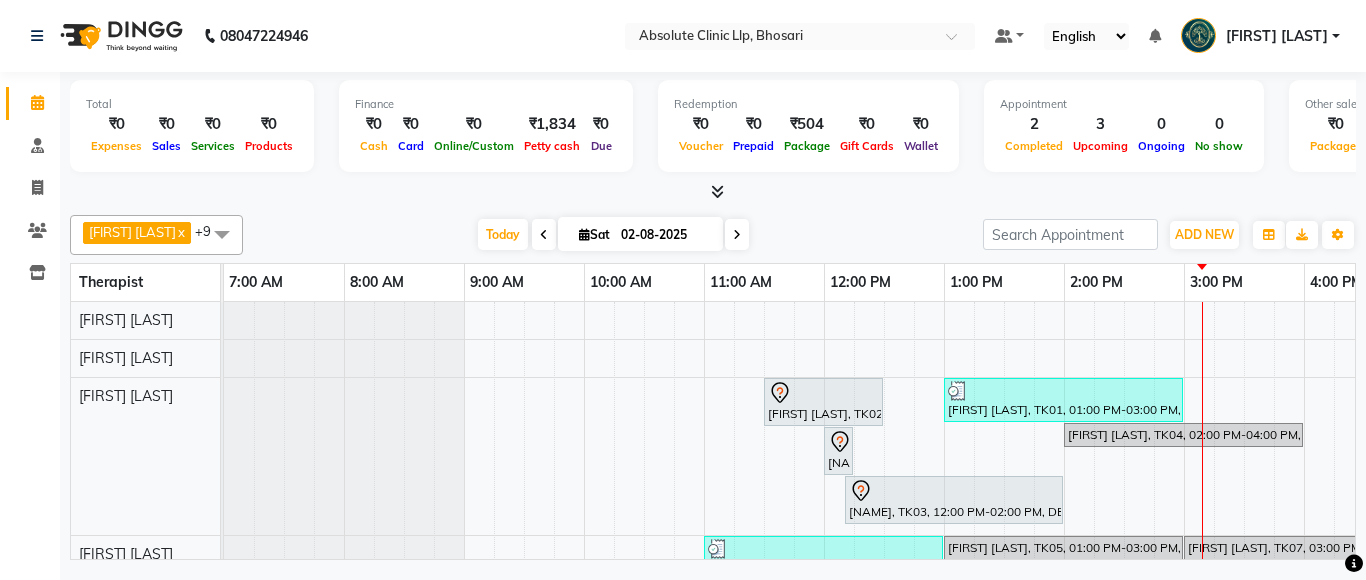 click at bounding box center (717, 191) 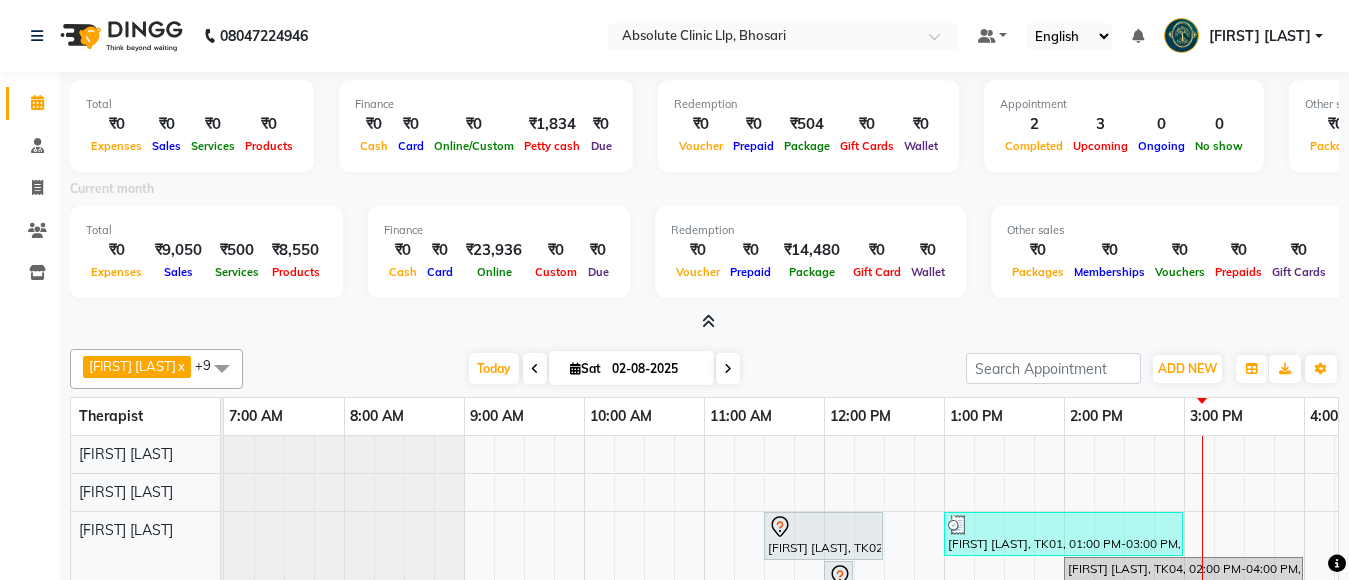 click at bounding box center (704, 322) 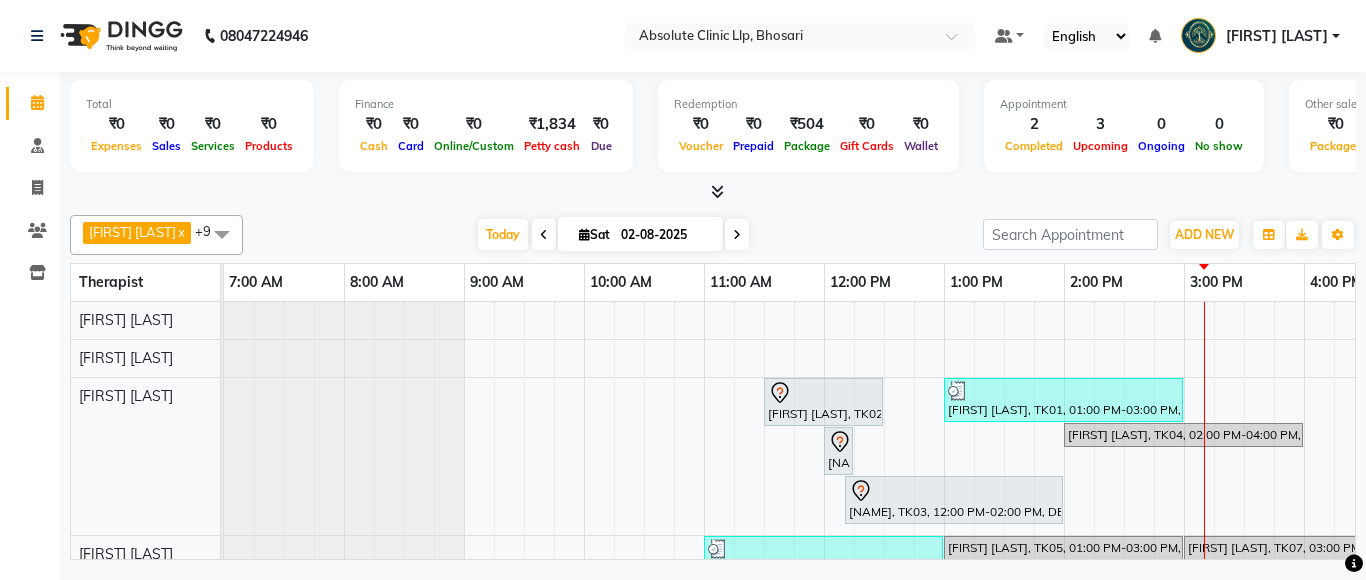 click at bounding box center (717, 191) 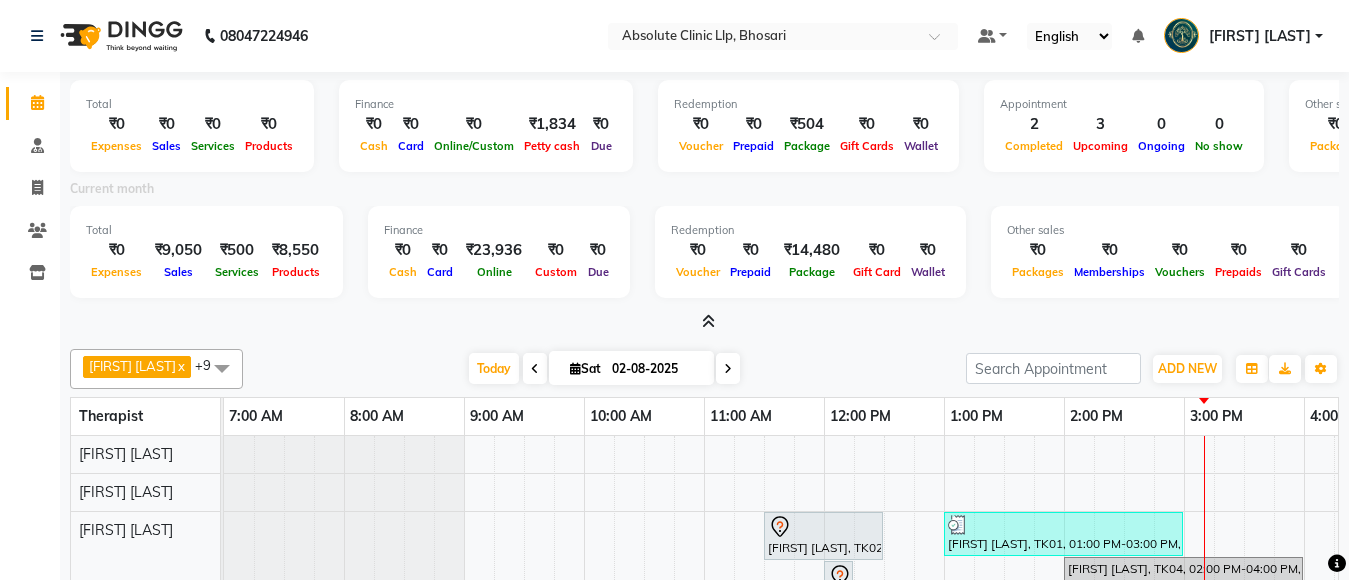 click at bounding box center (708, 321) 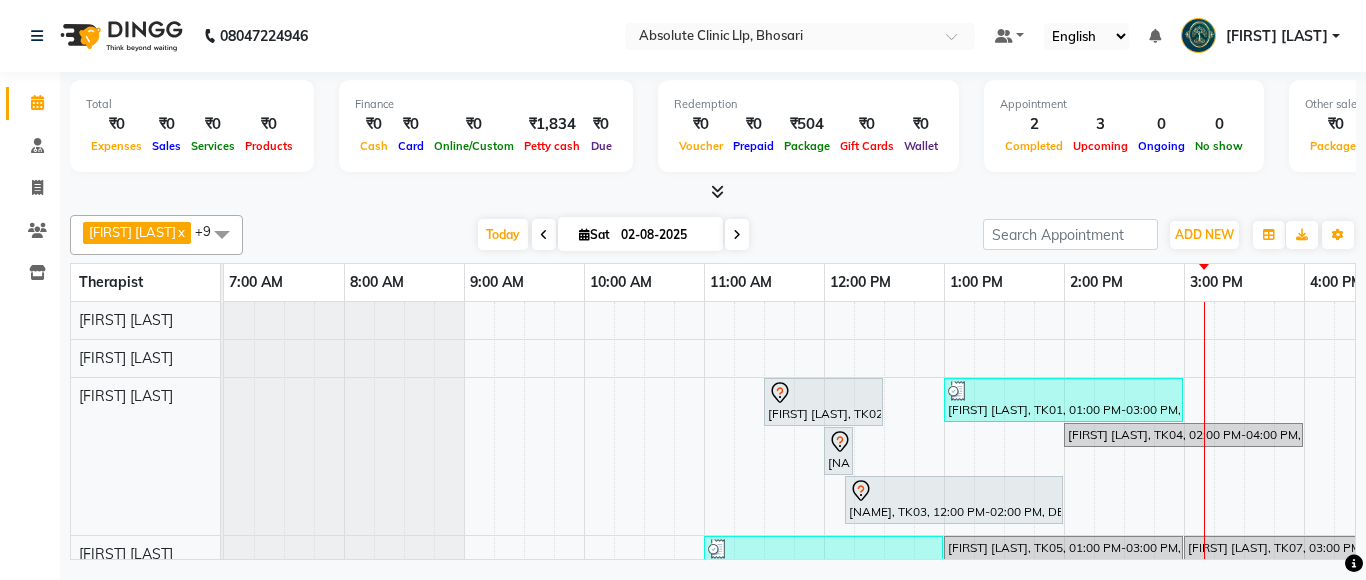 click at bounding box center [713, 192] 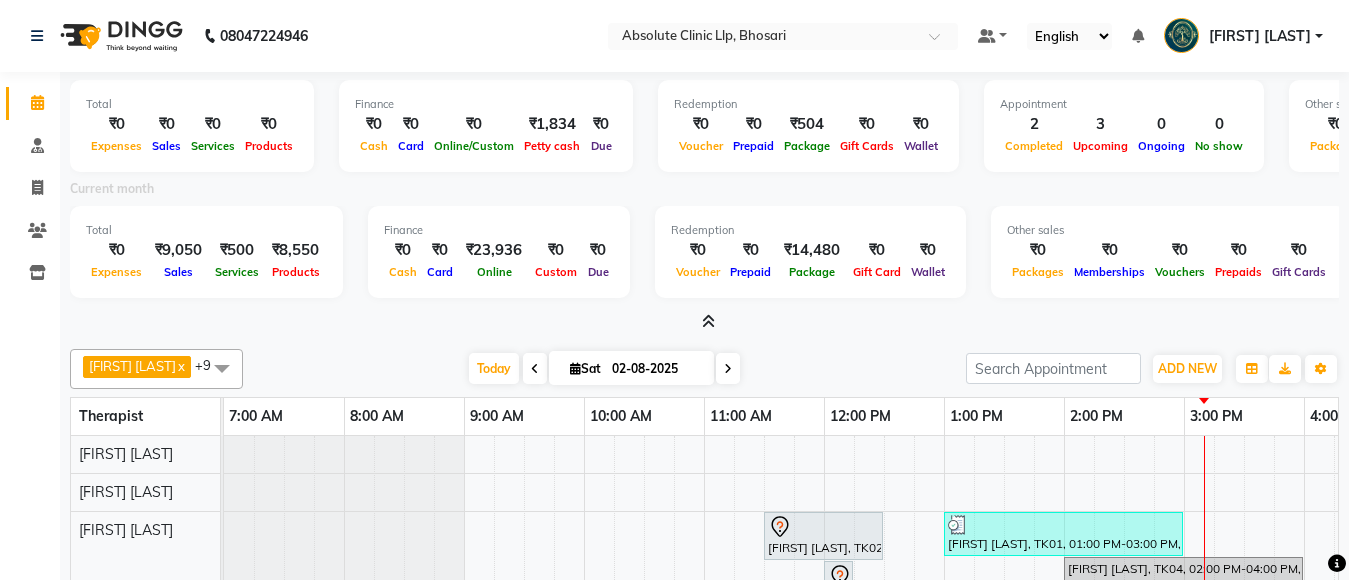 click at bounding box center [708, 321] 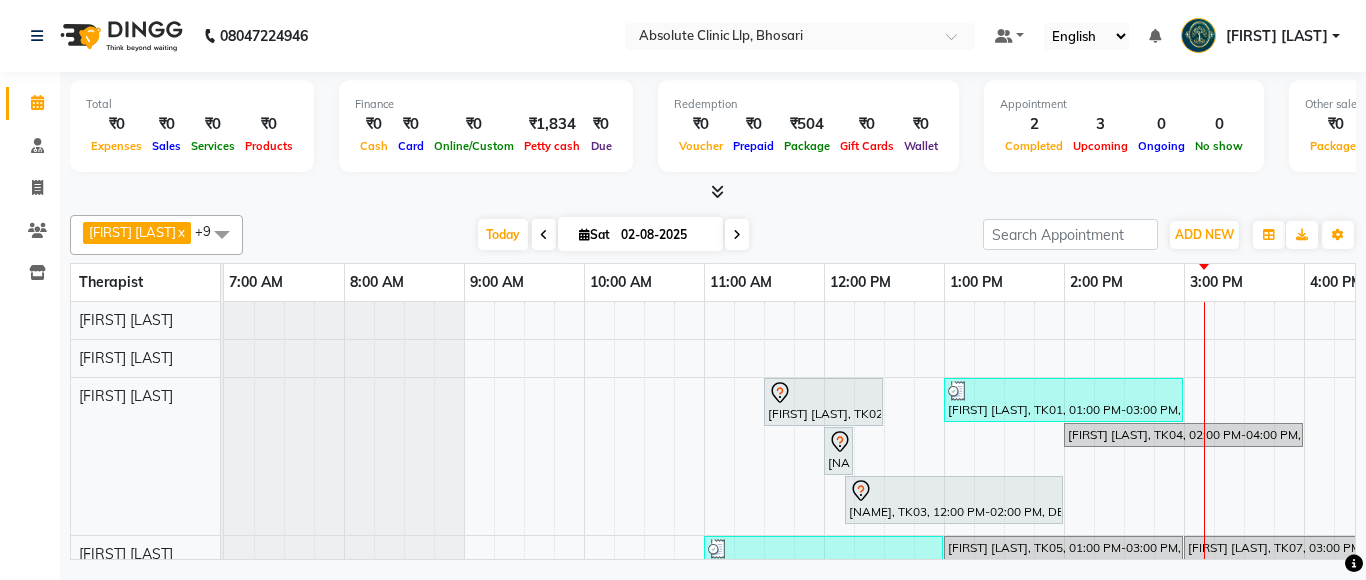 click at bounding box center (717, 191) 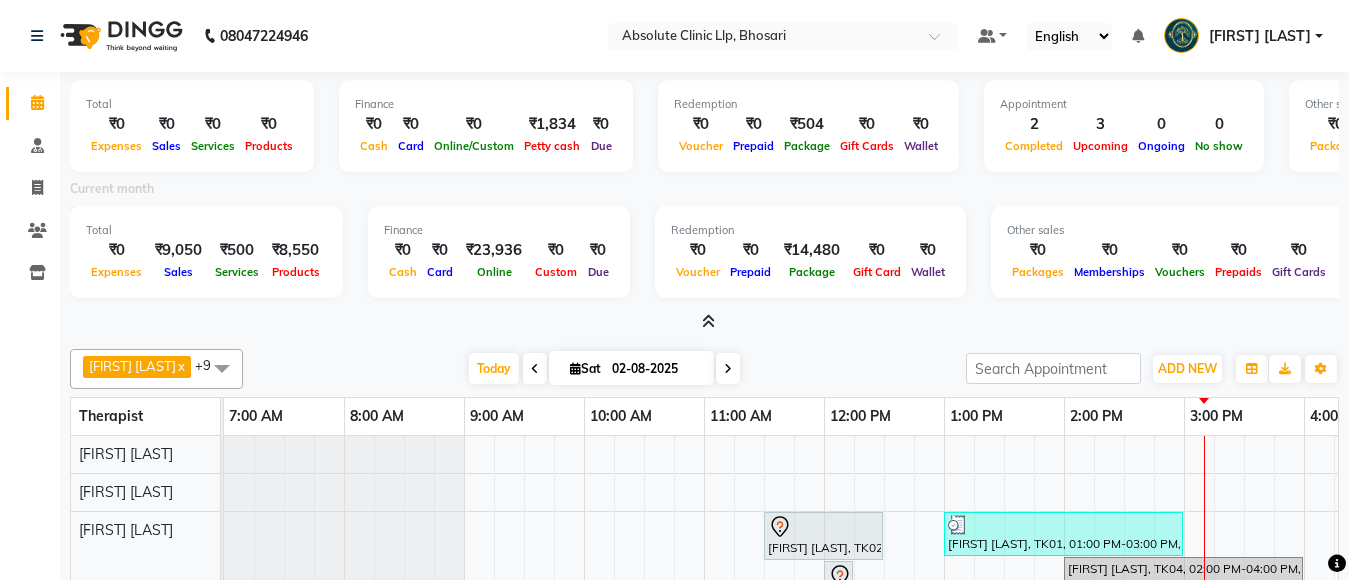 click at bounding box center [708, 321] 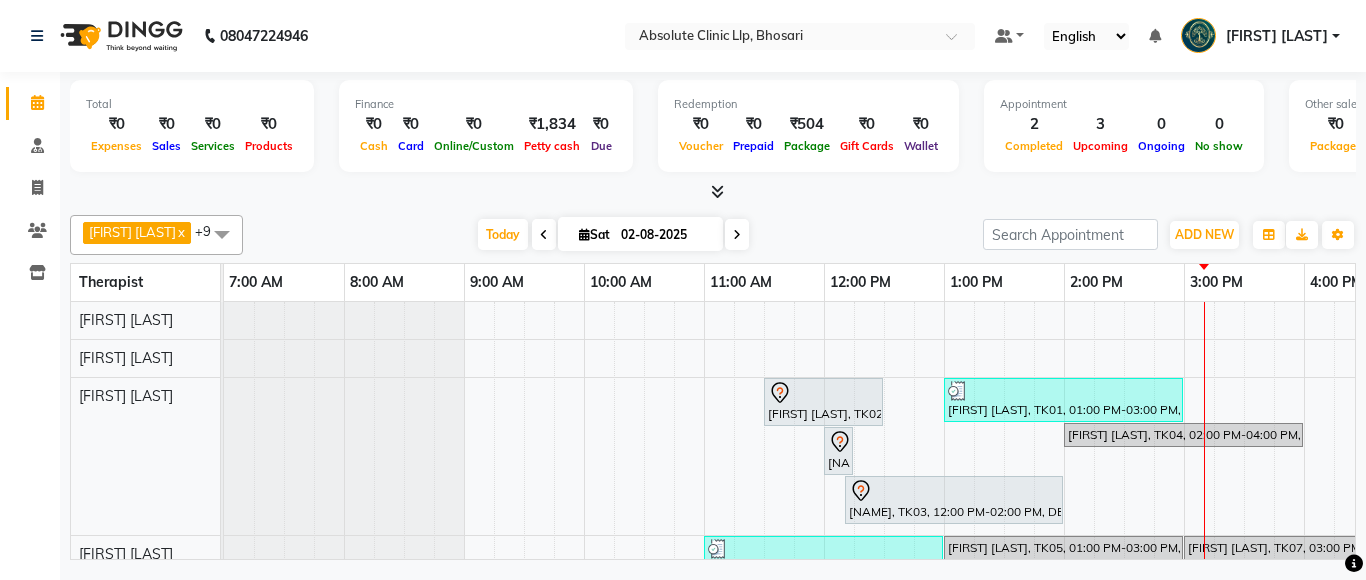 click at bounding box center [713, 192] 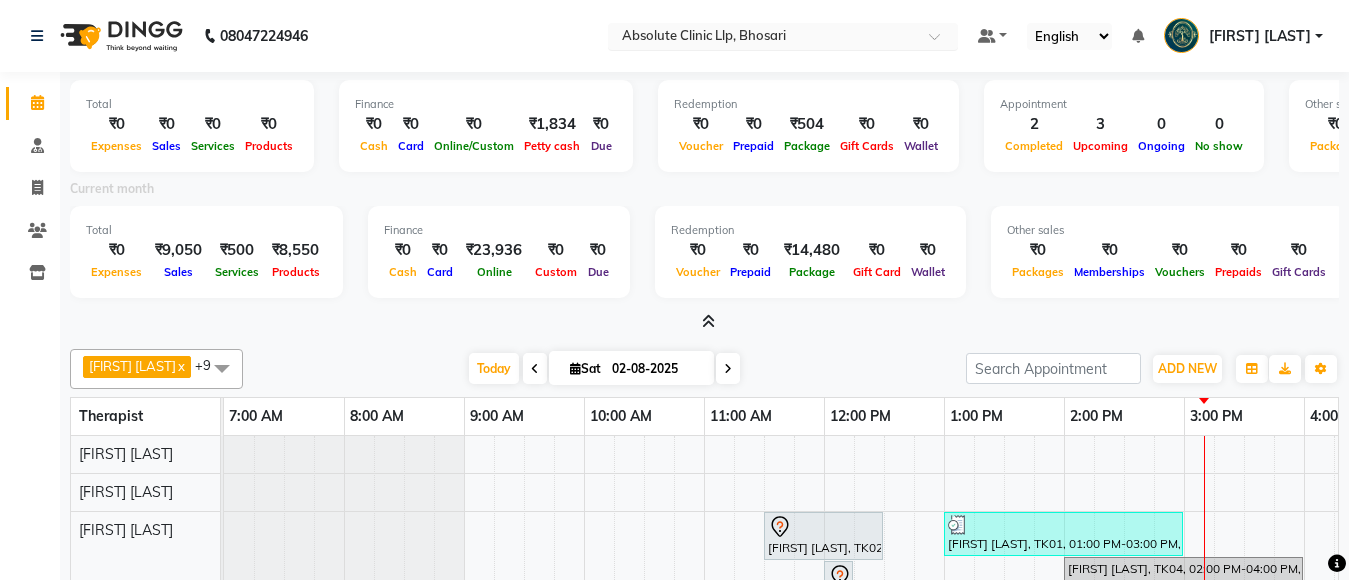 click at bounding box center (941, 42) 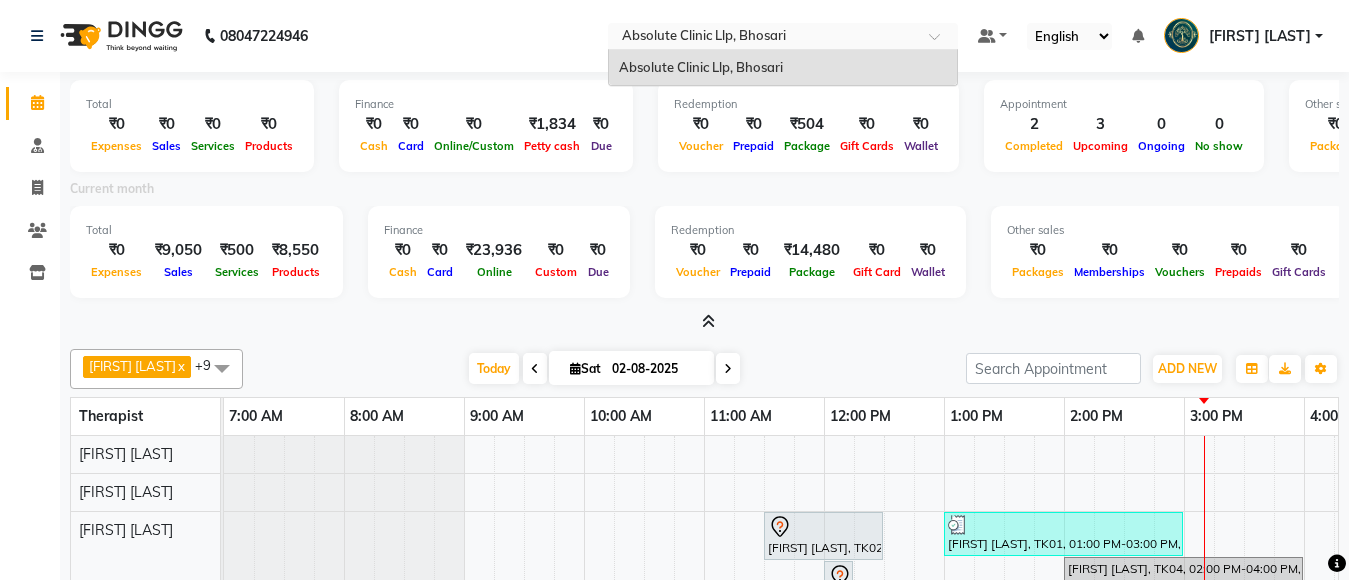 click at bounding box center [941, 42] 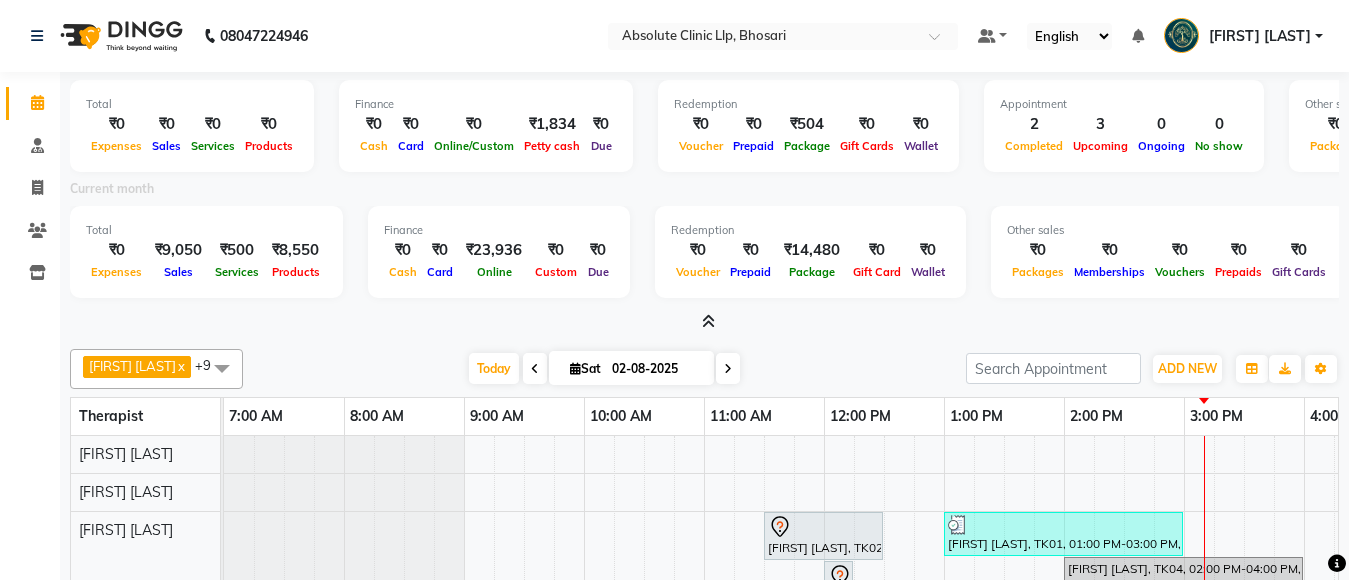 click on "Redemption  ₹0 Voucher ₹0 Prepaid ₹14,480 Package ₹0 Gift Card ₹0 Wallet" at bounding box center [810, 252] 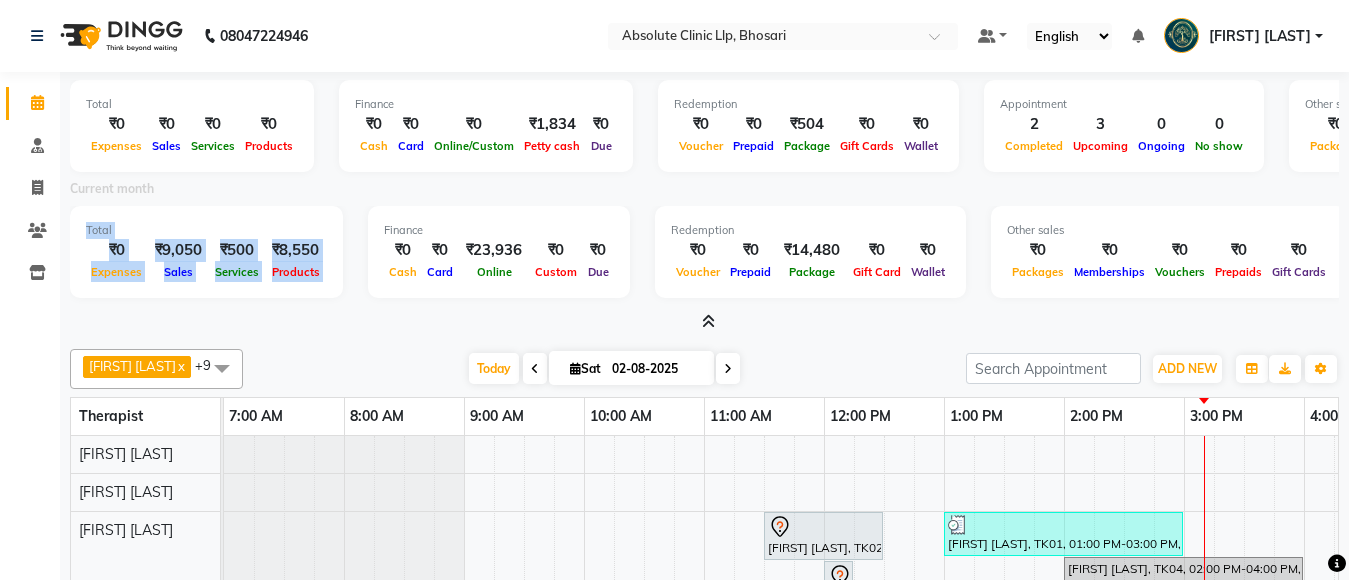drag, startPoint x: 367, startPoint y: 296, endPoint x: 330, endPoint y: 183, distance: 118.90332 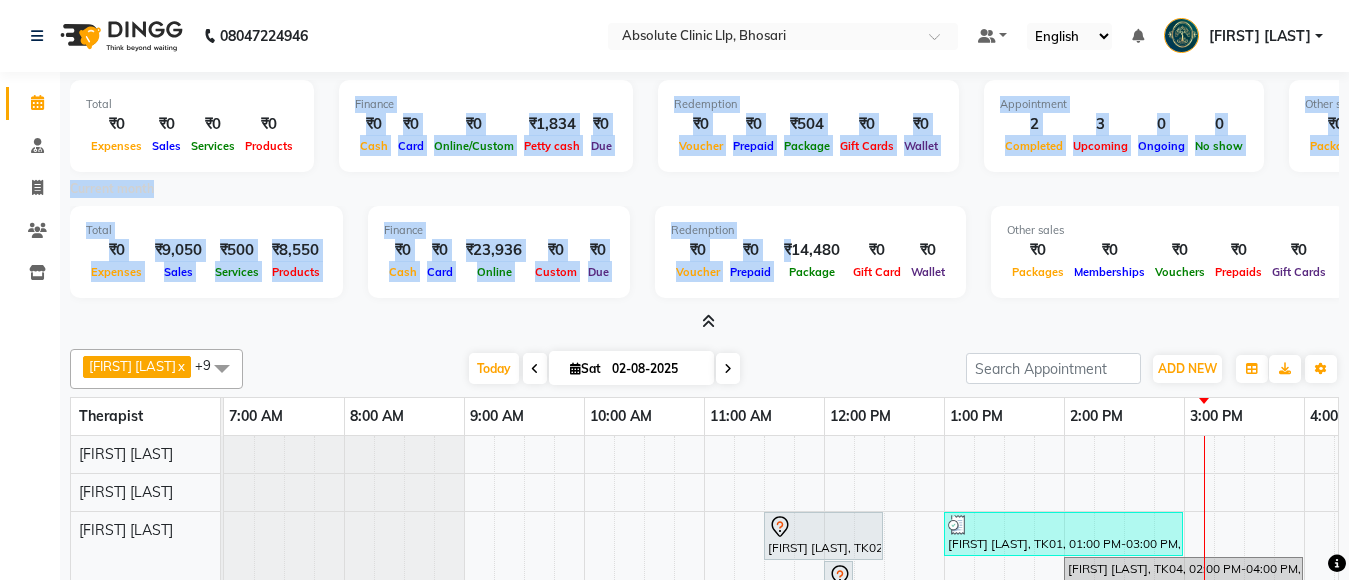 drag, startPoint x: 330, startPoint y: 177, endPoint x: 802, endPoint y: 252, distance: 477.92154 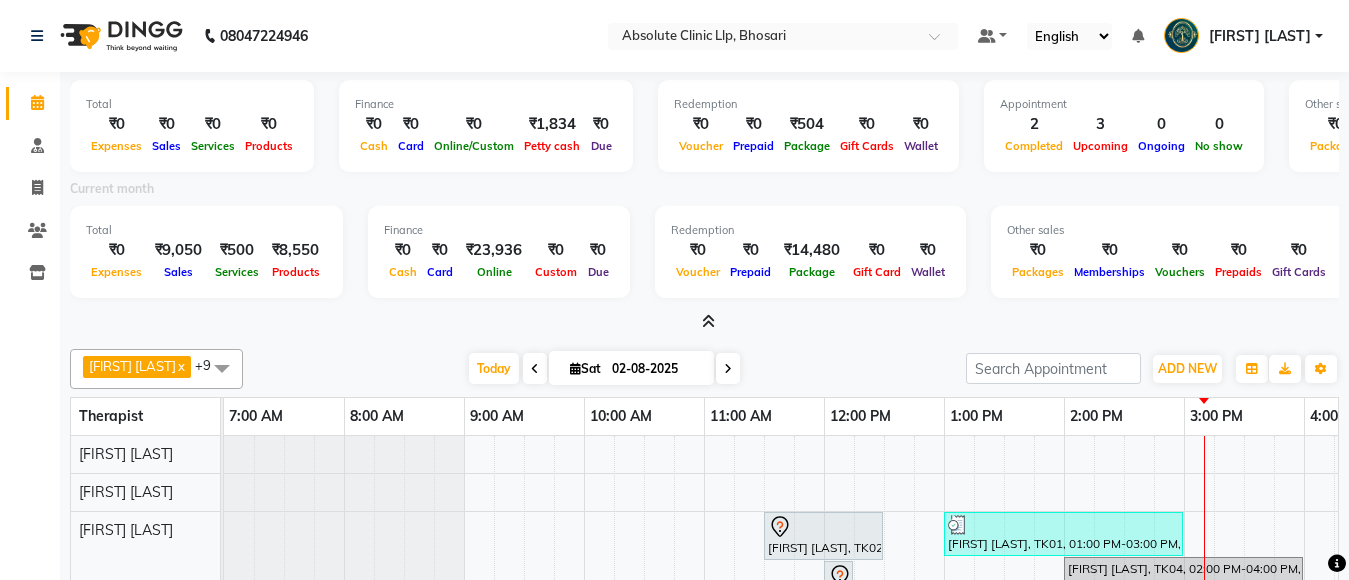 click at bounding box center (704, 322) 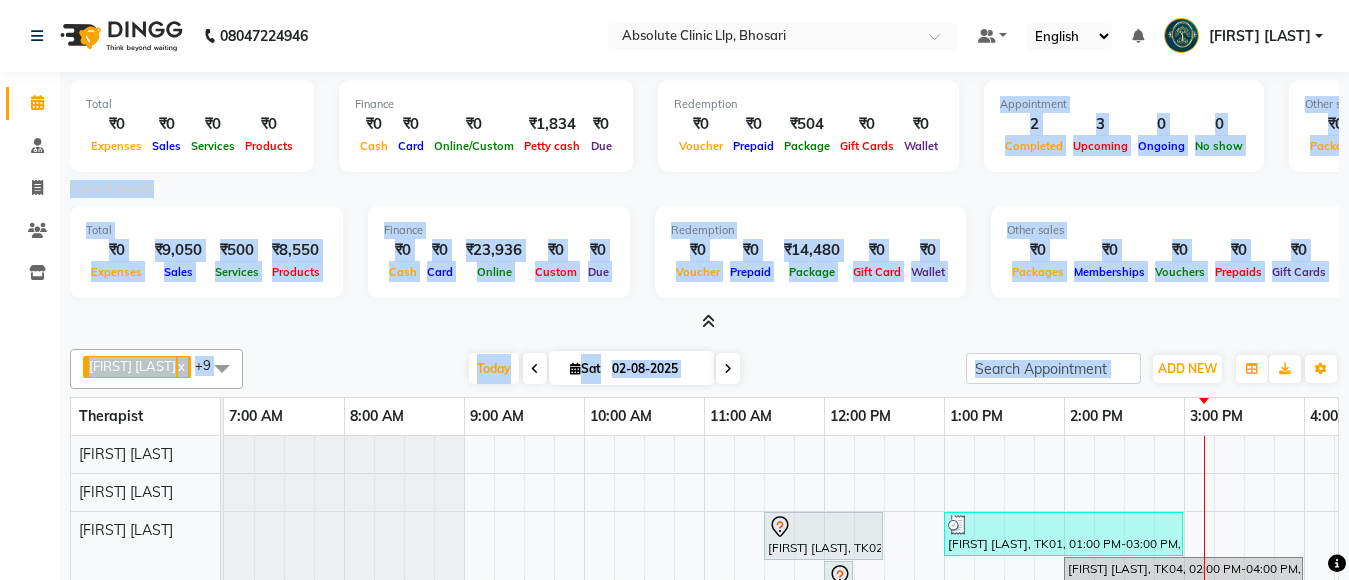 scroll, scrollTop: 119, scrollLeft: 0, axis: vertical 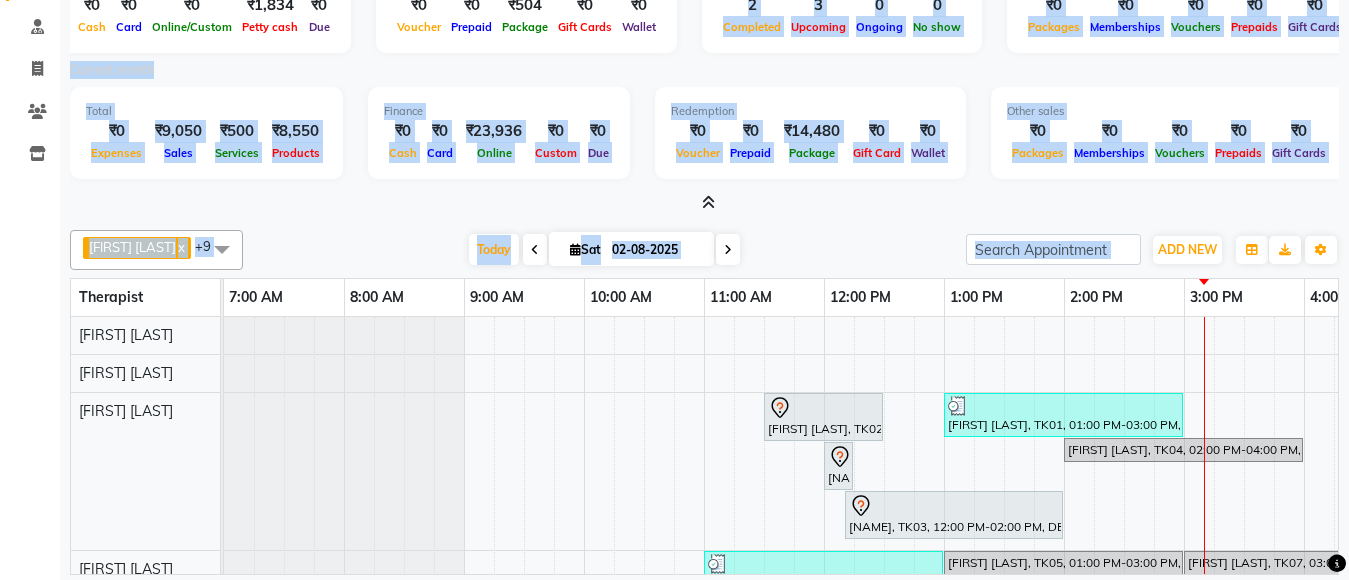 drag, startPoint x: 819, startPoint y: 117, endPoint x: 1365, endPoint y: 578, distance: 714.5887 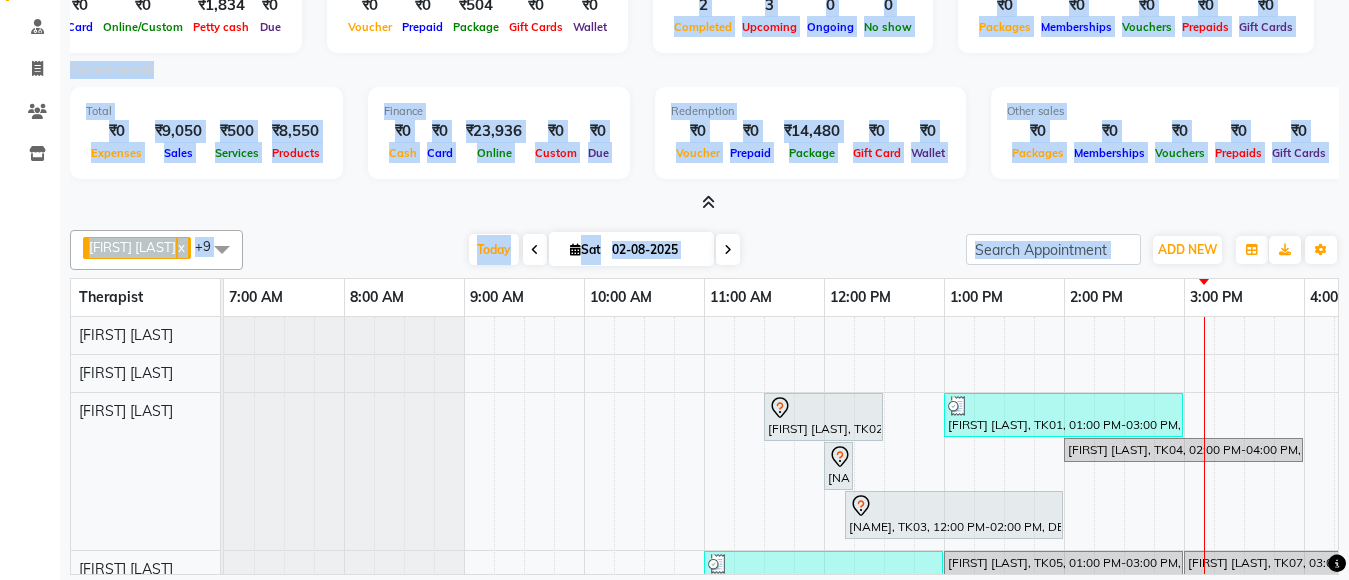 click on "[FIRST] [LAST]	  x Dr.[FIRST] [LAST]  x Dr.[FIRST] [LAST]  x Dr.[FIRST] [LAST]  x [FIRST] [LAST]  x [FIRST] [LAST]  x [FIRST] [LAST]	  x [FIRST] [LAST]	  x [FIRST] [LAST]	  x [FIRST] [LAST]  x +9 UnSelect All [FIRST] [LAST]	 Dr.[FIRST] [LAST] Dr.[FIRST] [LAST] Dr.[FIRST] [LAST] [FIRST] [LAST] [FIRST] [LAST] [FIRST] [LAST]	 [FIRST] [LAST]	 [FIRST] [LAST]	 [FIRST] [LAST] Today  Sat [DATE] Toggle Dropdown Add Appointment Add Invoice Add Client Toggle Dropdown Add Appointment Add Invoice Add Client ADD NEW Toggle Dropdown Add Appointment Add Invoice Add Client [FIRST] [LAST]	  x Dr.[FIRST] [LAST]  x Dr.[FIRST] [LAST]  x Dr.[FIRST] [LAST]  x [FIRST] [LAST]  x [FIRST] [LAST]  x [FIRST] [LAST]	  x [FIRST] [LAST]	  x [FIRST] [LAST]	  x [FIRST] [LAST]  x +9 UnSelect All [FIRST] [LAST]	 Dr.[FIRST] [LAST] Dr.[FIRST] [LAST] Dr.[FIRST] [LAST] [FIRST] [LAST] [FIRST] [LAST] [FIRST] [LAST]	 [FIRST] [LAST]	 [FIRST] [LAST]	 [FIRST] [LAST] Group By  Staff View   Room View  View as Vertical  Vertical - Week View  Horizontal  List" 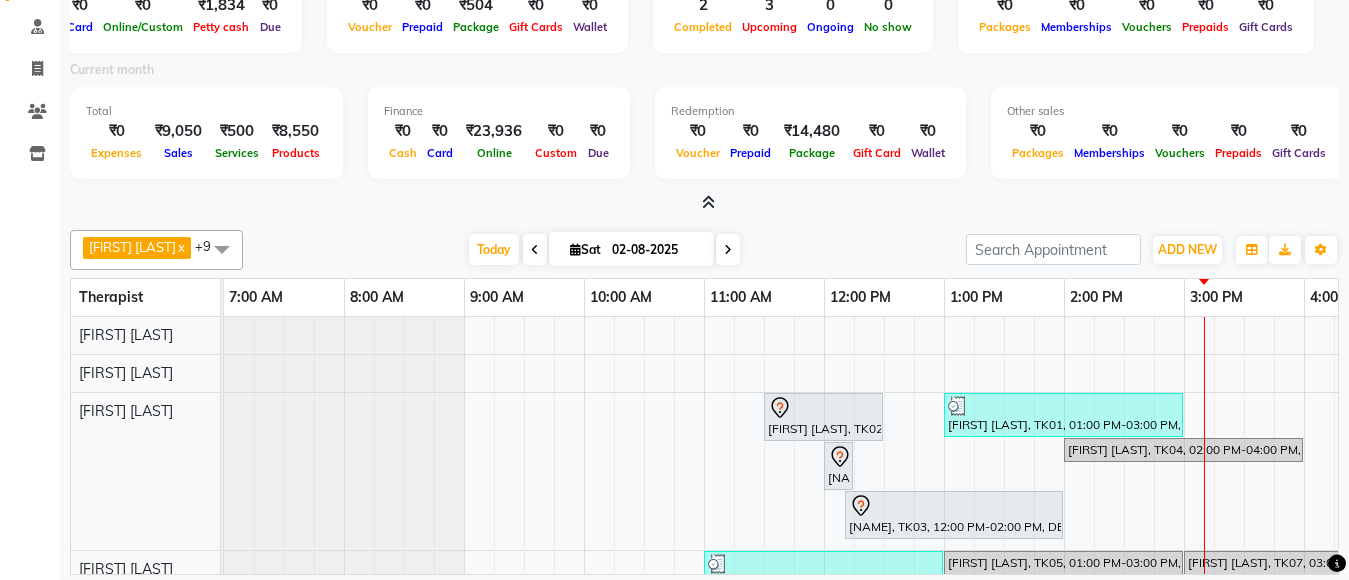 click at bounding box center (708, 202) 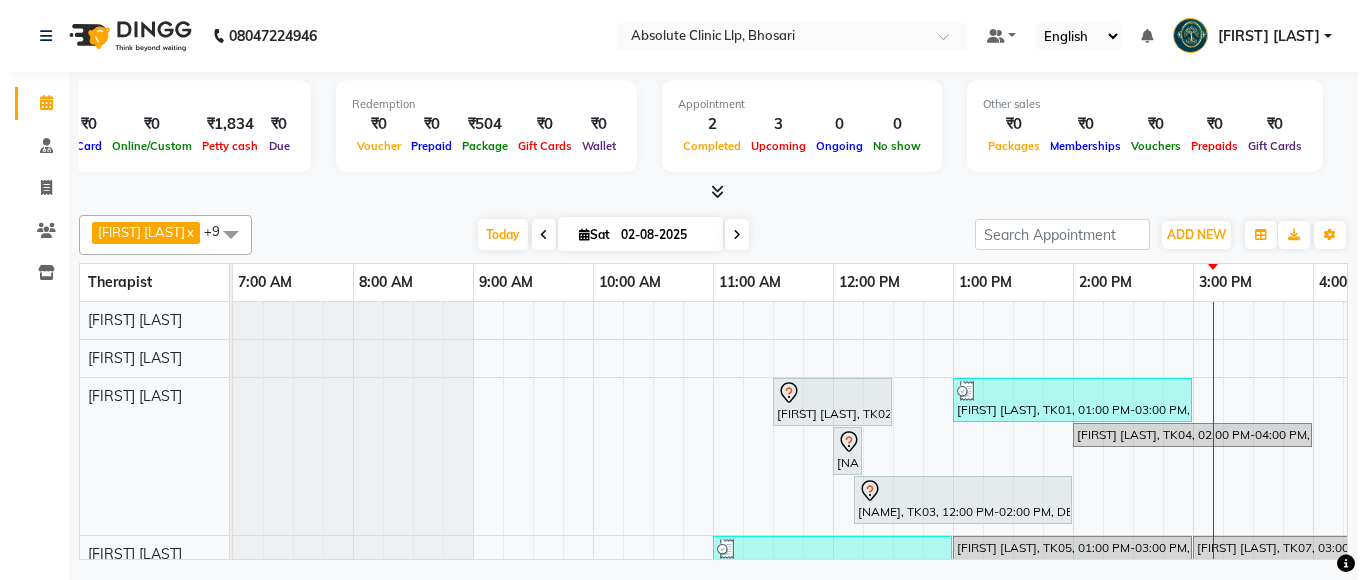 scroll, scrollTop: 0, scrollLeft: 0, axis: both 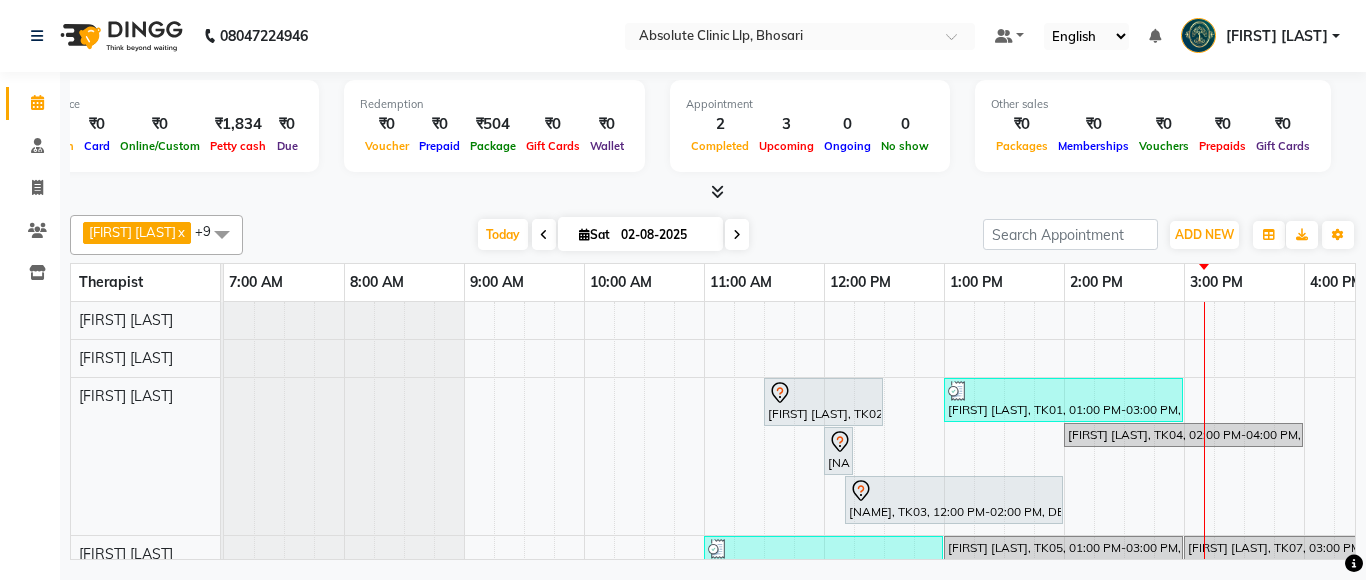 click at bounding box center [717, 191] 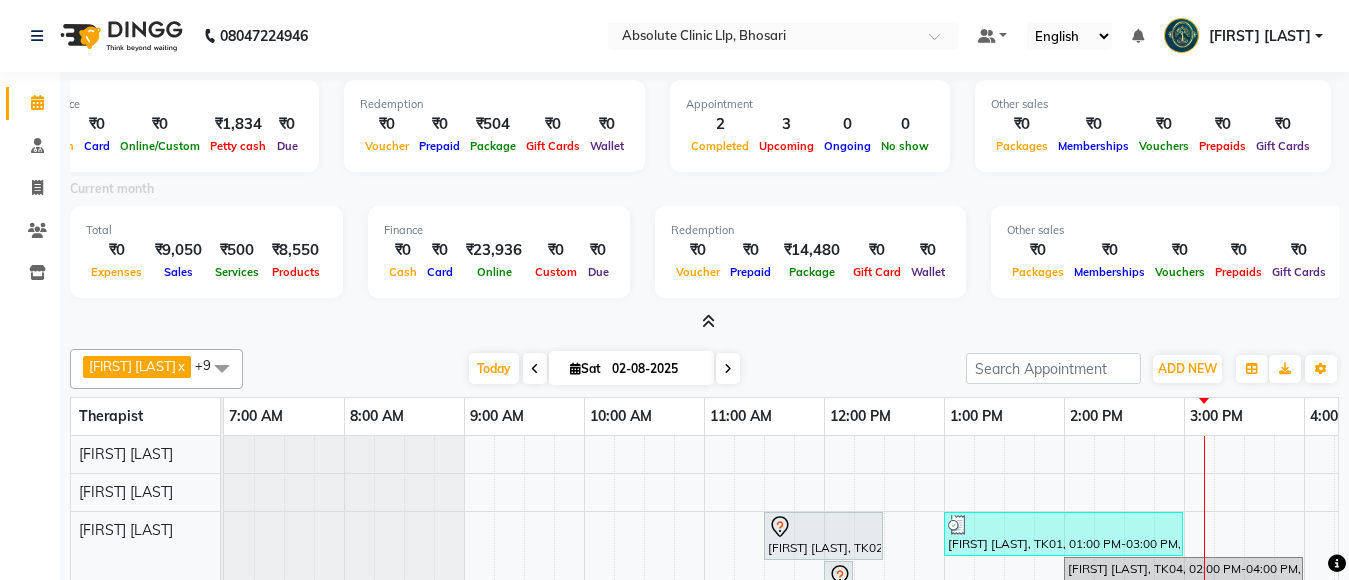 click on "Total  ₹0  Expenses ₹0  Sales ₹0  Services ₹0  Products Finance  ₹0  Cash ₹0  Card ₹0 Online ₹0 Custom ₹0 Due  Redemption  ₹0 Voucher ₹0 Prepaid ₹14,480 Package ₹0  Gift Cards ₹0  Wallet  Appointment  2 Completed 3 Upcoming 0 Ongoing 0 No show  Other sales  ₹0  Packages ₹0  Memberships ₹0  Vouchers ₹0  Prepaids ₹0  Gift Cards Current month Total  ₹0  Expenses ₹9,050  Sales ₹500 Services ₹8,550 Products  Finance  ₹0  Cash ₹0  Card ₹23,936 Online ₹0 Custom ₹0 Due  Redemption  ₹0 Voucher ₹0 Prepaid ₹14,480 Package ₹0  Gift Cards ₹0  Wallet Other sales  ₹0  Packages ₹0  Memberships ₹0  Vouchers ₹0  Prepaids ₹0  Gift Cards" at bounding box center (704, 202) 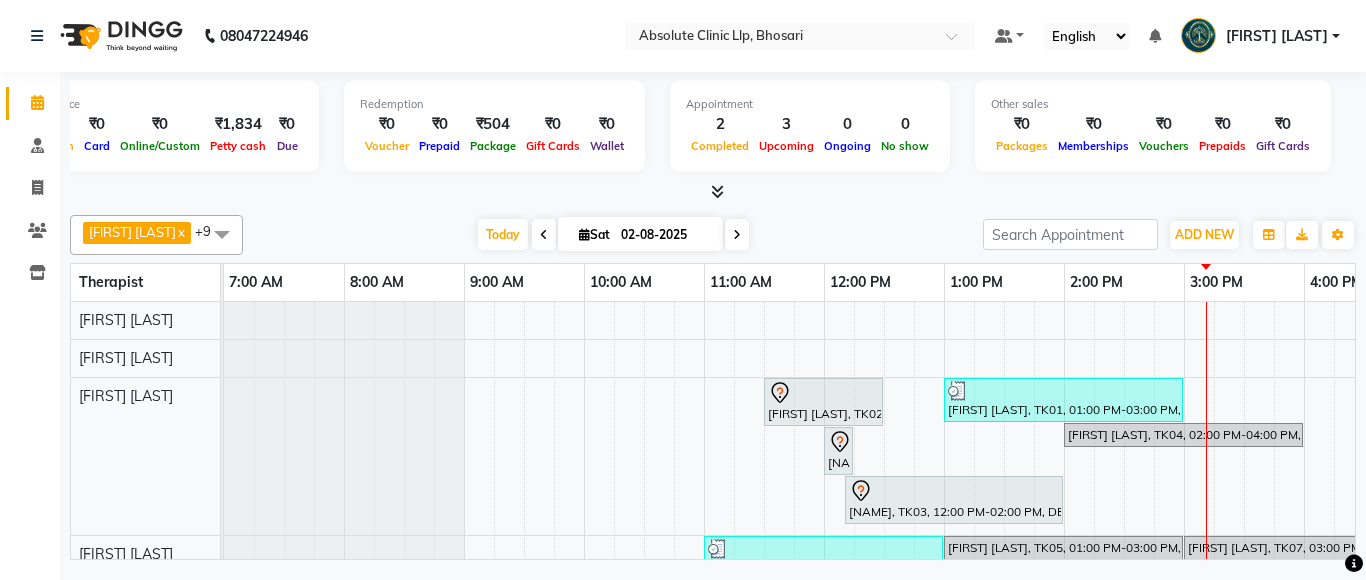 click at bounding box center (717, 191) 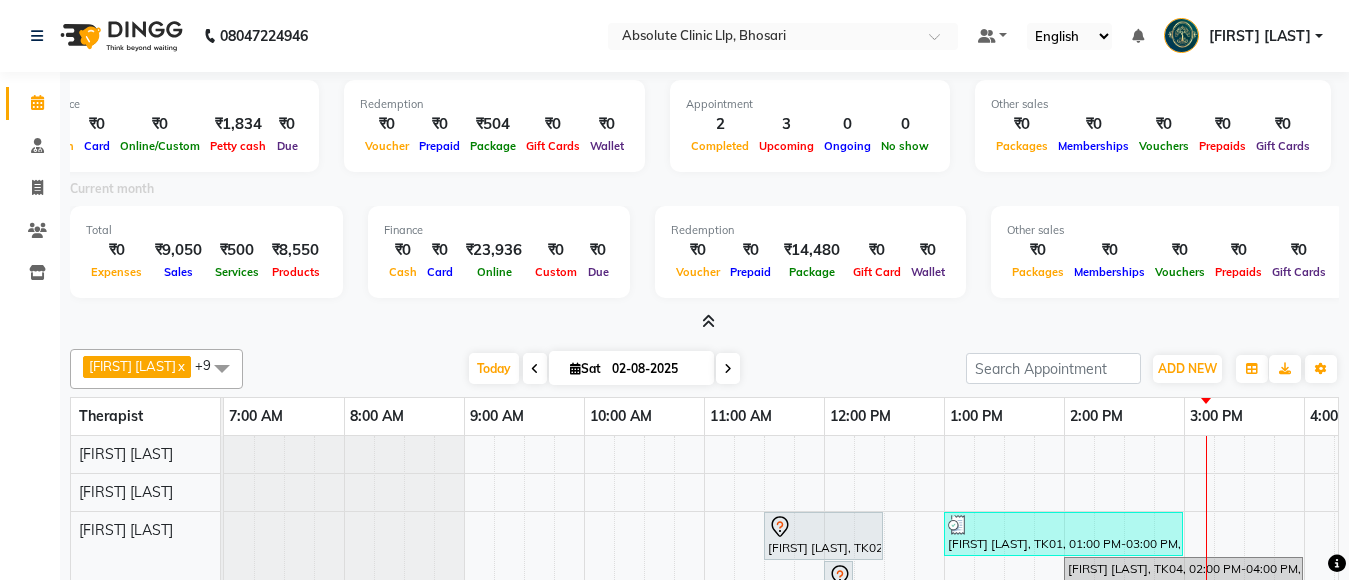 click at bounding box center [708, 321] 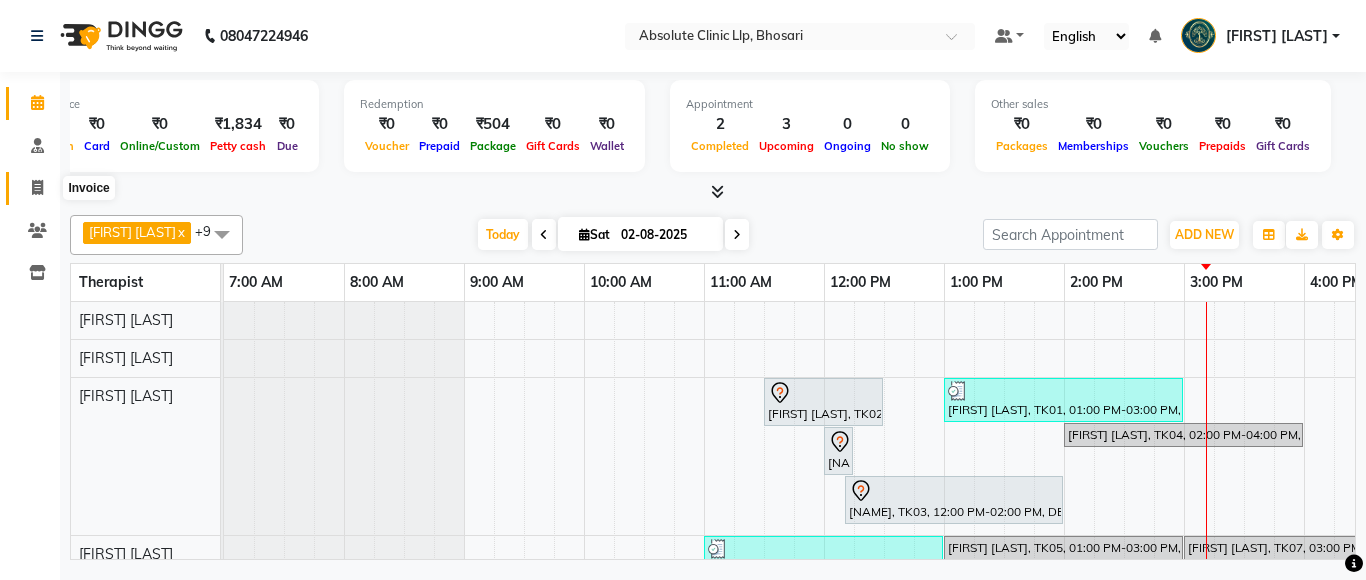 click 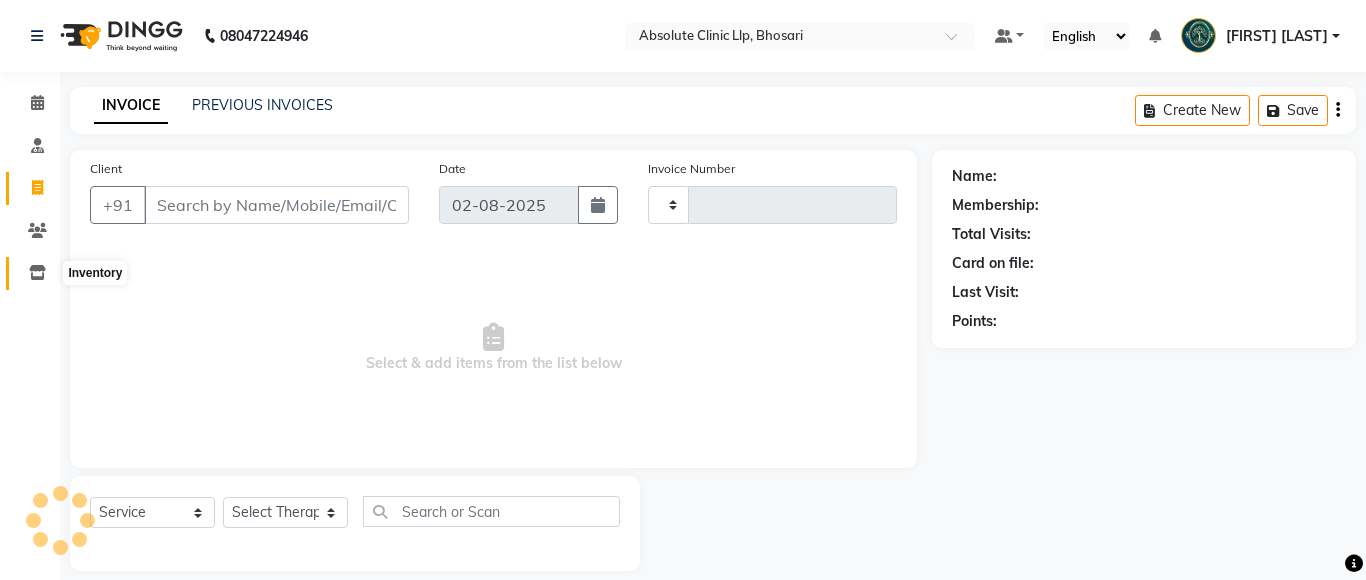 click 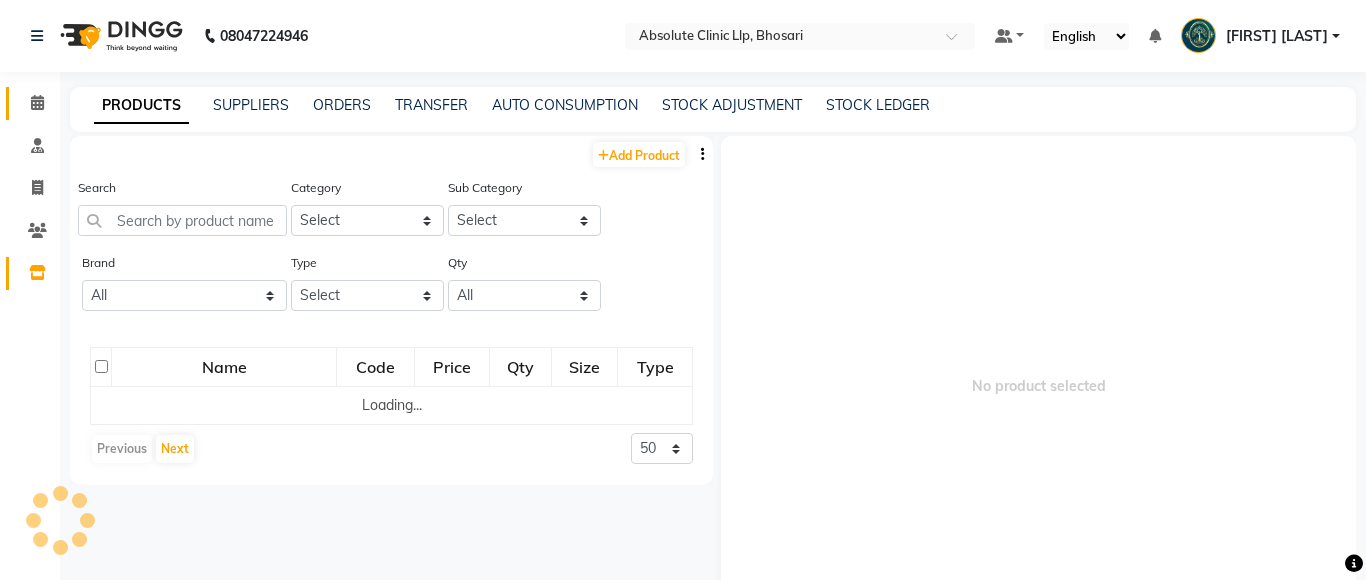 click on "Calendar" 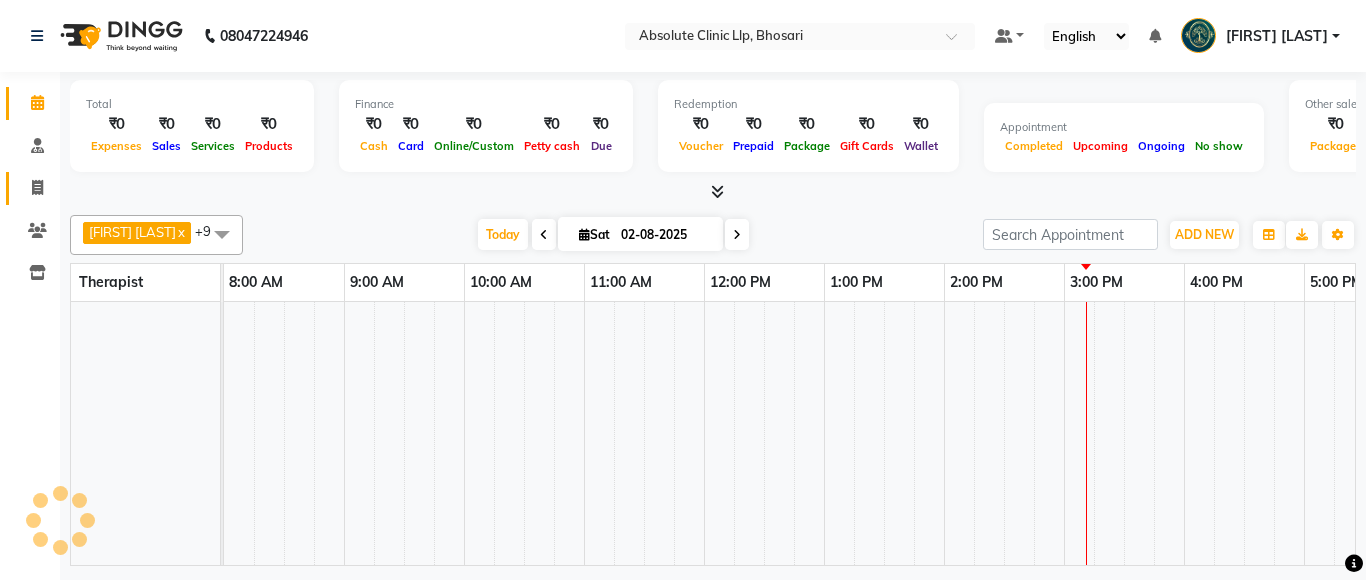 click 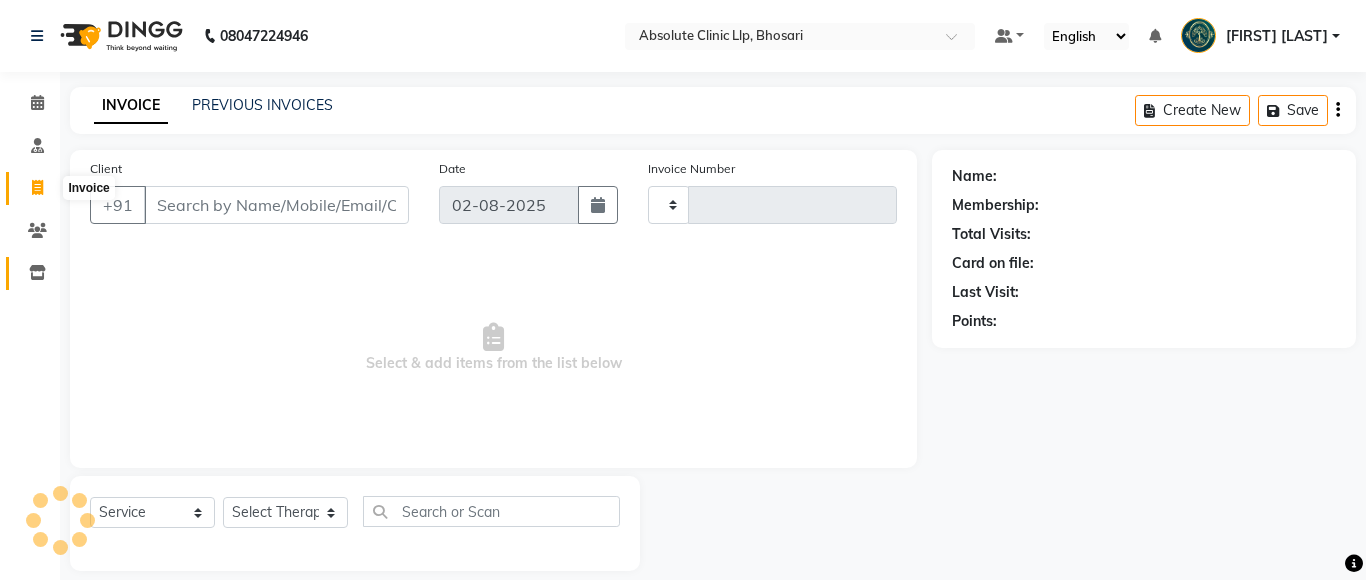 click 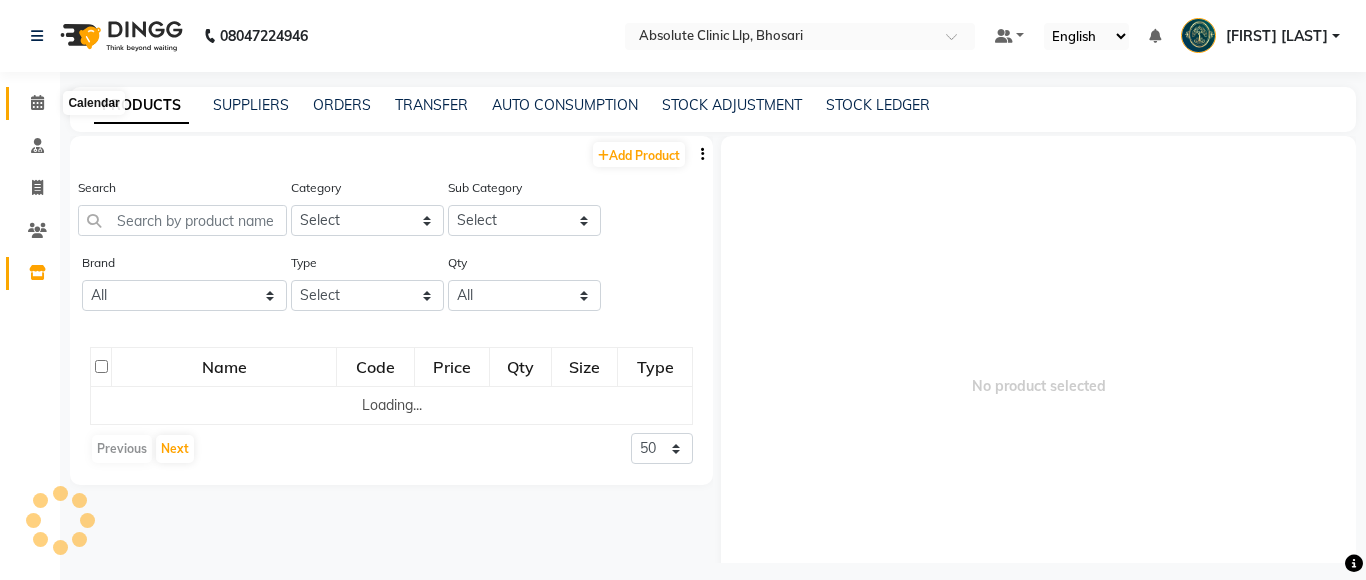click 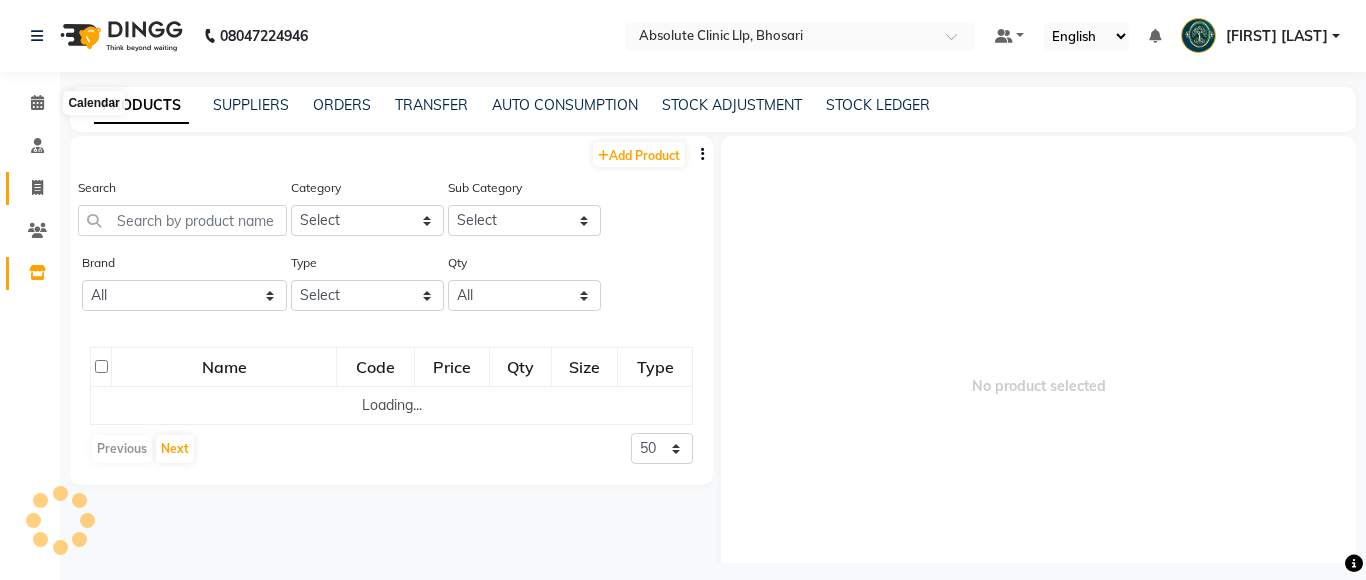 click on "Invoice" 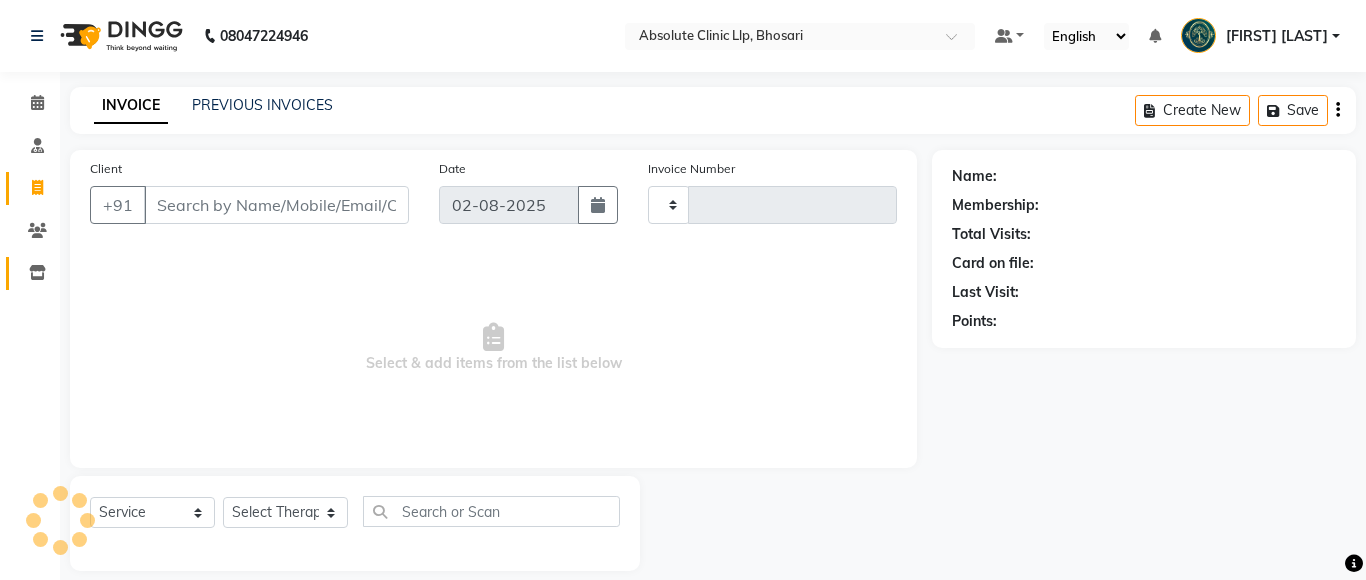 drag, startPoint x: 42, startPoint y: 257, endPoint x: 43, endPoint y: 163, distance: 94.00532 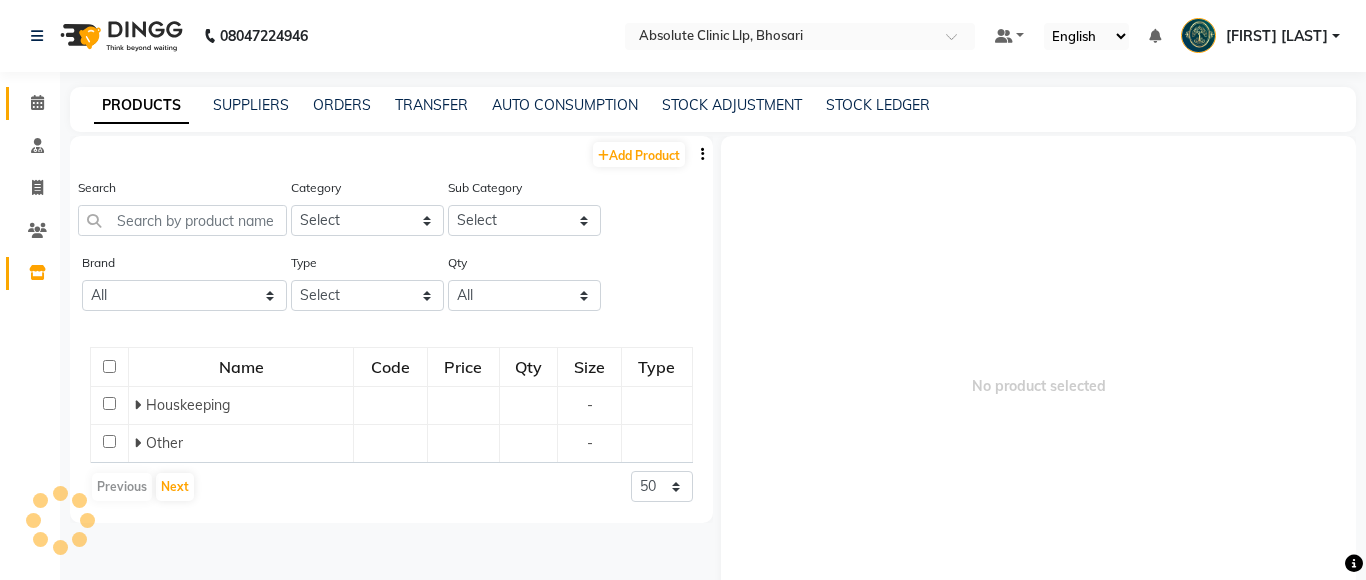 click 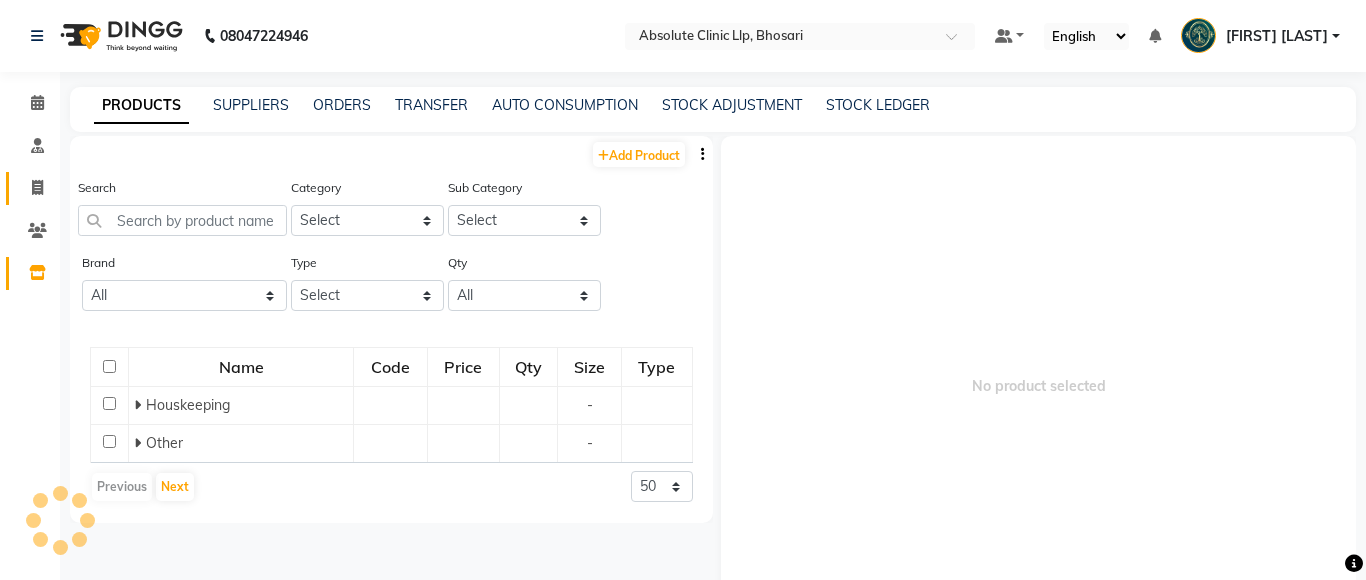 click 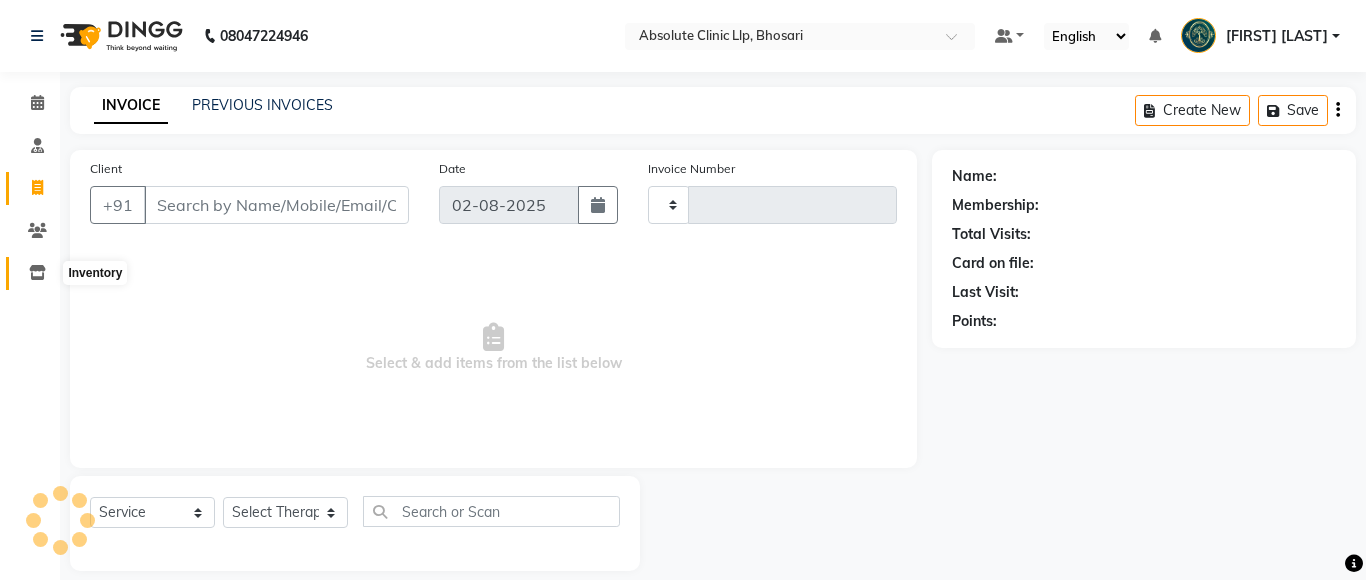click 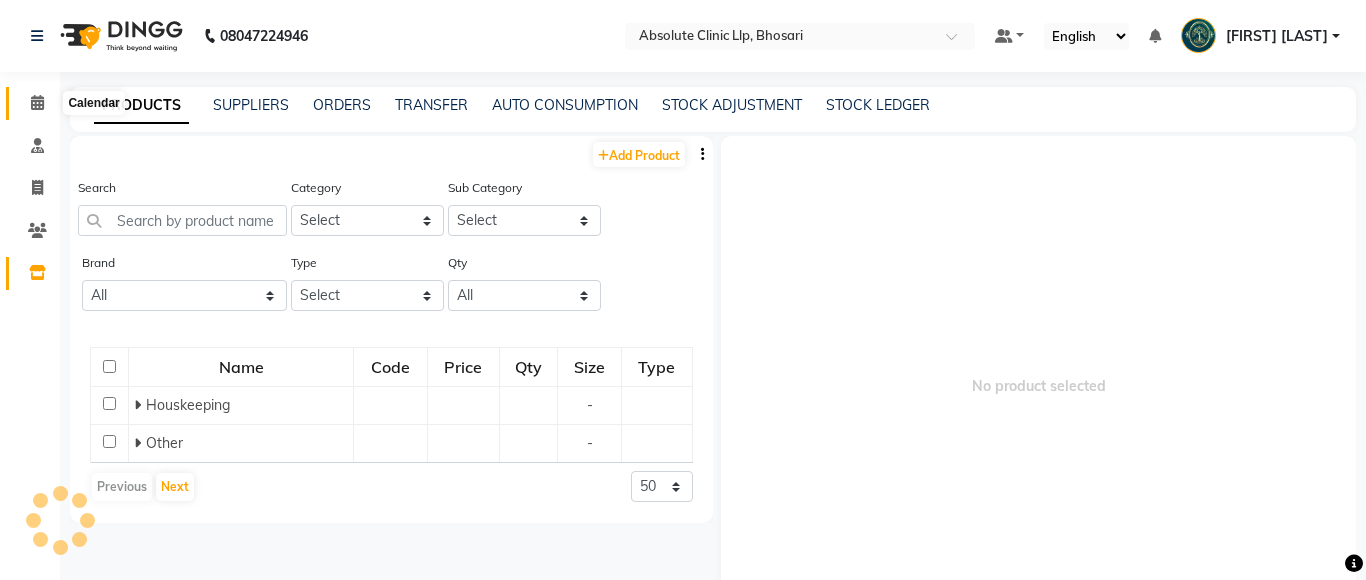 click 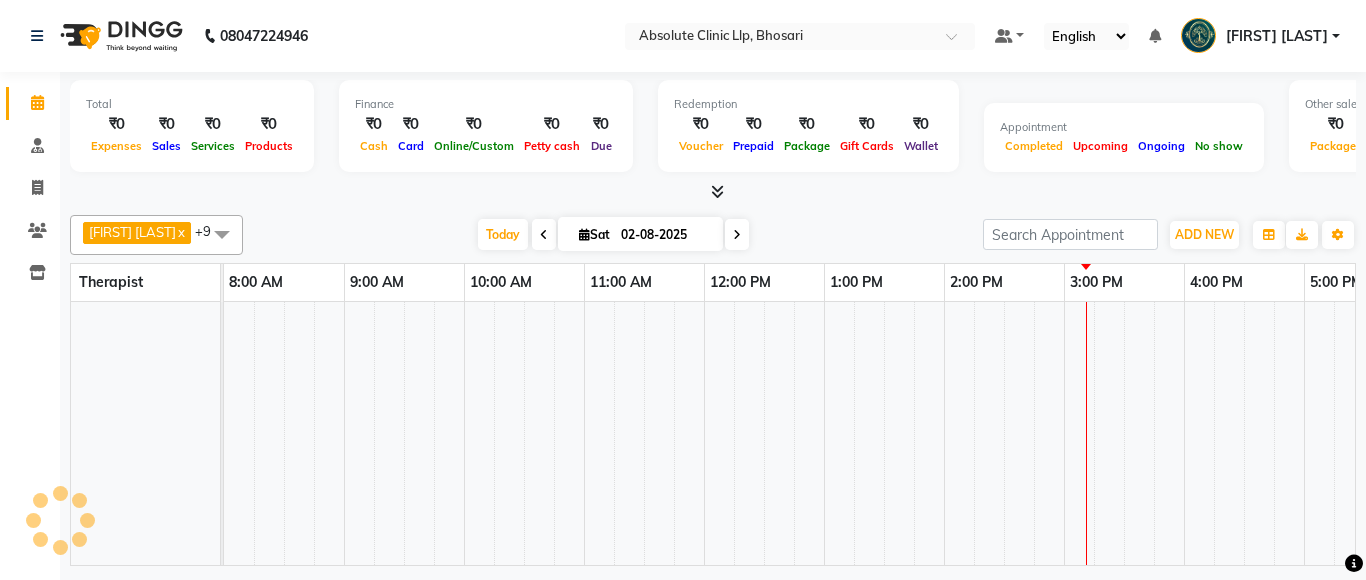 click at bounding box center (717, 191) 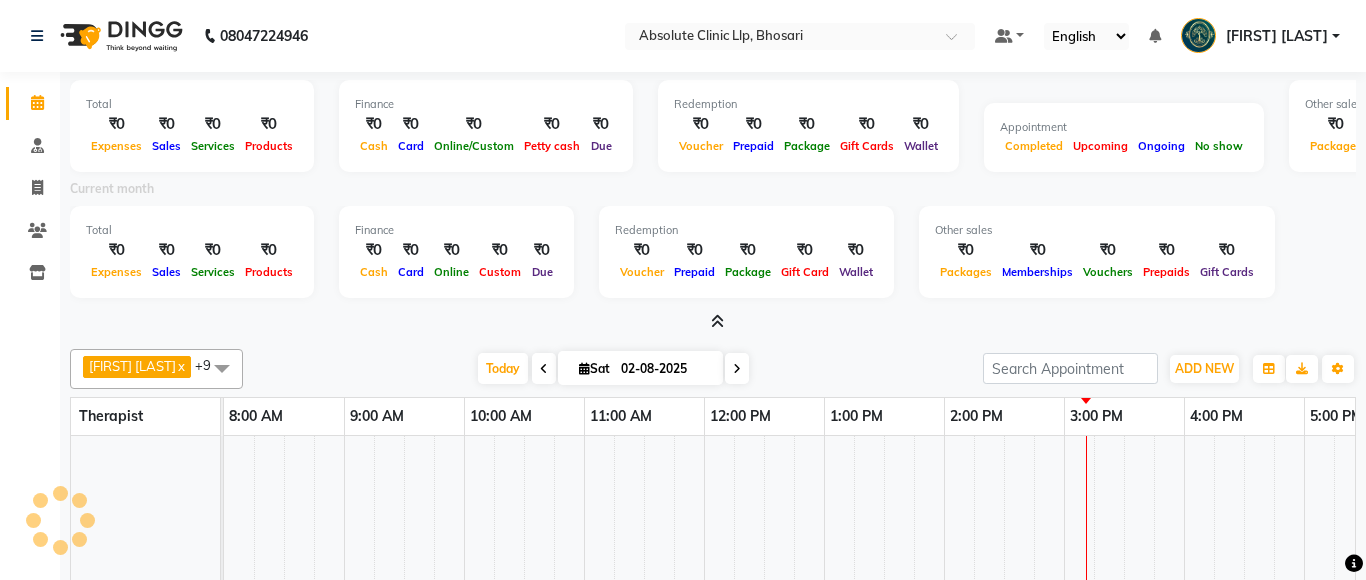 click on "Total  ₹0  Expenses ₹0  Sales ₹0  Services ₹0  Products Finance  ₹0  Cash ₹0  Card ₹0  Online/Custom ₹0 Petty cash ₹0 Due  Redemption  ₹0 Voucher ₹0 Prepaid ₹0 Package ₹0  Gift Cards ₹0  Wallet  Appointment  Completed Upcoming Ongoing No show  Other sales  ₹0  Packages ₹0  Memberships ₹0  Vouchers ₹0  Prepaids ₹0  Gift Cards Current month Total  ₹0  Expenses ₹0  Sales ₹0 Services ₹0 Products  Finance  ₹0  Cash ₹0  Card ₹0 Online ₹0 Custom ₹0 Due  Redemption  ₹0 Voucher ₹0 Prepaid ₹0 Package ₹0 Gift Card ₹0 Wallet Other sales  ₹0  Packages ₹0  Memberships ₹0  Vouchers ₹0  Prepaids ₹0  Gift Cards" at bounding box center [713, 202] 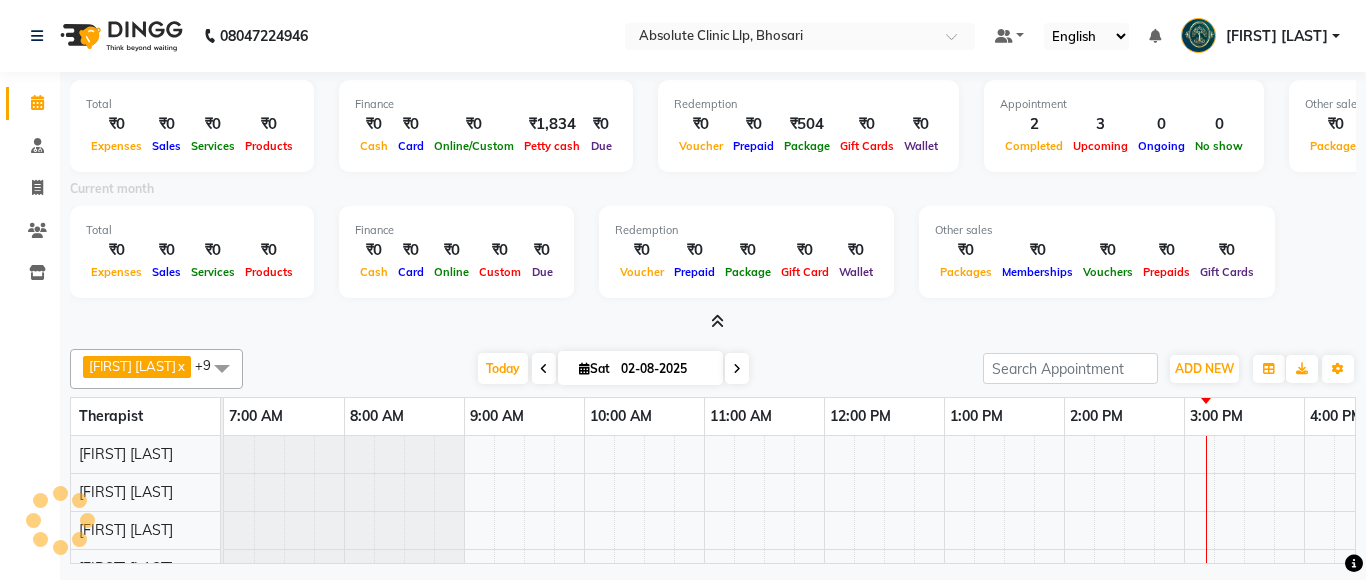 scroll, scrollTop: 0, scrollLeft: 0, axis: both 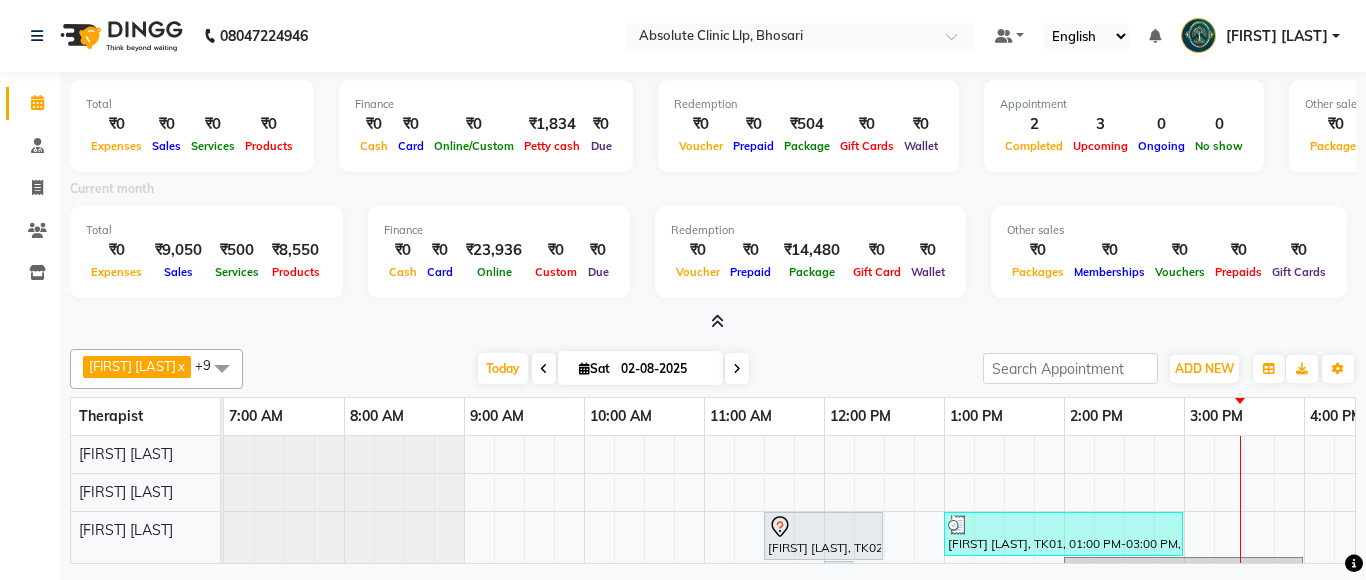 click at bounding box center (713, 322) 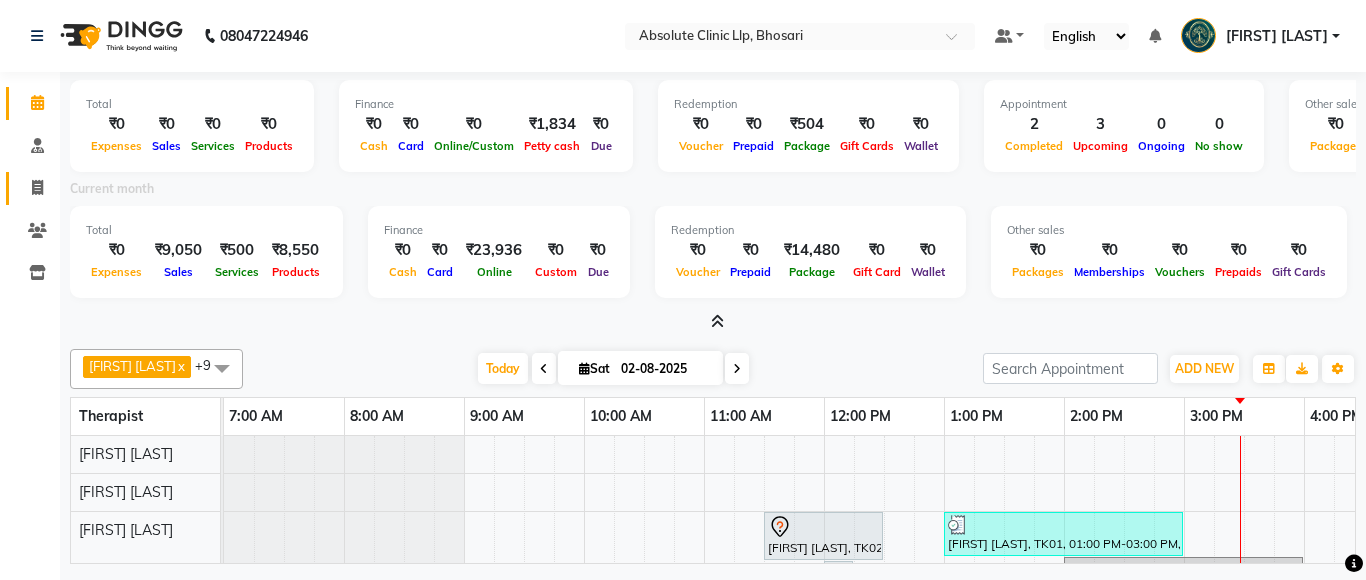 click 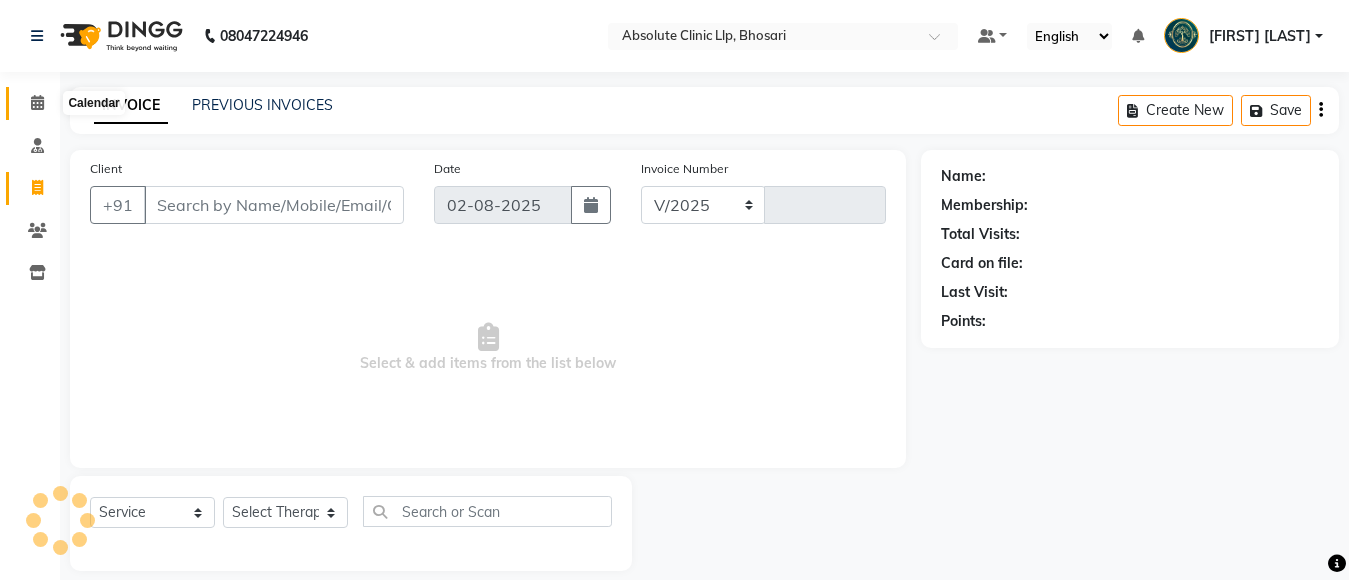 click 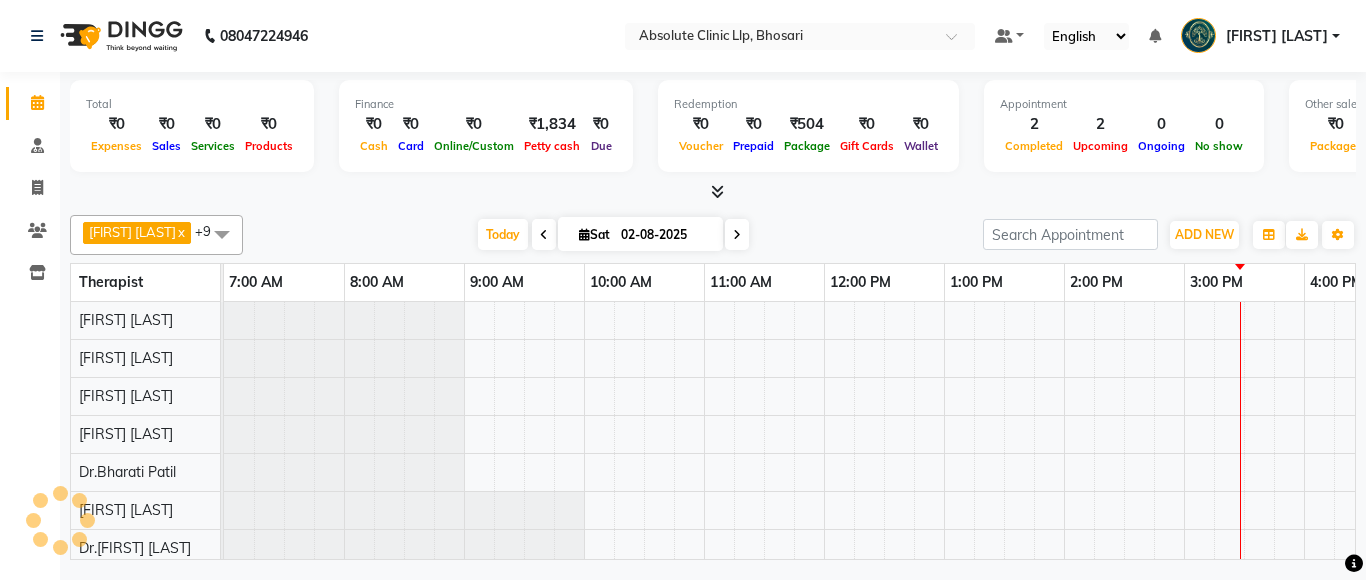 scroll, scrollTop: 0, scrollLeft: 0, axis: both 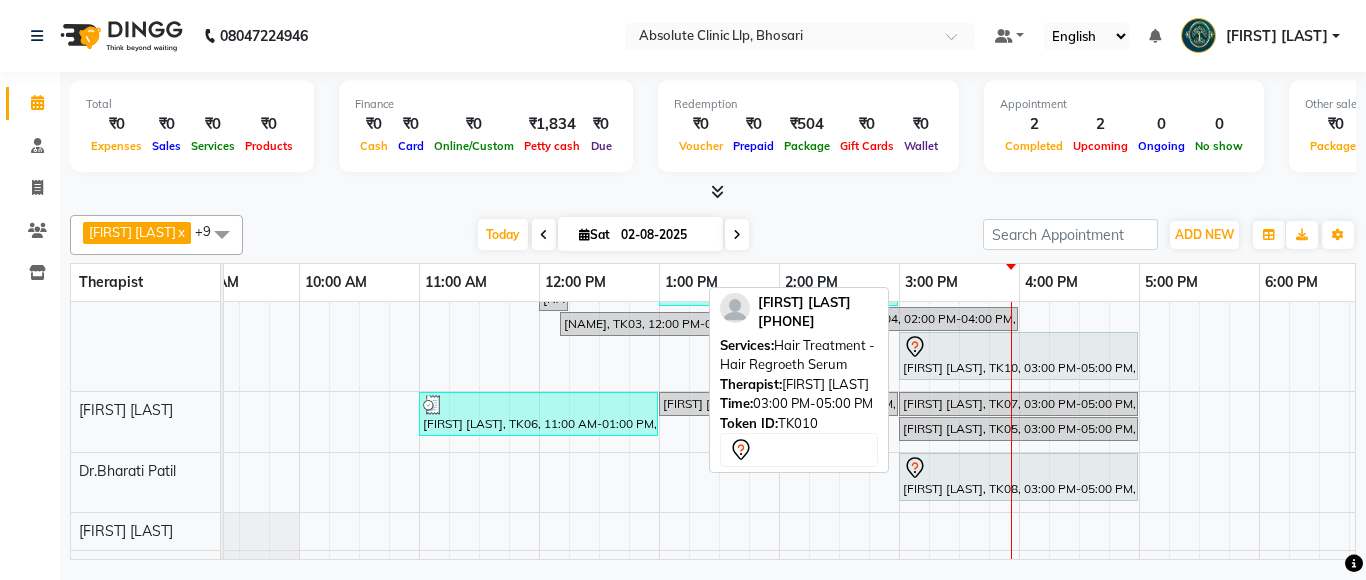 click on "[FIRST] [LAST], TK10, 03:00 PM-05:00 PM, Hair Treatment - Hair Regroeth Serum" at bounding box center (1018, 356) 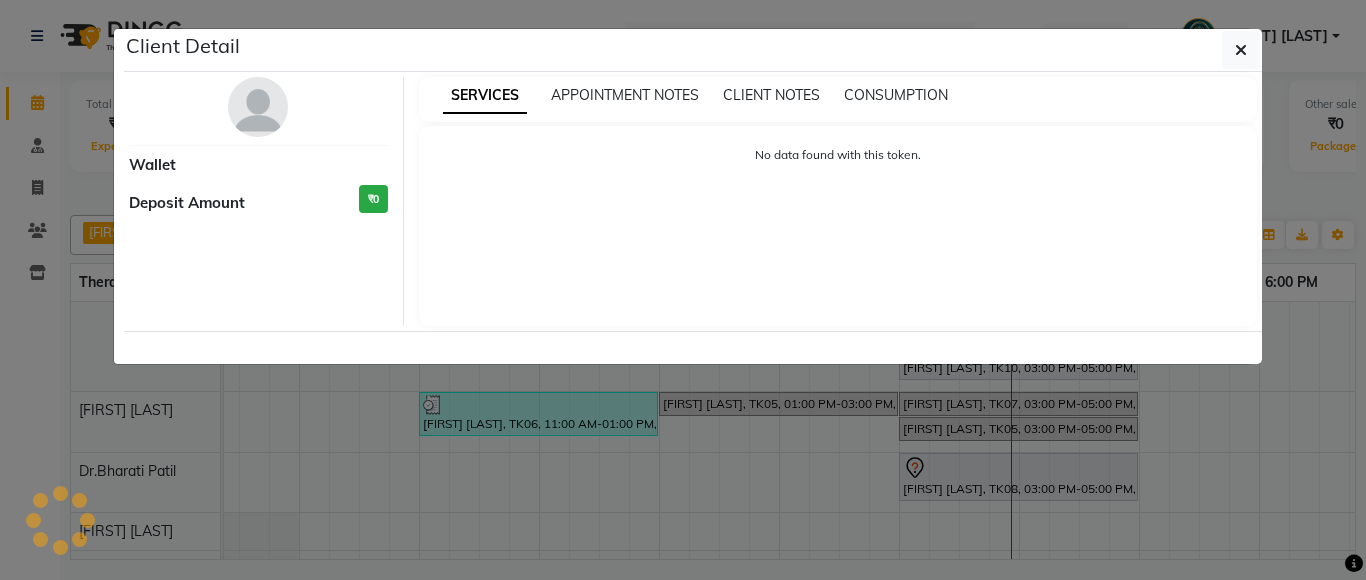 select on "7" 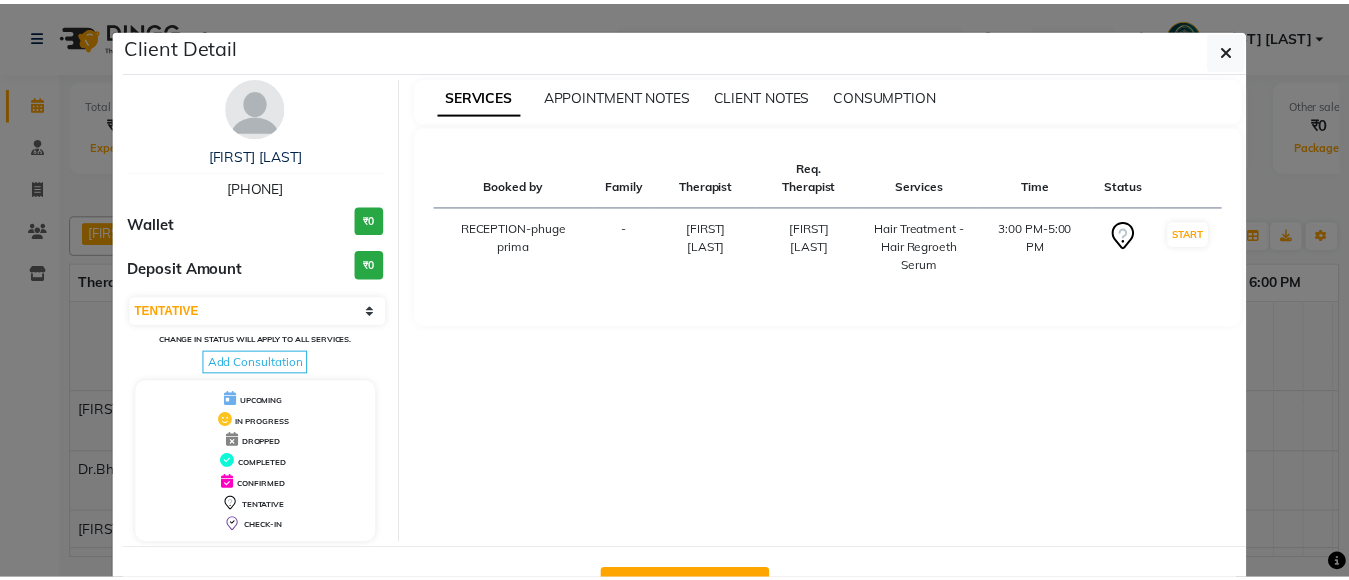 scroll, scrollTop: 71, scrollLeft: 0, axis: vertical 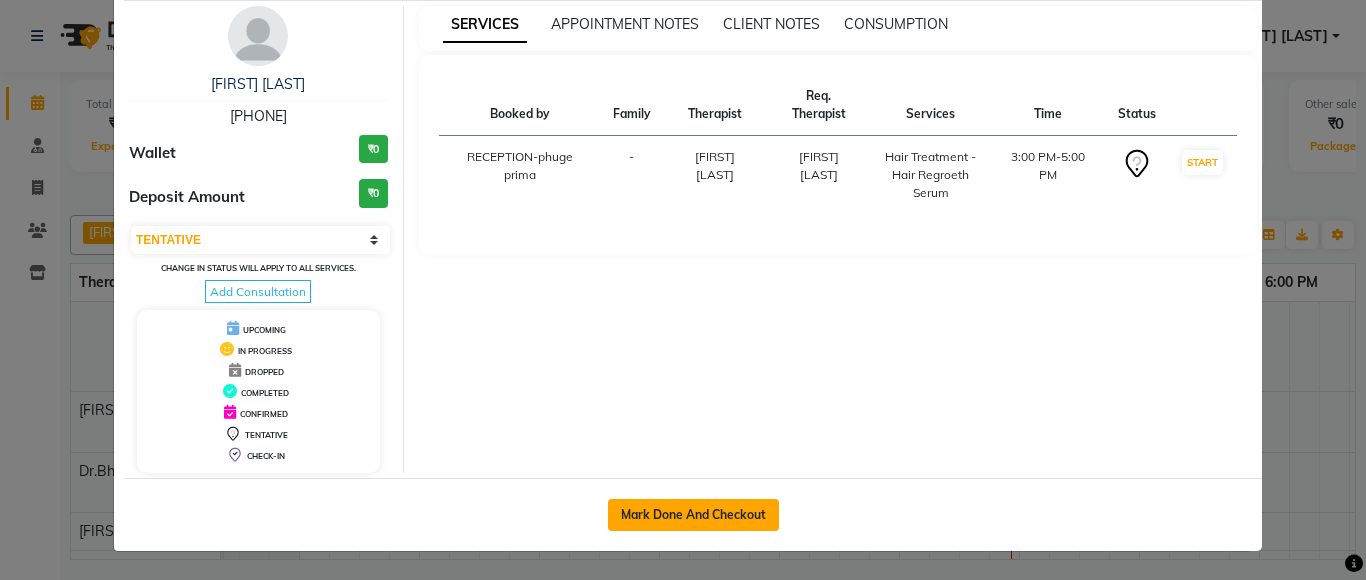 click on "Mark Done And Checkout" 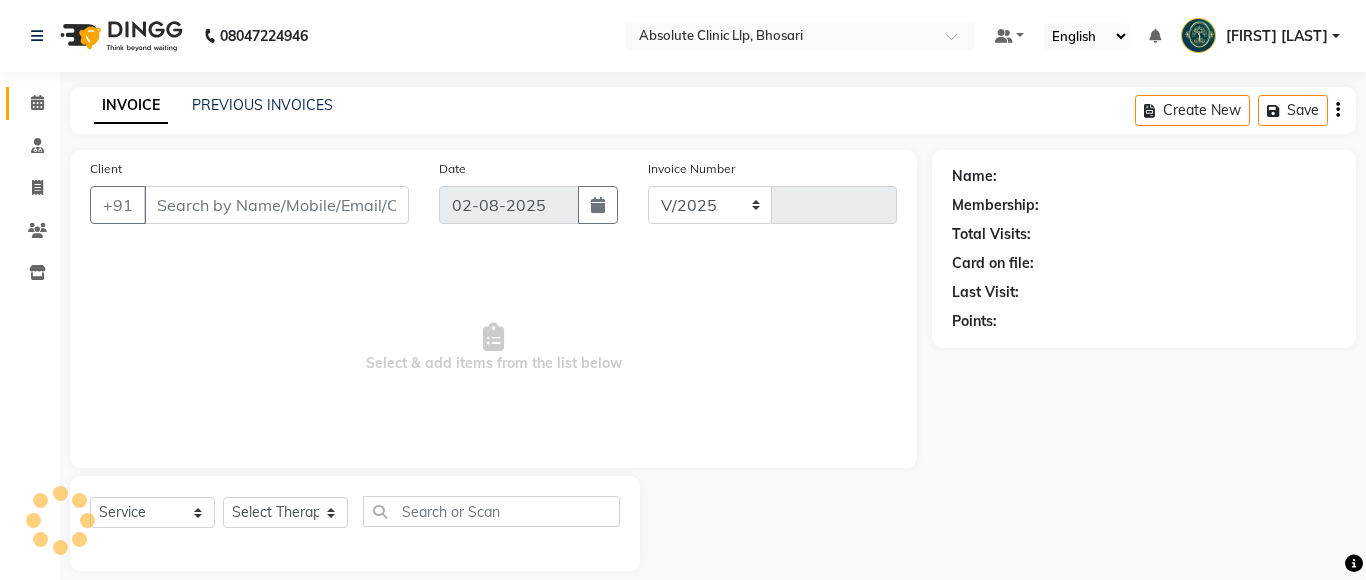 select on "4706" 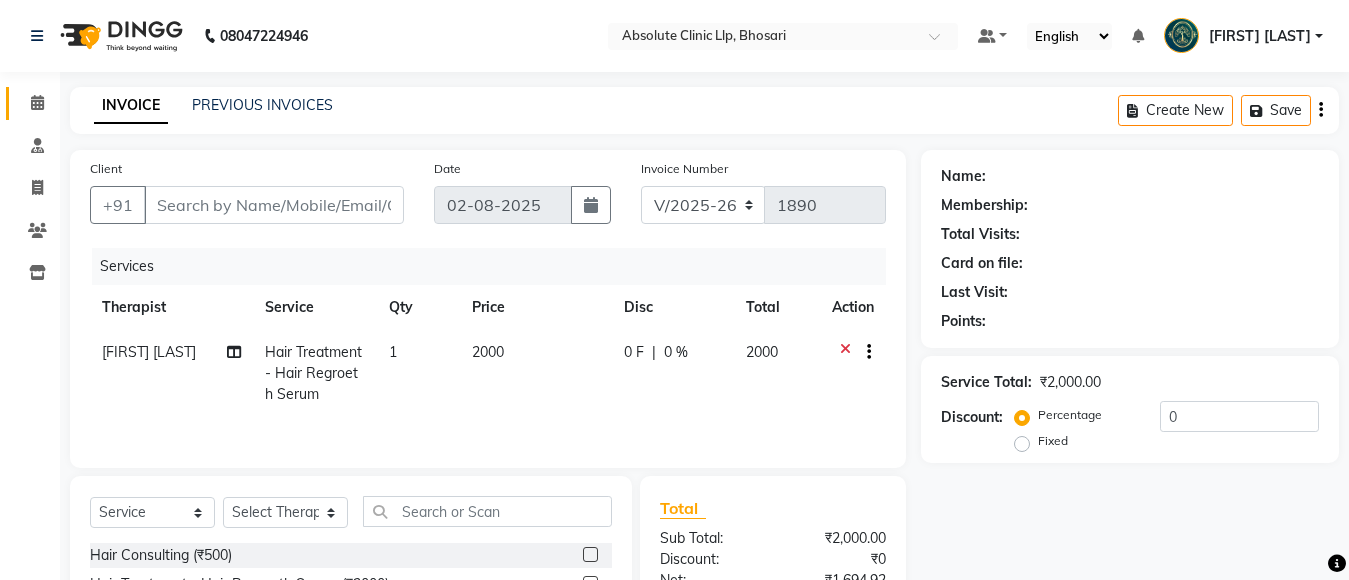 type on "[PHONE]" 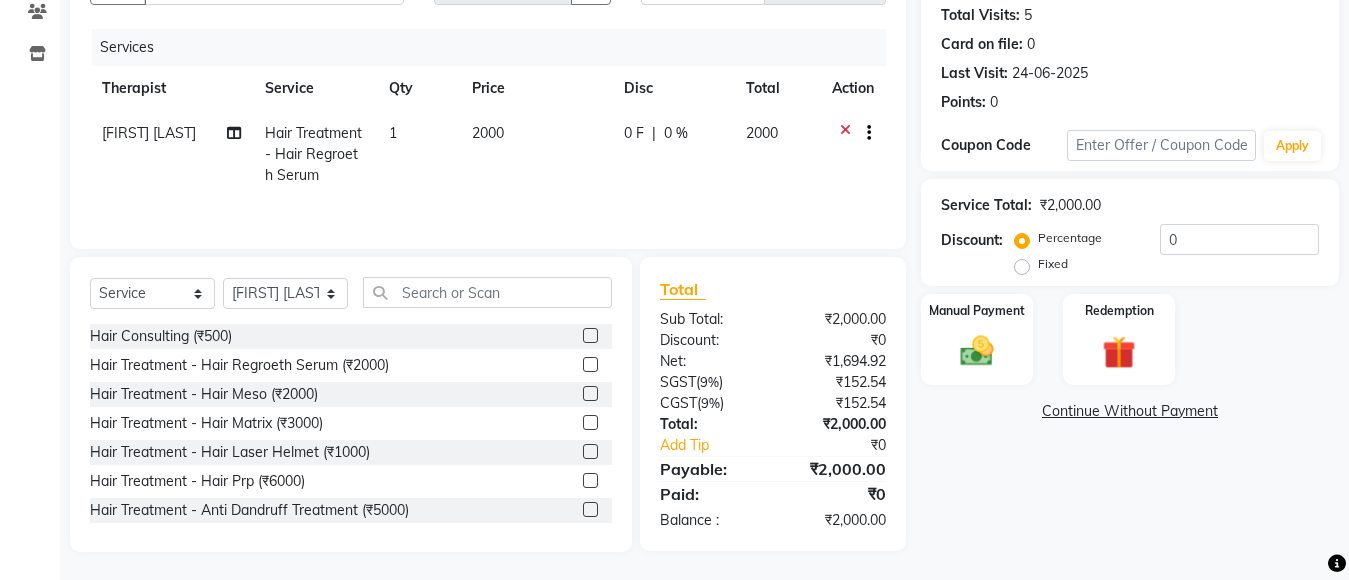 scroll, scrollTop: 223, scrollLeft: 0, axis: vertical 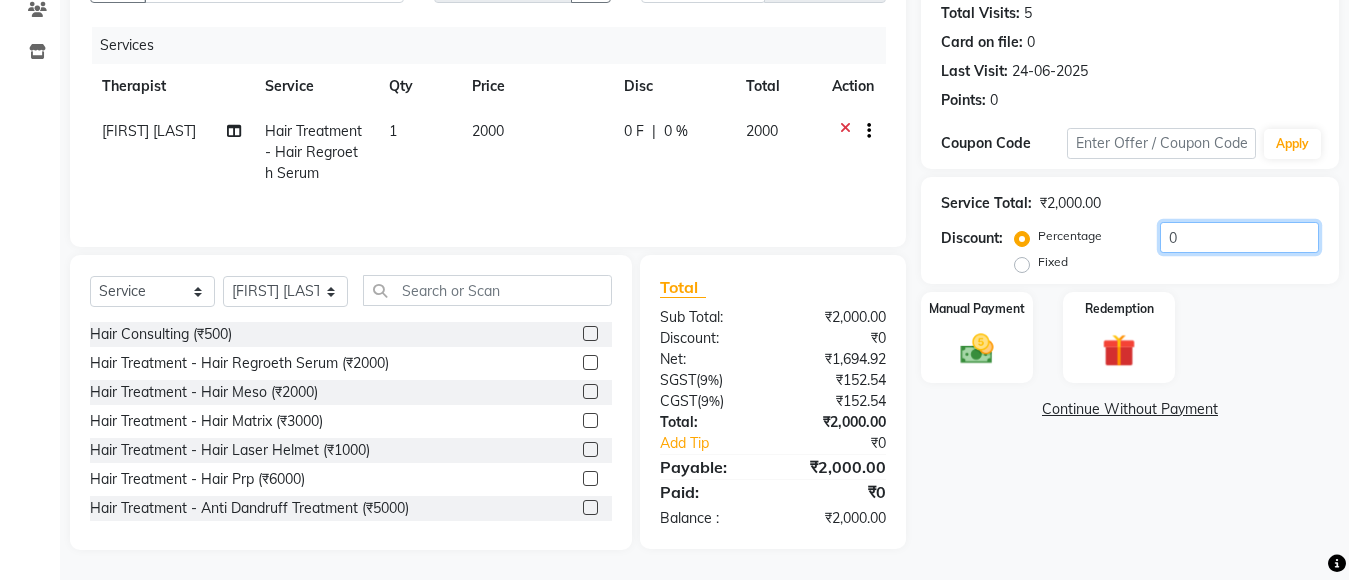 click on "0" 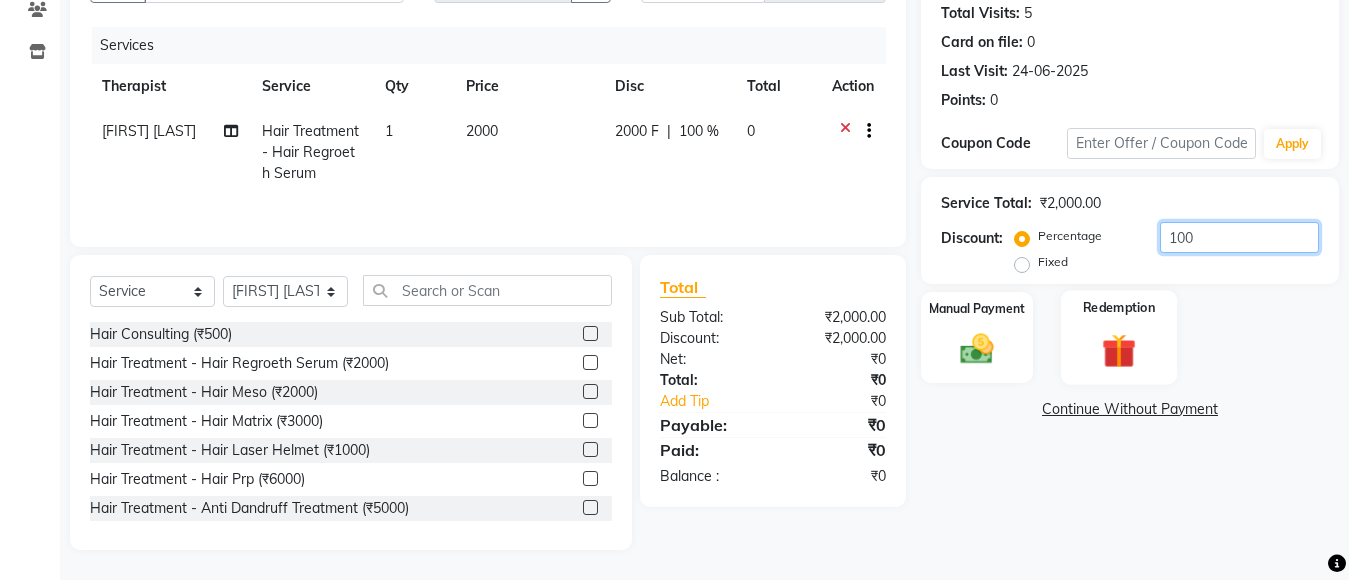 type on "100" 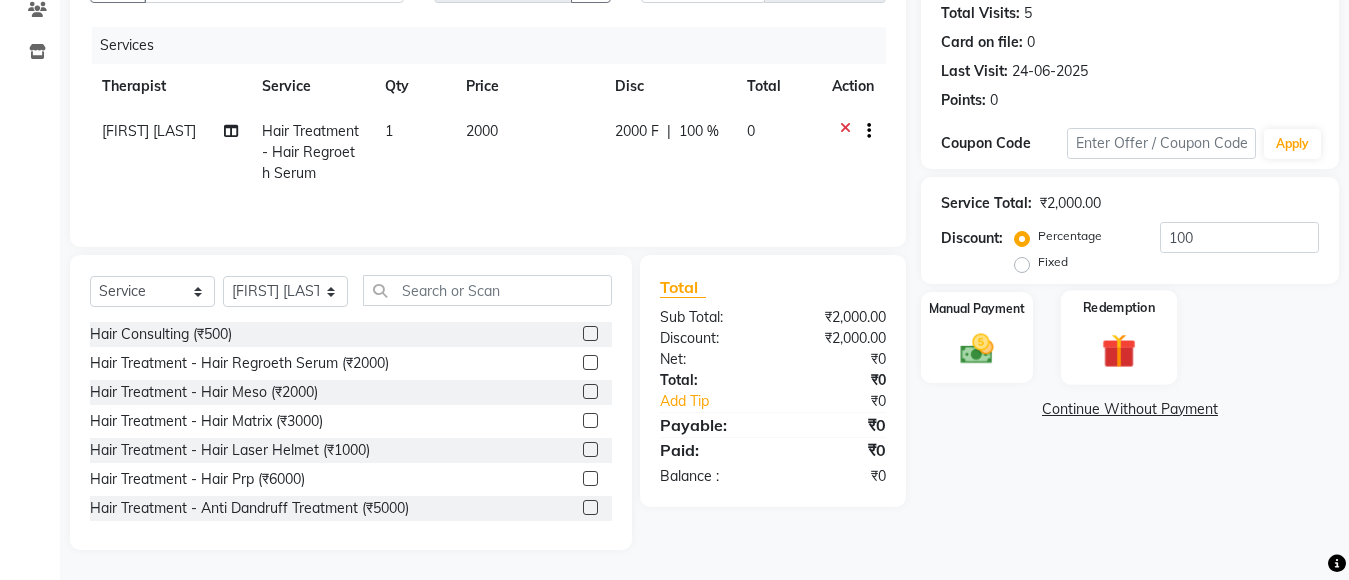 click 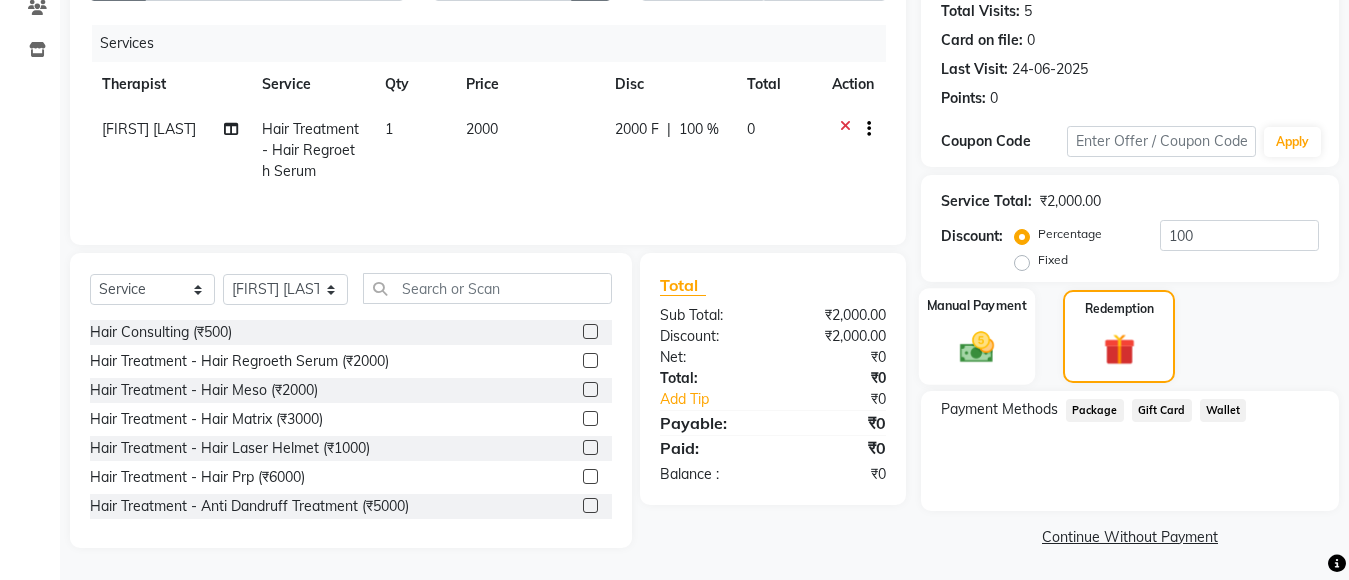 click 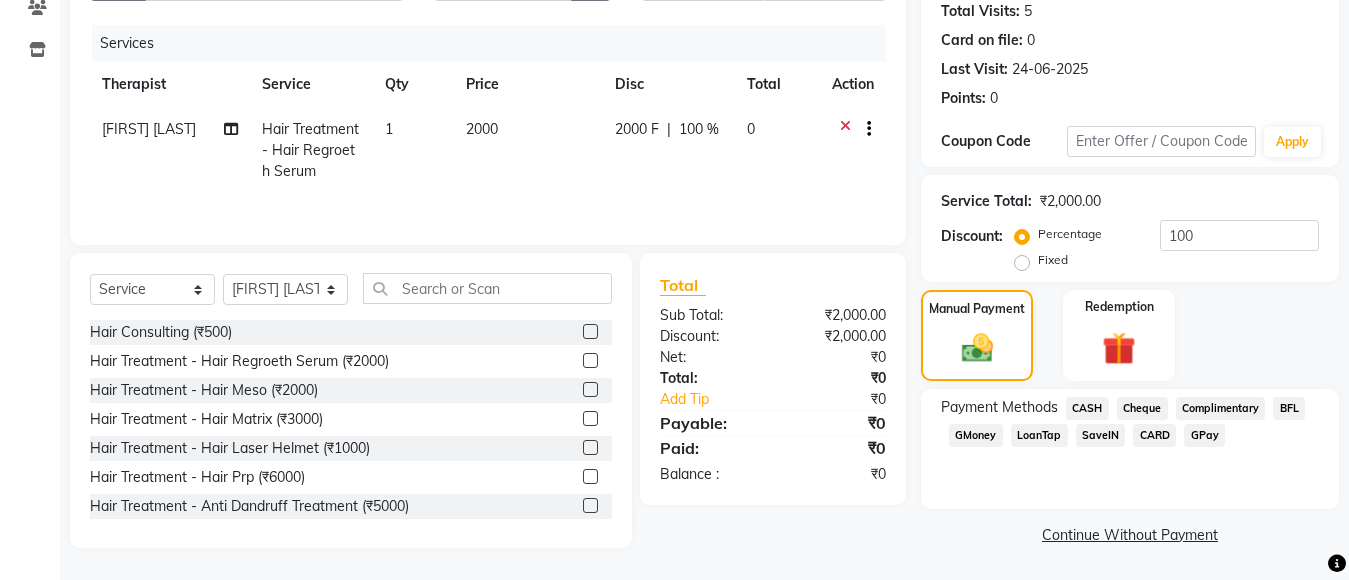 click on "CASH" 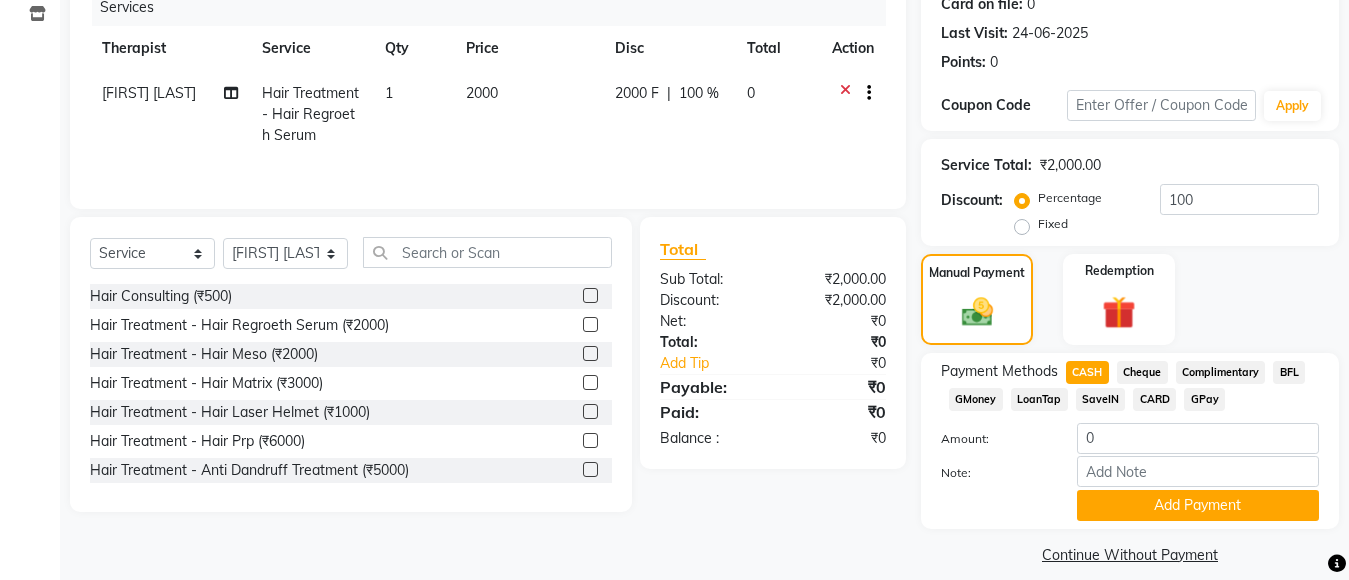 scroll, scrollTop: 279, scrollLeft: 0, axis: vertical 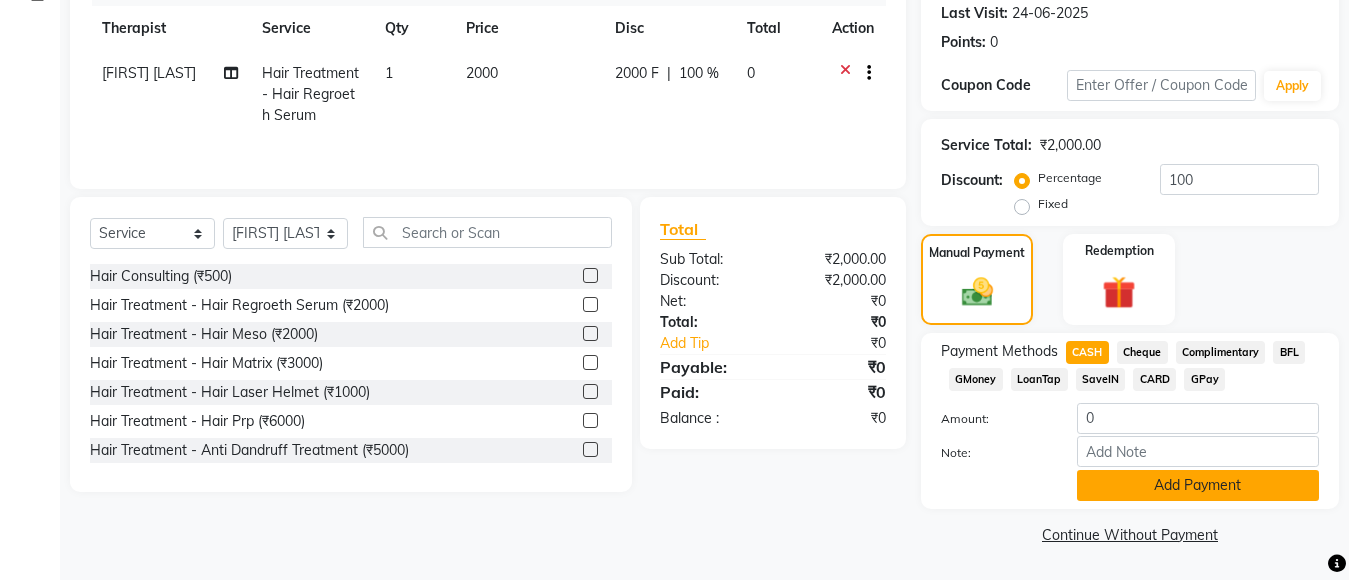click on "Add Payment" 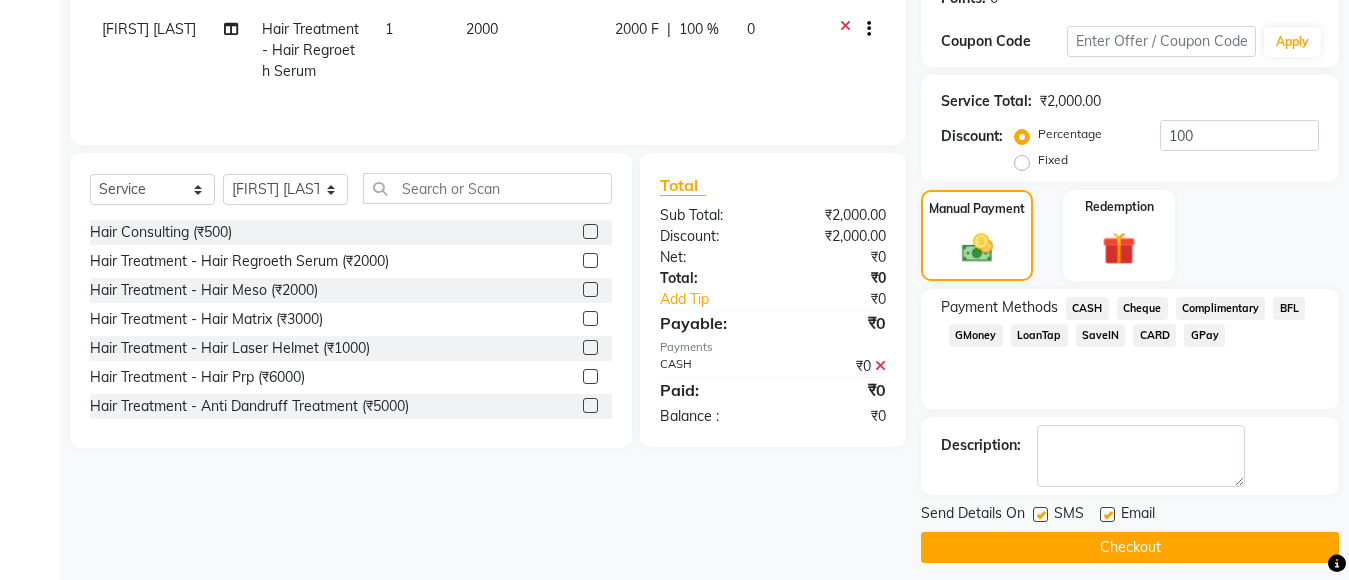 scroll, scrollTop: 336, scrollLeft: 0, axis: vertical 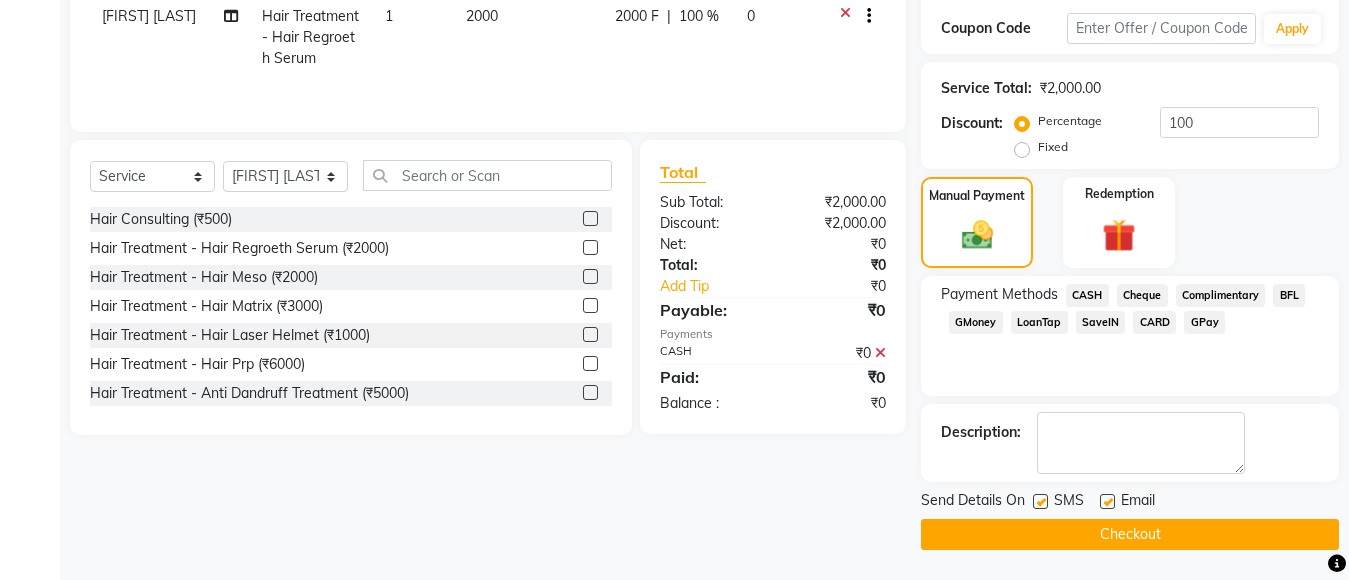 drag, startPoint x: 1104, startPoint y: 501, endPoint x: 1070, endPoint y: 503, distance: 34.058773 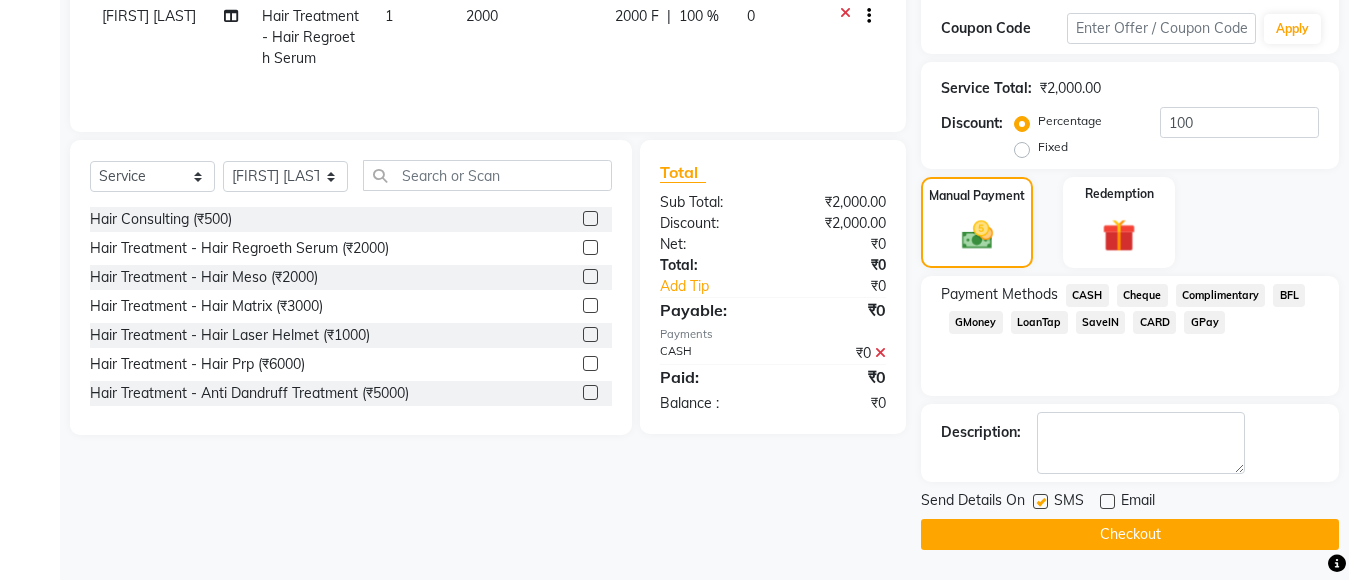 click 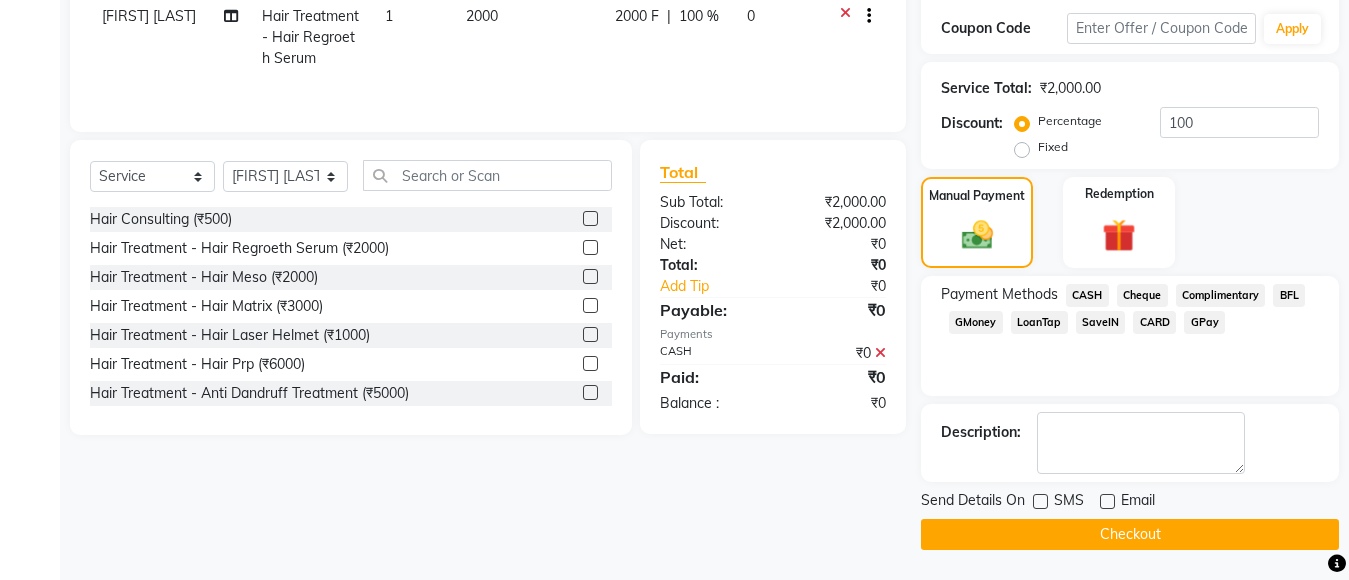 click on "Checkout" 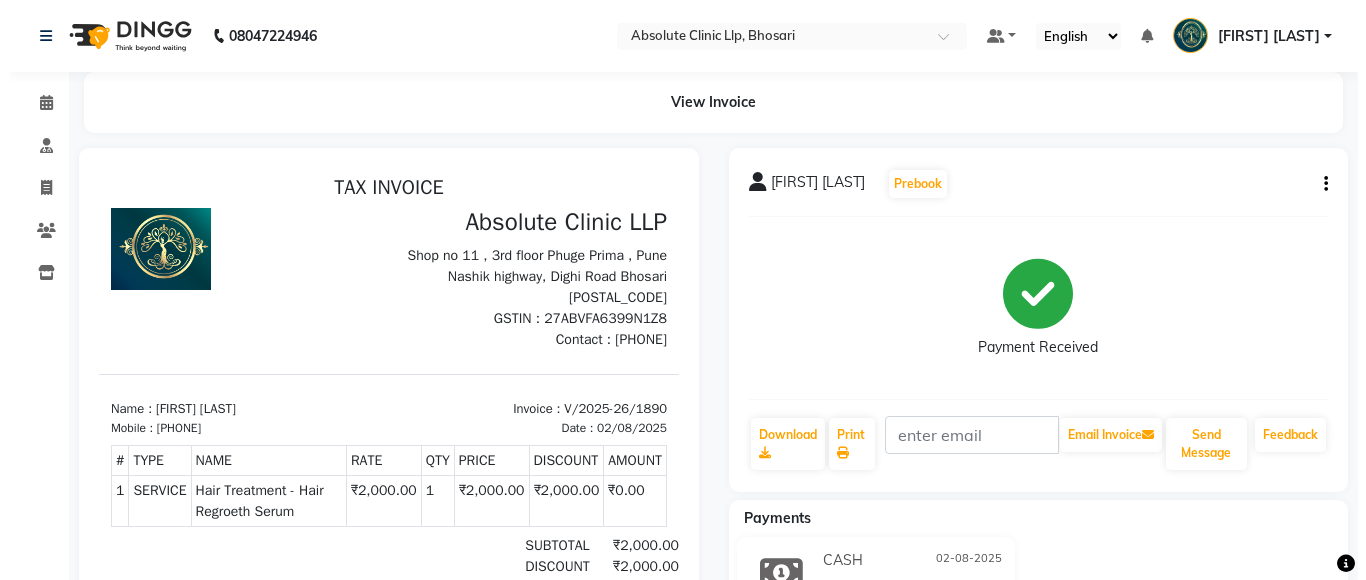 scroll, scrollTop: 16, scrollLeft: 0, axis: vertical 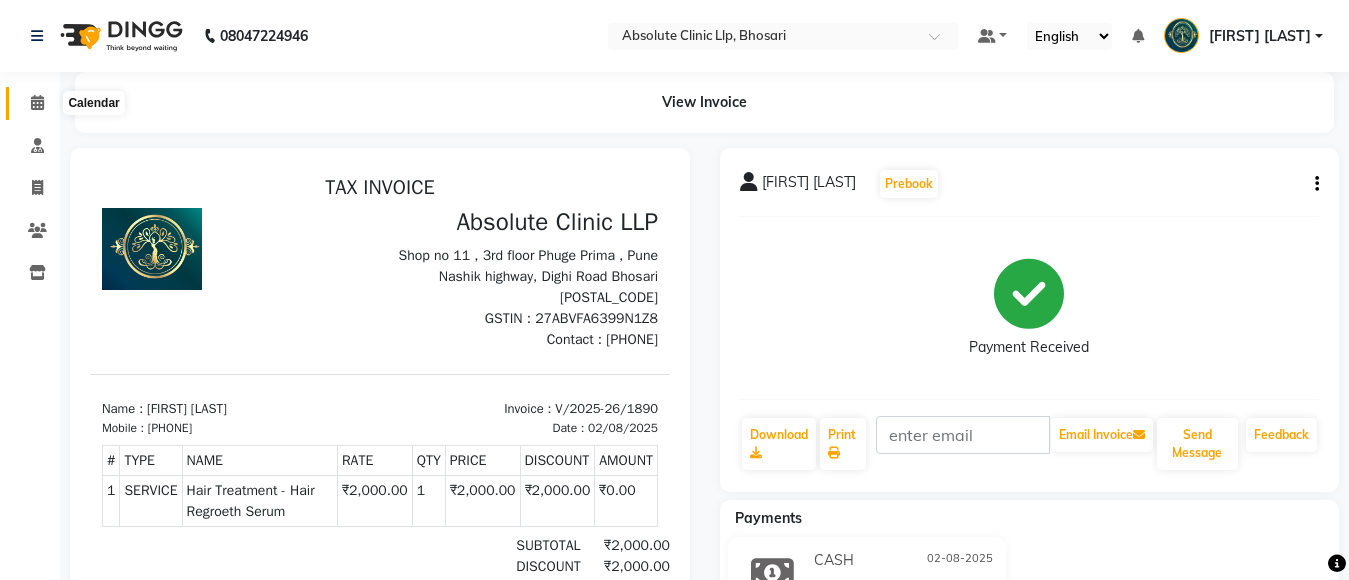 click 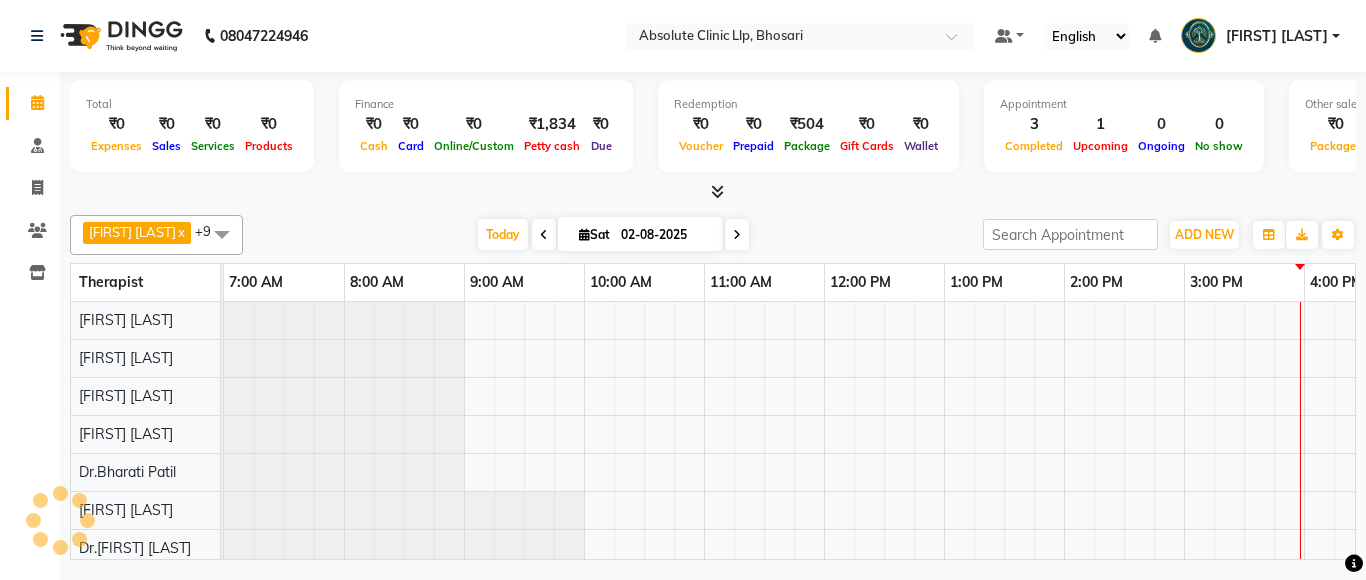 scroll, scrollTop: 0, scrollLeft: 0, axis: both 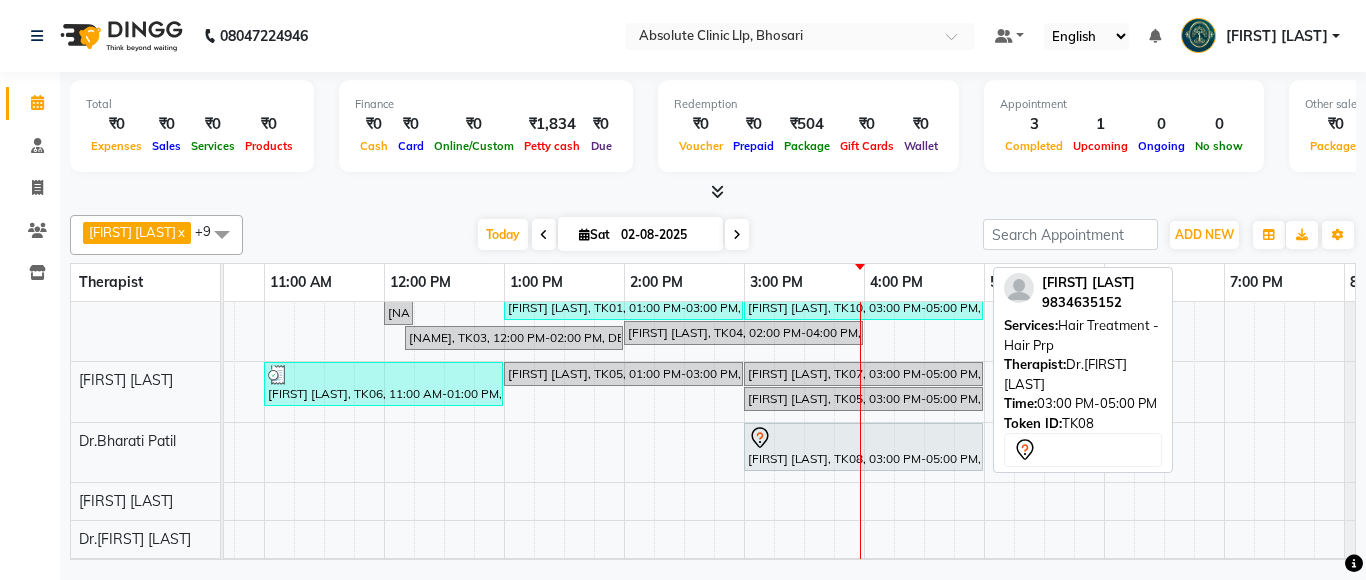 click on "[FIRST] [LAST], TK08, 03:00 PM-05:00 PM, Hair Treatment - Hair Prp" at bounding box center [863, 447] 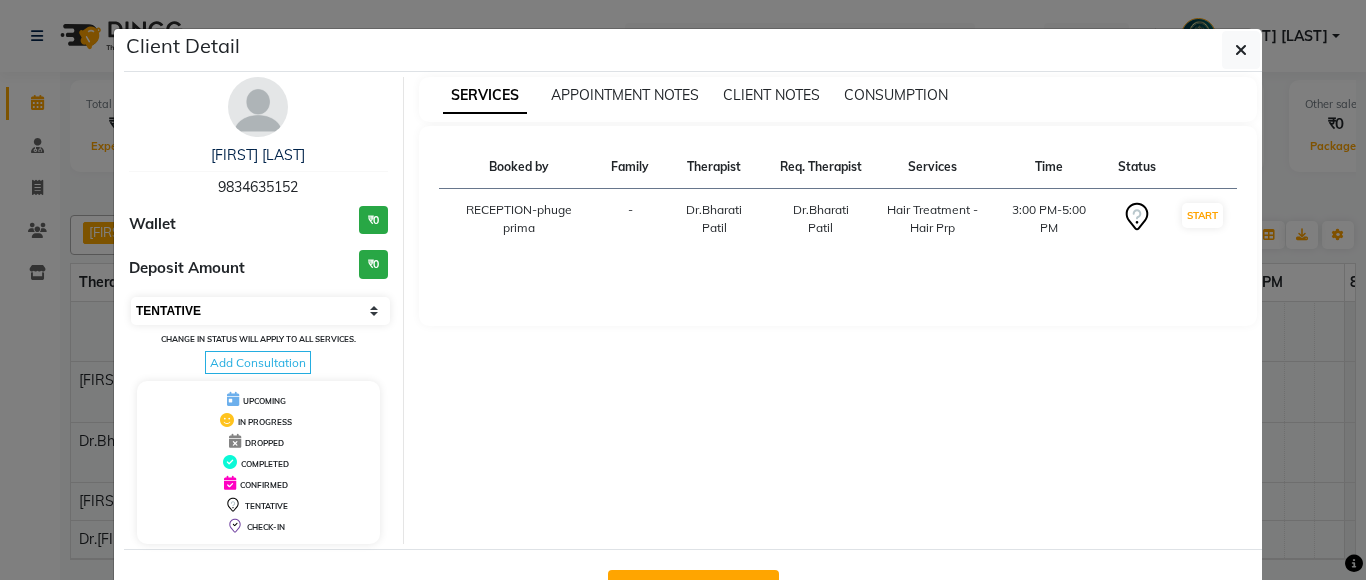 click on "Select IN SERVICE CONFIRMED TENTATIVE CHECK IN MARK DONE DROPPED UPCOMING" at bounding box center [260, 311] 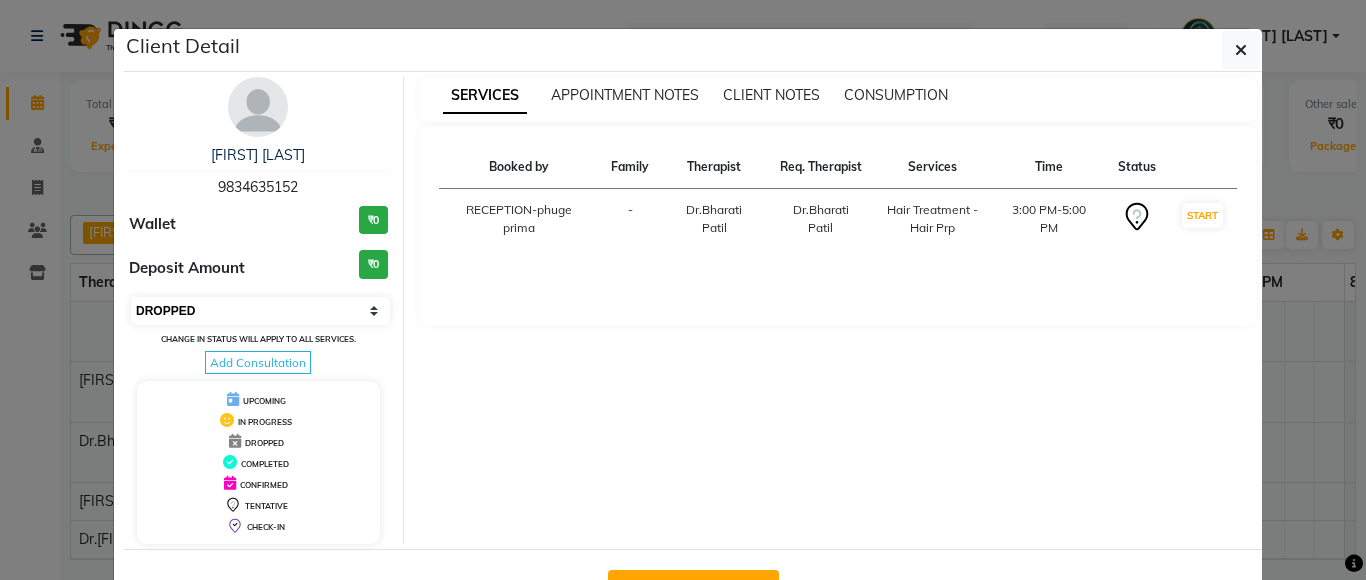 click on "Select IN SERVICE CONFIRMED TENTATIVE CHECK IN MARK DONE DROPPED UPCOMING" at bounding box center [260, 311] 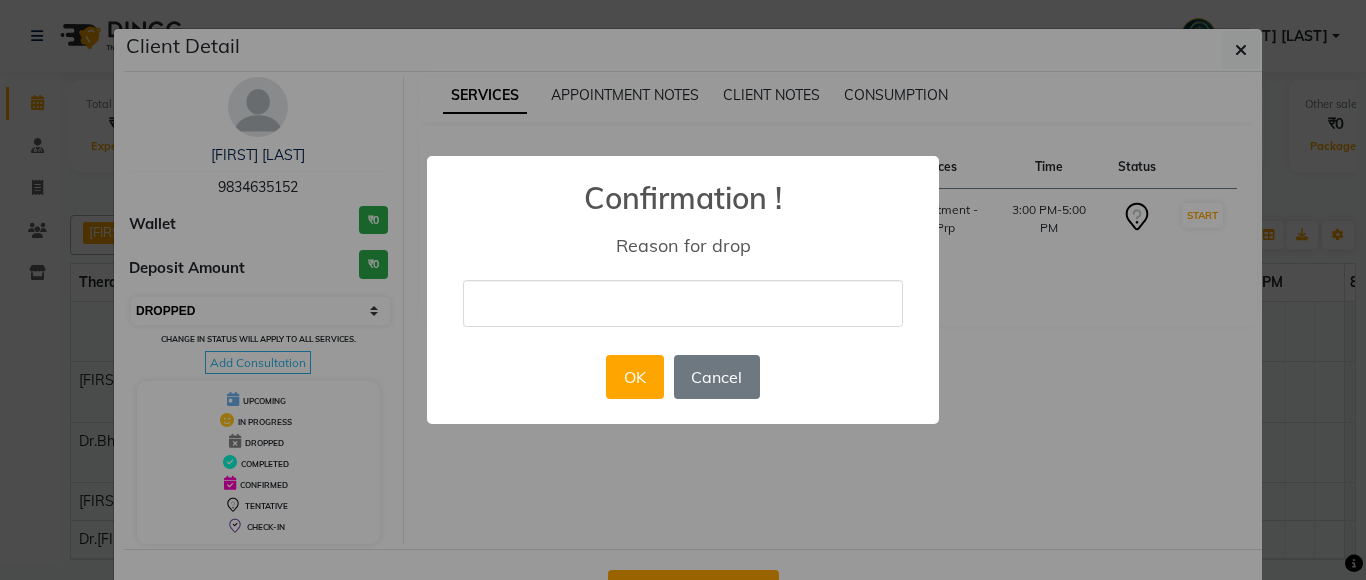 click on "× Confirmation ! Reason for drop OK No Cancel" at bounding box center [683, 290] 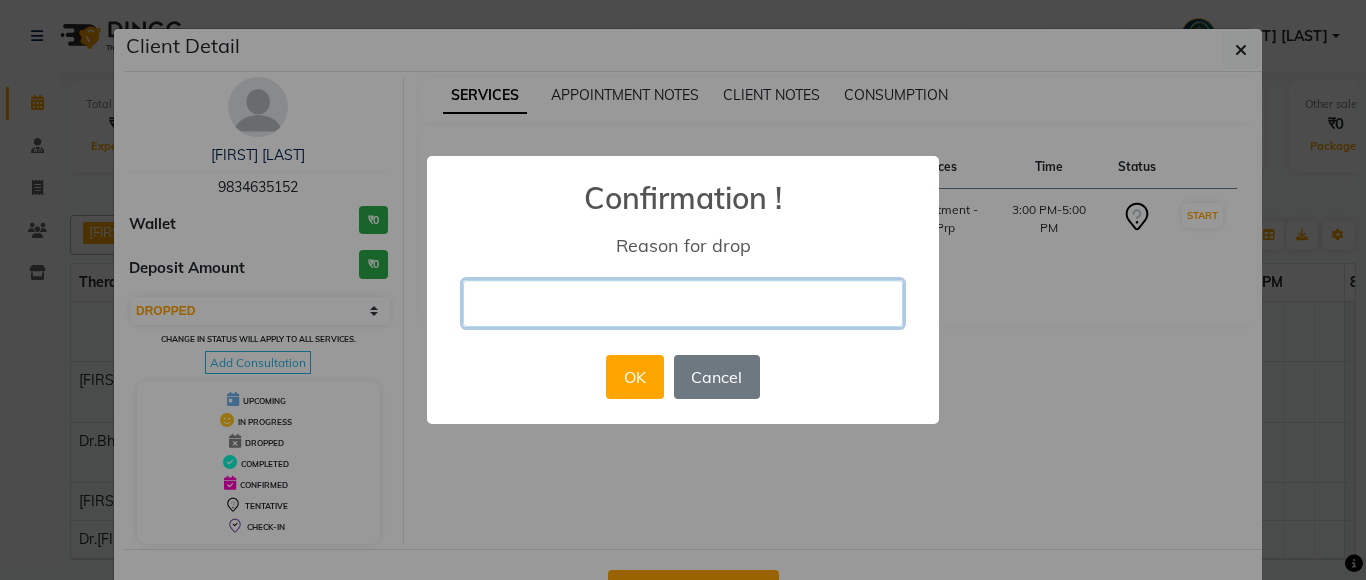 click at bounding box center (683, 303) 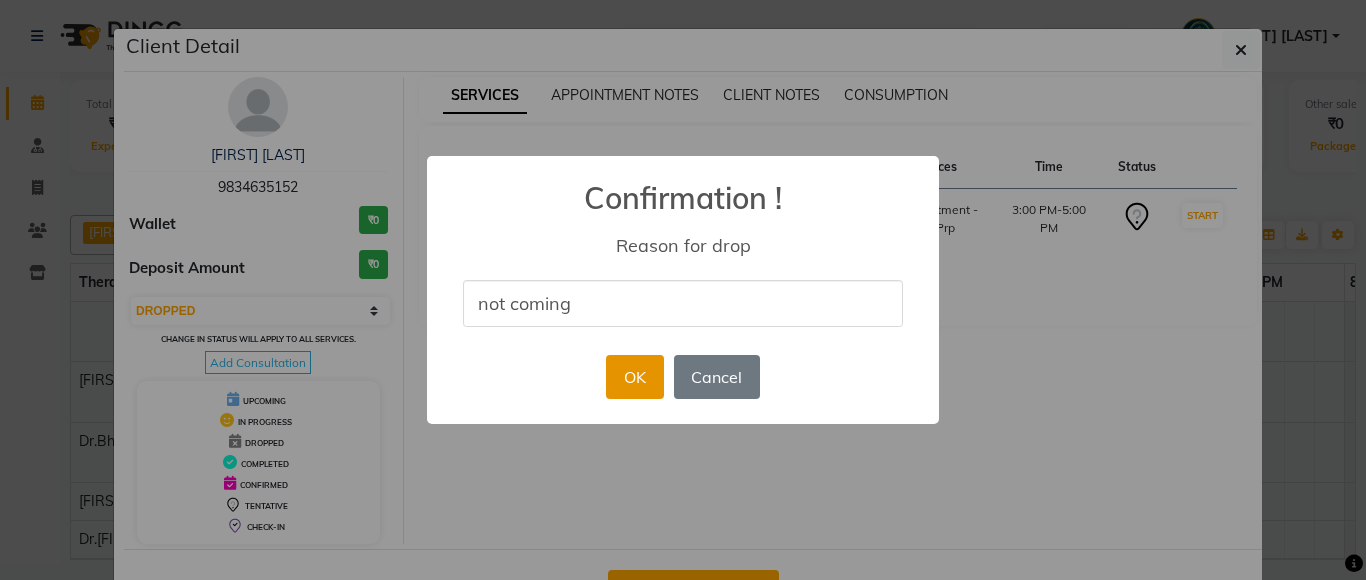 click on "OK" at bounding box center (634, 377) 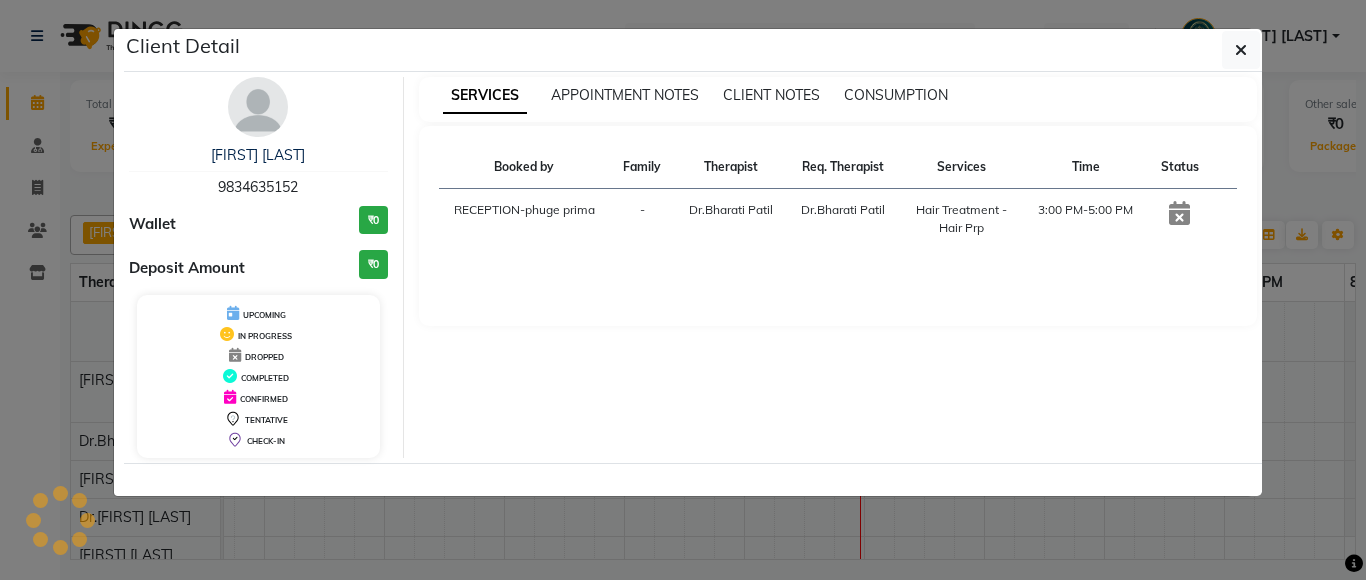 click on "Client Detail  [FIRST] [LAST]    [PHONE] Wallet ₹0 Deposit Amount  ₹0  UPCOMING IN PROGRESS DROPPED COMPLETED CONFIRMED TENTATIVE CHECK-IN SERVICES APPOINTMENT NOTES CLIENT NOTES CONSUMPTION Booked by Family Therapist Req. Therapist Services Time Status  RECEPTION-phuge prima  - Dr.[FIRST] [LAST] Dr.[FIRST] [LAST]  Hair Treatment - Hair Prp   3:00 PM-5:00 PM" 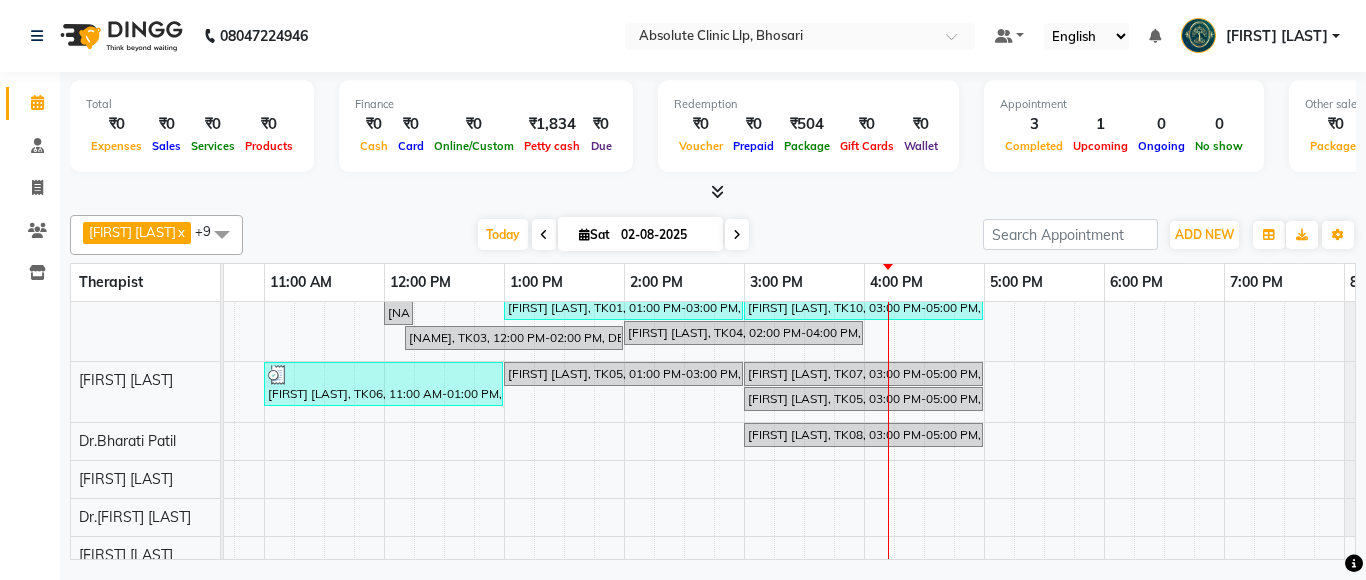 scroll, scrollTop: 210, scrollLeft: 440, axis: both 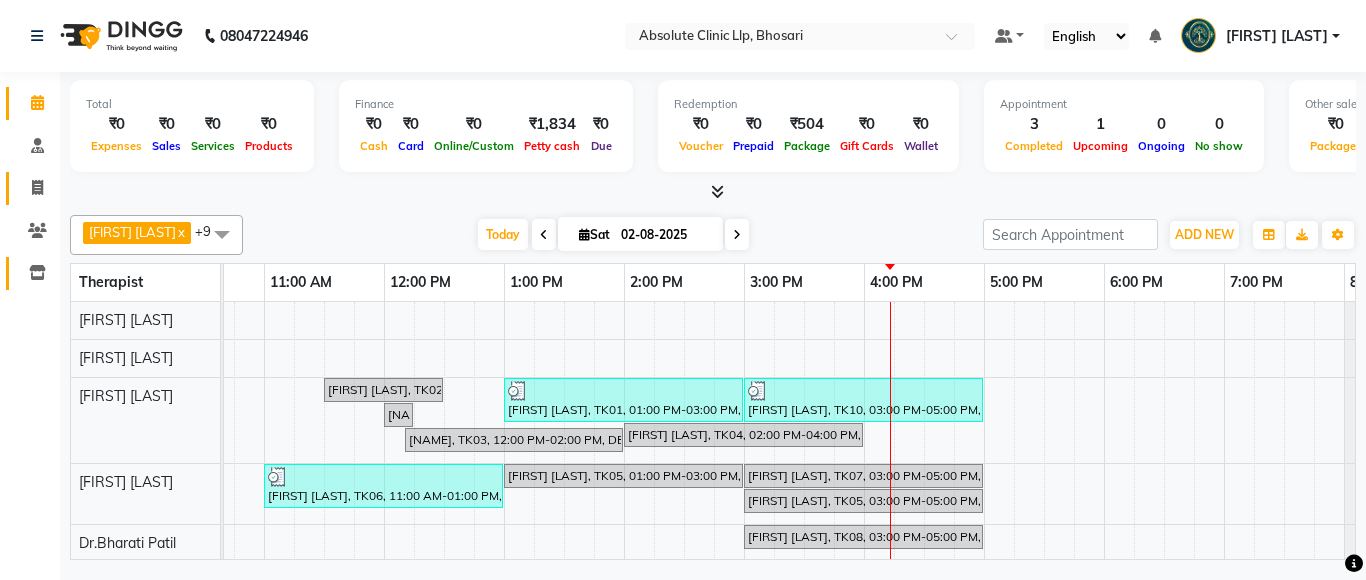 click on "Invoice" 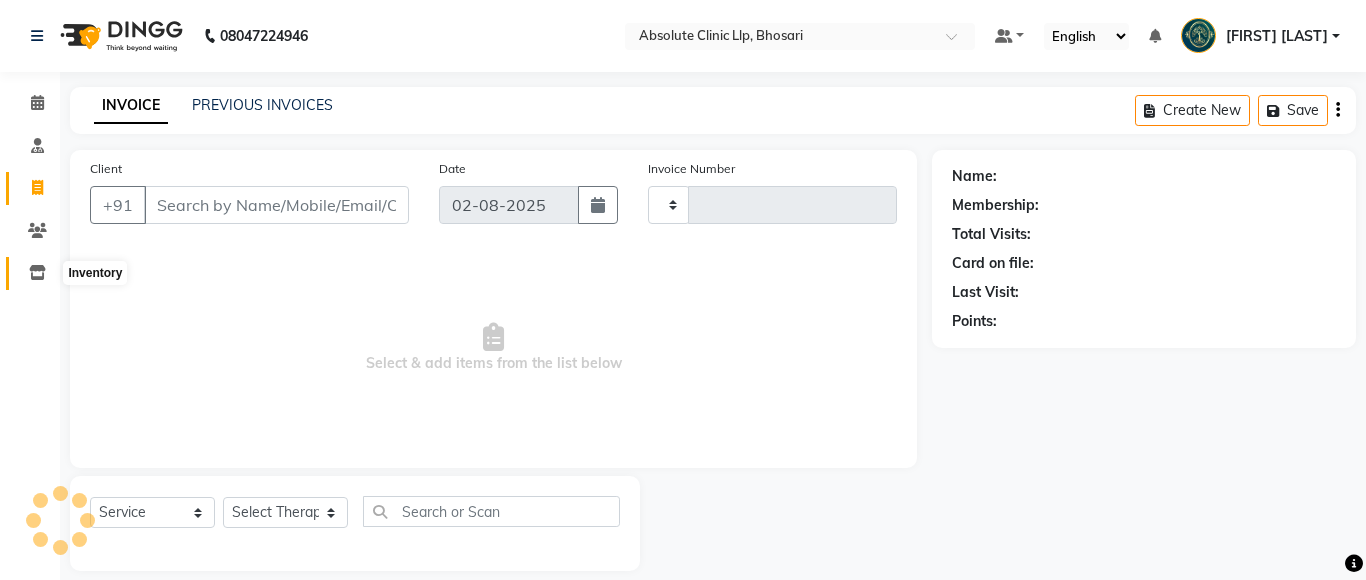 click 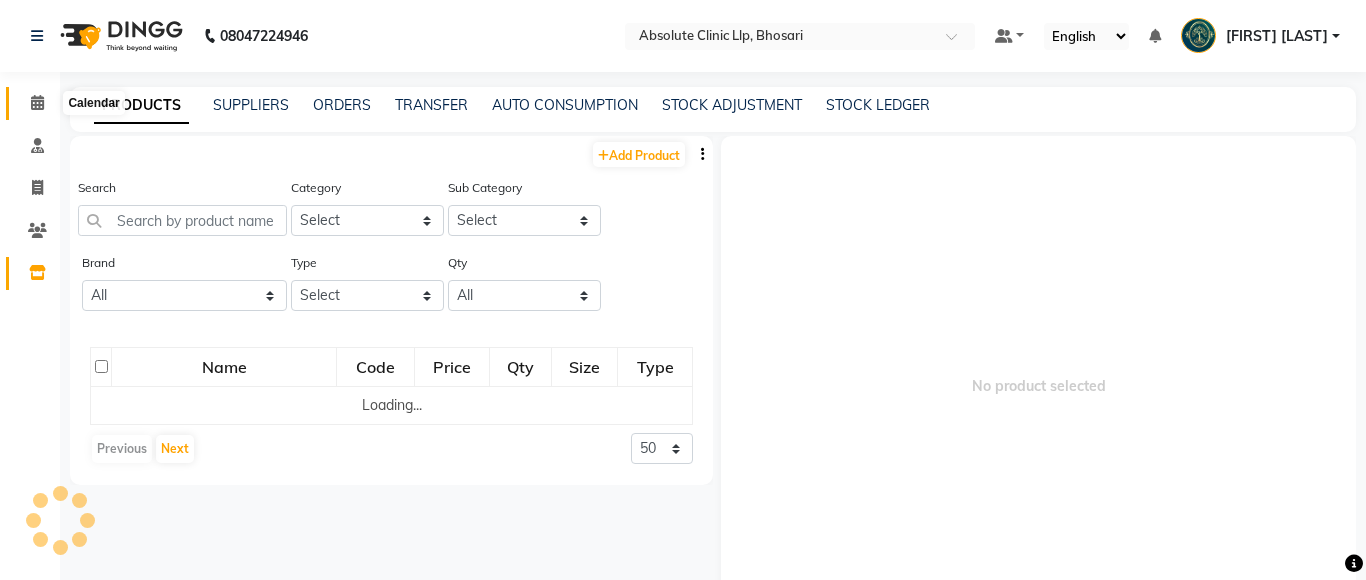 click 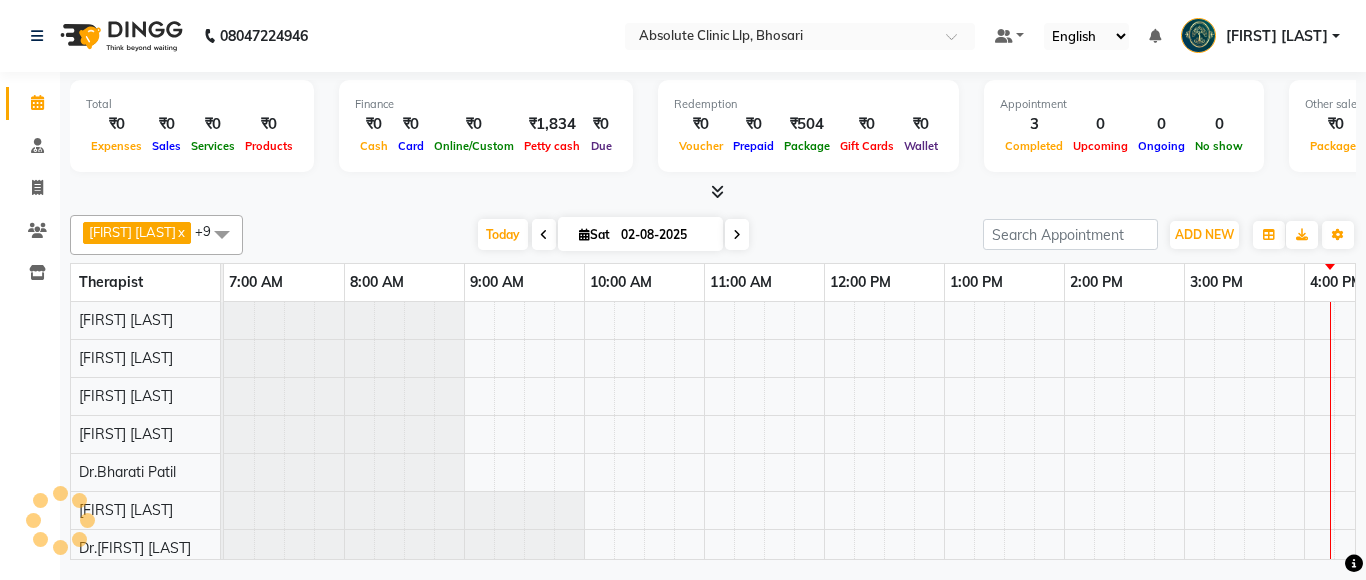 scroll, scrollTop: 0, scrollLeft: 0, axis: both 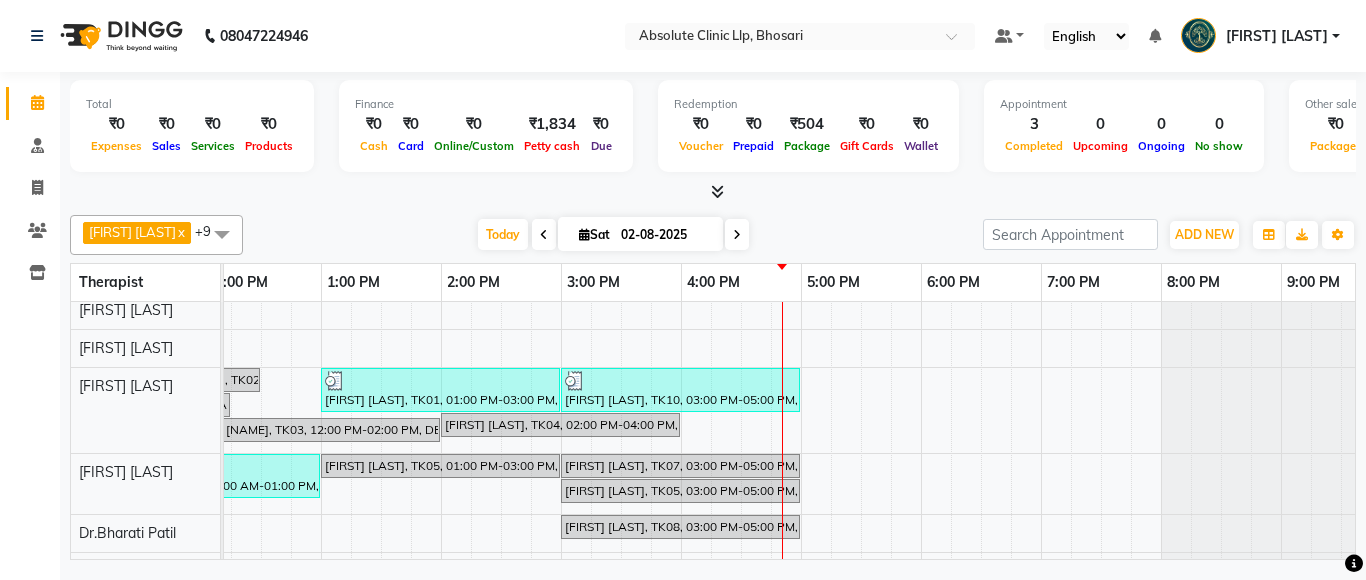 click on "[FIRST] [LAST], TK02, 11:30 AM-12:30 PM, Tattoo- BIG     [FIRST] [LAST], TK01, 01:00 PM-03:00 PM, Skin Treatment - Hydra Facial     [FIRST] [LAST], TK10, 03:00 PM-05:00 PM, Hair Treatment - Hair Regroeth Serum    [FIRST] [LAST], TK03, 12:00 PM-02:00 PM, DERMA PEN4    [FIRST] [LAST], TK04, 02:00 PM-04:00 PM, Hair Treatment - Hair Prp    [FIRST] [LAST], TK03, 12:00 PM-02:00 PM, DERMA PEN4     [FIRST] [LAST], TK06, 11:00 AM-01:00 PM, Skin Treatment - Medicine Insertion    [FIRST] [LAST], TK05, 01:00 PM-03:00 PM, Skin Treatment - Medicine Insertion    [FIRST] [LAST], TK07, 03:00 PM-05:00 PM, Skin Treatment - Hydra Facial    [FIRST] [LAST], TK05, 03:00 PM-05:00 PM, Laser Hair Reduction Treatment - Under Arm    [FIRST] [LAST], TK08, 03:00 PM-05:00 PM, Hair Treatment - Hair Prp    [FIRST] [LAST], TK09, 03:00 PM-05:00 PM, Skin Treatment - Peel(Face)" at bounding box center (501, 517) 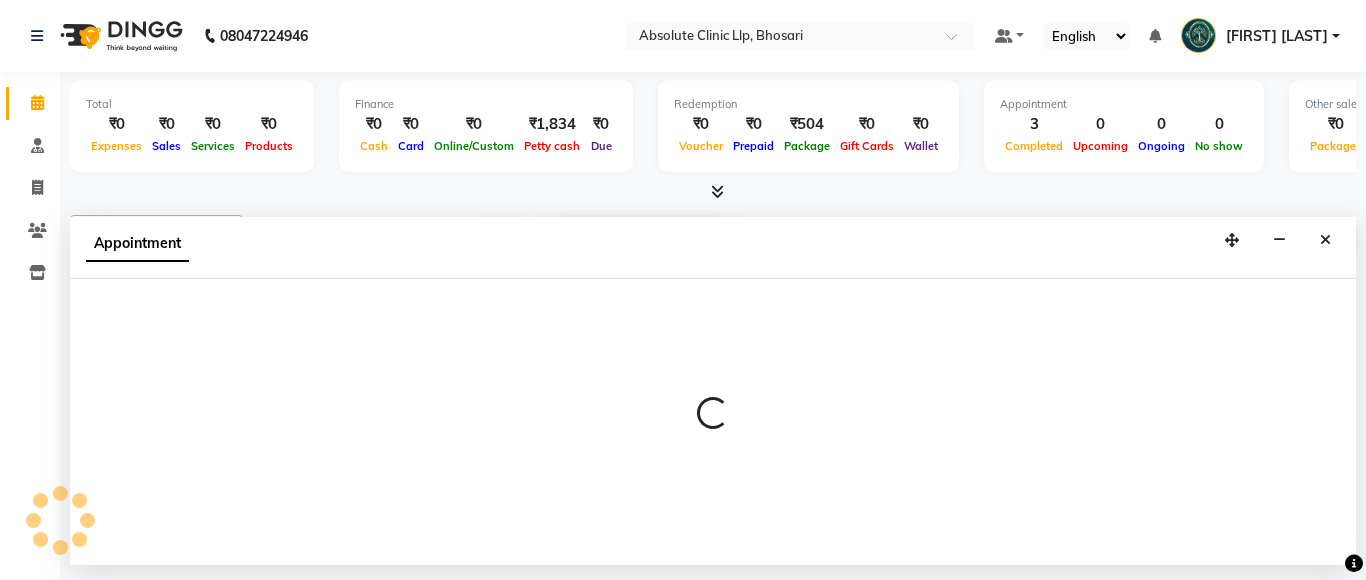 select on "28128" 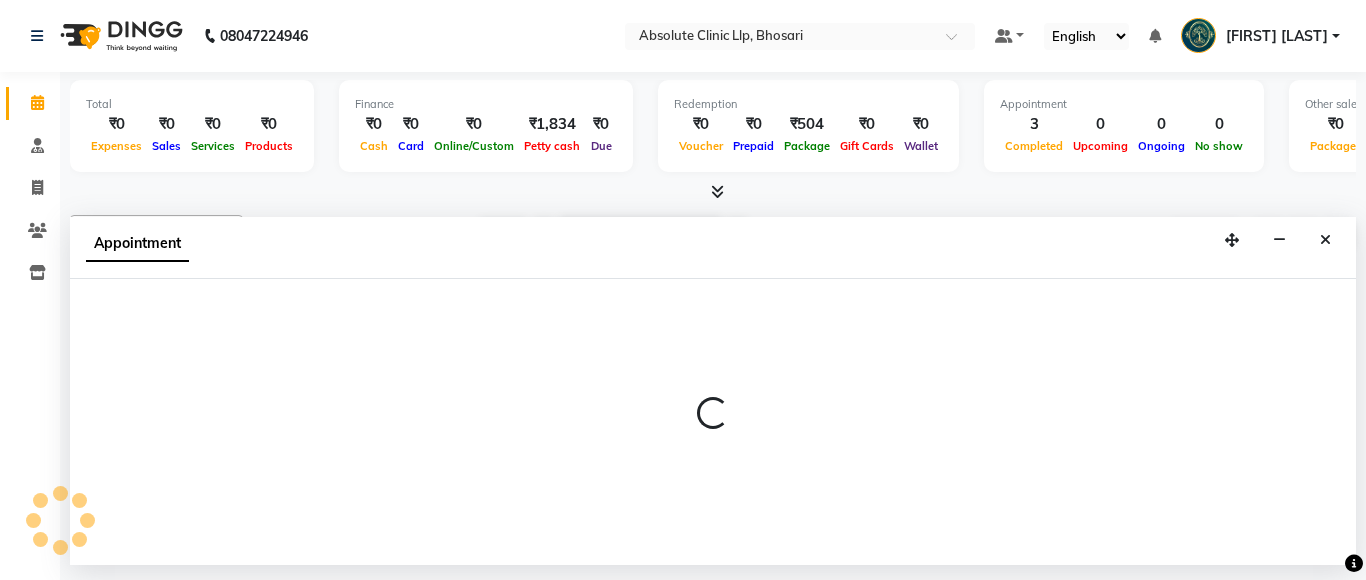select on "tentative" 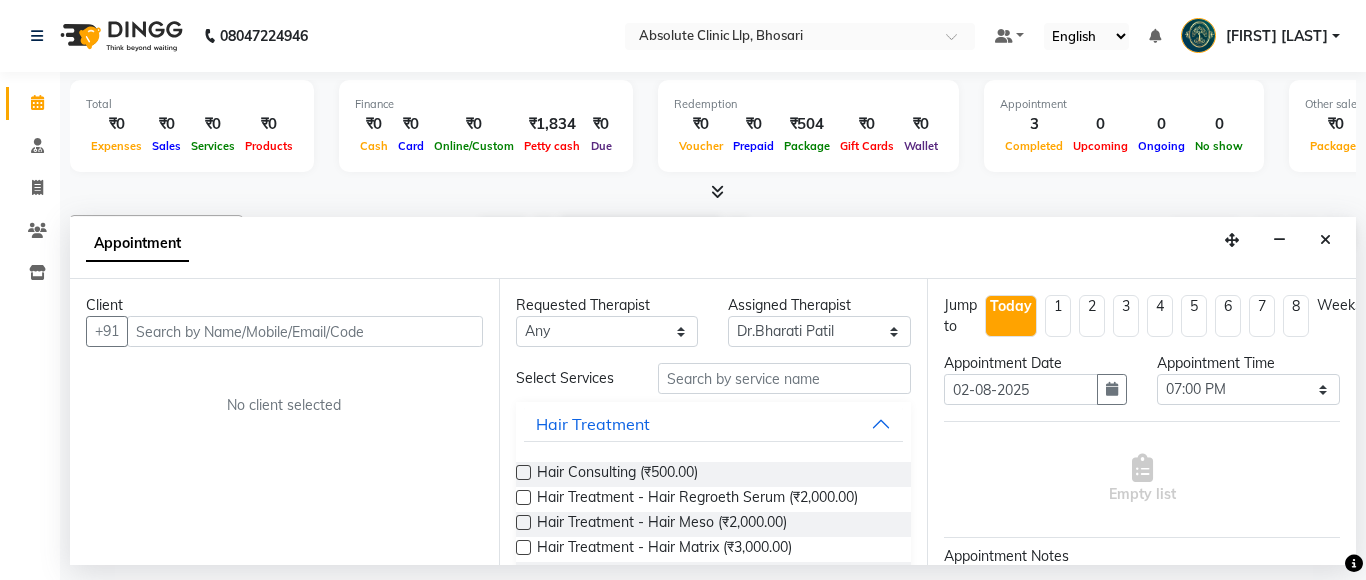 click at bounding box center (1325, 240) 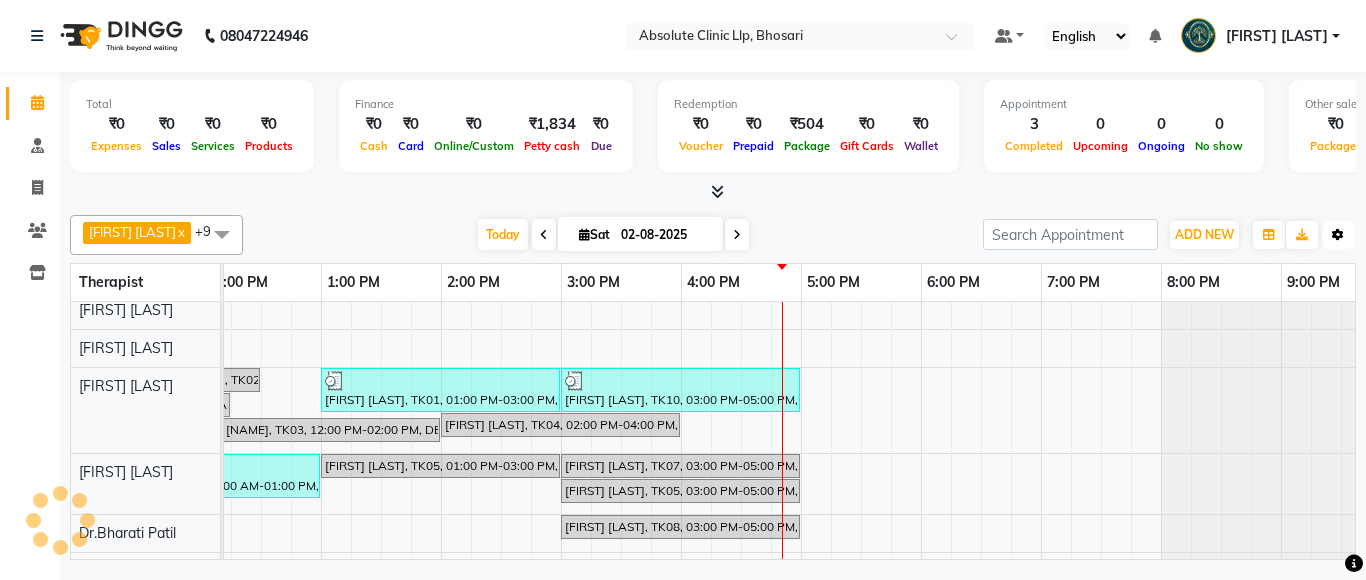 click on "Toggle Dropdown" at bounding box center (1338, 235) 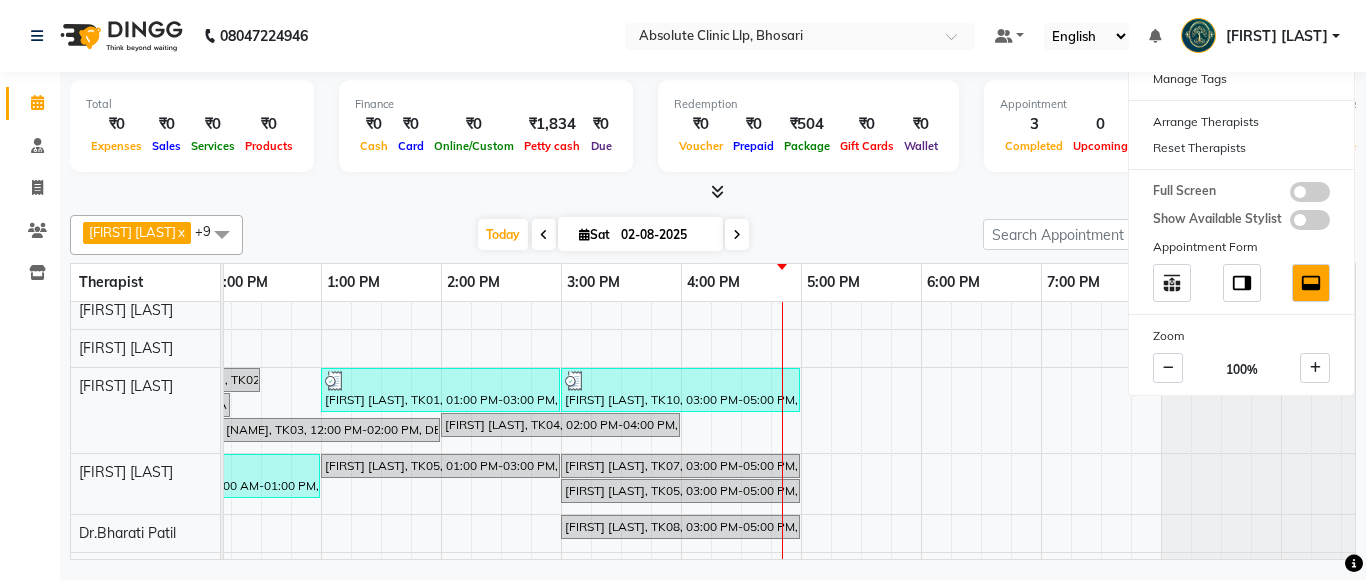 scroll, scrollTop: 10, scrollLeft: 539, axis: both 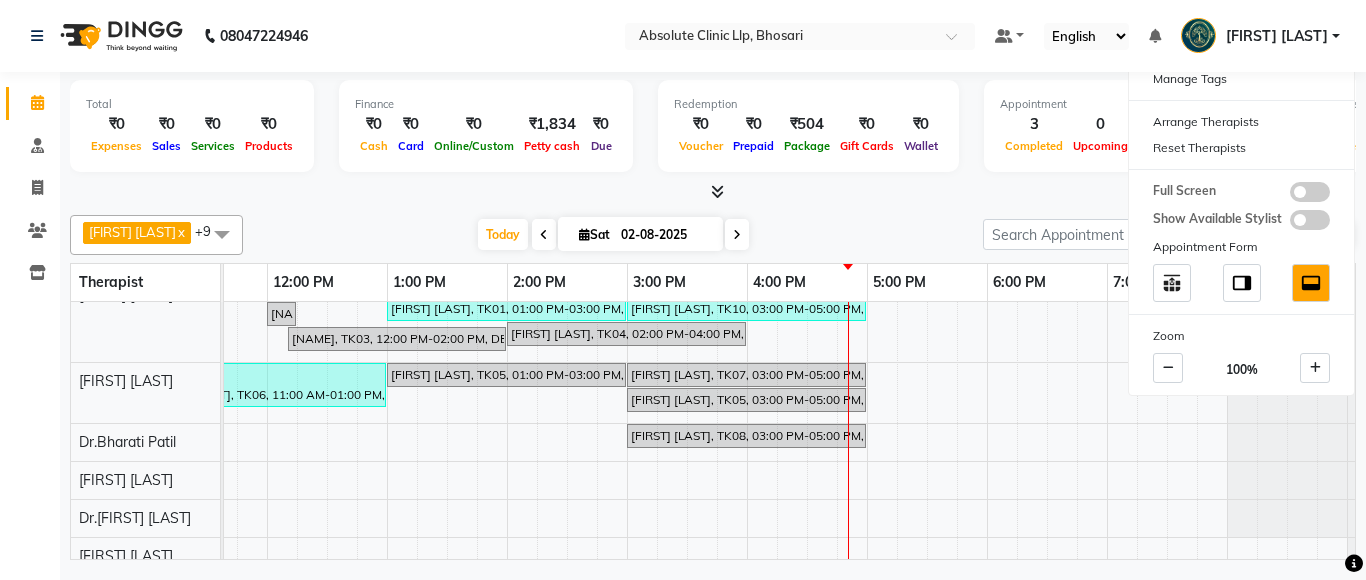 click on "6:00 PM" at bounding box center [1047, 282] 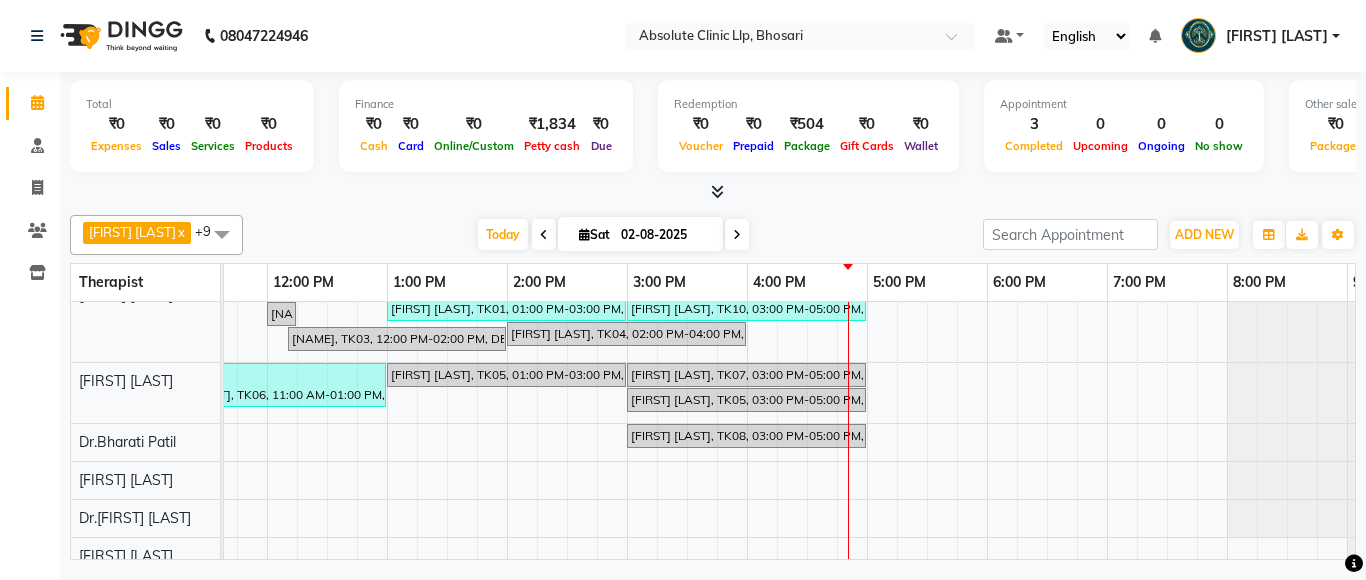 click on "[FIRST] [LAST], TK02, 11:30 AM-12:30 PM, Tattoo- BIG     [FIRST] [LAST], TK01, 01:00 PM-03:00 PM, Skin Treatment - Hydra Facial     [FIRST] [LAST], TK10, 03:00 PM-05:00 PM, Hair Treatment - Hair Regroeth Serum    [FIRST] [LAST], TK03, 12:00 PM-02:00 PM, DERMA PEN4    [FIRST] [LAST], TK04, 02:00 PM-04:00 PM, Hair Treatment - Hair Prp    [FIRST] [LAST], TK03, 12:00 PM-02:00 PM, DERMA PEN4     [FIRST] [LAST], TK06, 11:00 AM-01:00 PM, Skin Treatment - Medicine Insertion    [FIRST] [LAST], TK05, 01:00 PM-03:00 PM, Skin Treatment - Medicine Insertion    [FIRST] [LAST], TK07, 03:00 PM-05:00 PM, Skin Treatment - Hydra Facial    [FIRST] [LAST], TK05, 03:00 PM-05:00 PM, Laser Hair Reduction Treatment - Under Arm    [FIRST] [LAST], TK08, 03:00 PM-05:00 PM, Hair Treatment - Hair Prp    [FIRST] [LAST], TK09, 03:00 PM-05:00 PM, Skin Treatment - Peel(Face)" at bounding box center (567, 426) 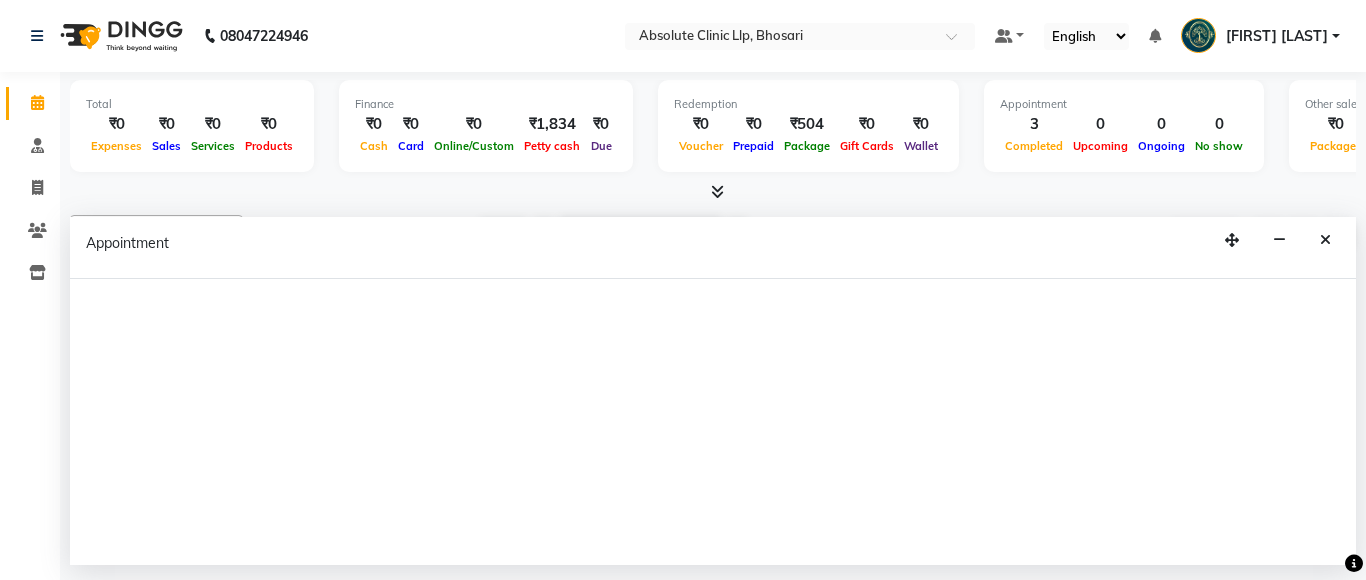 select on "27987" 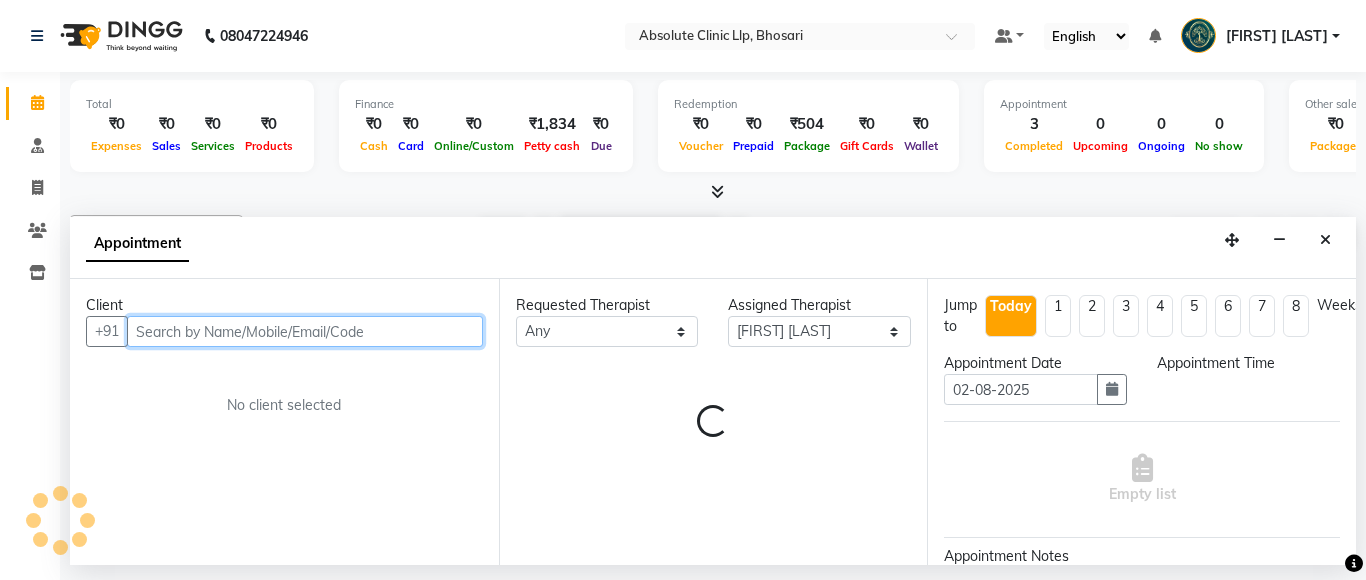 select on "1140" 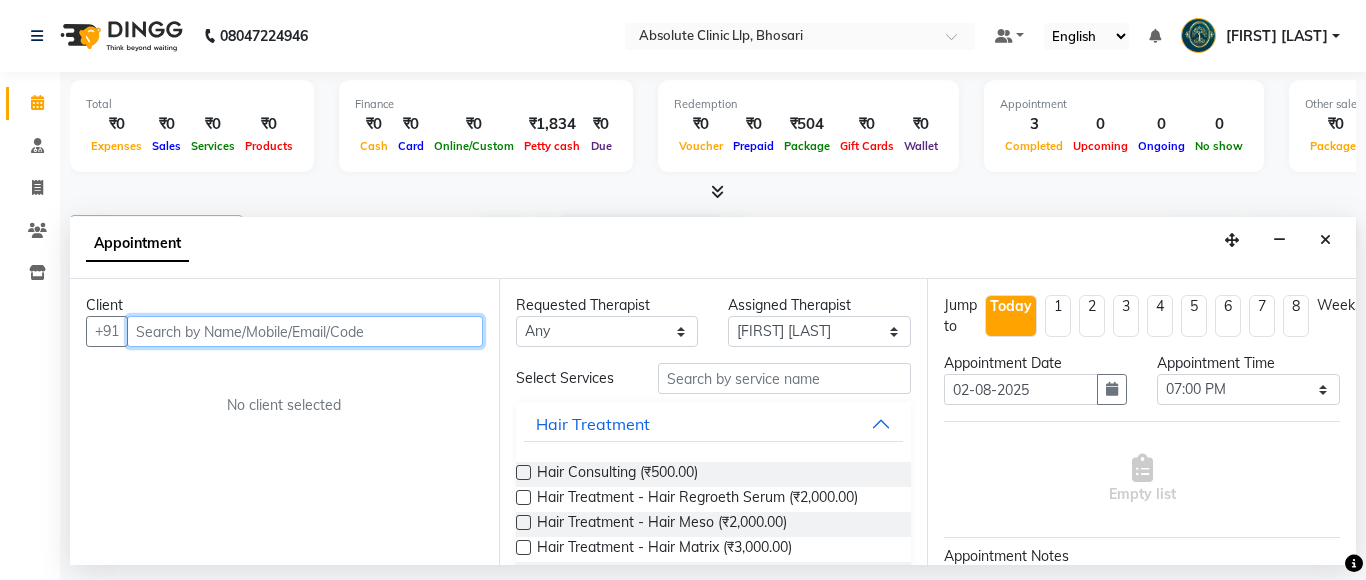 click at bounding box center (305, 331) 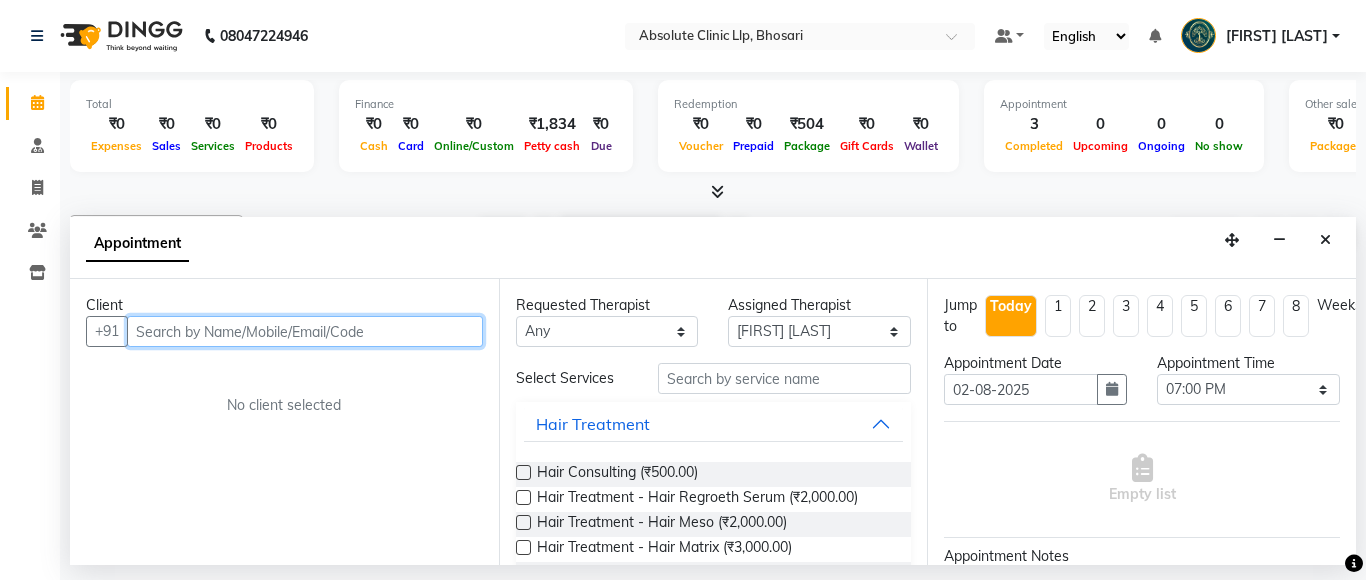 click at bounding box center (305, 331) 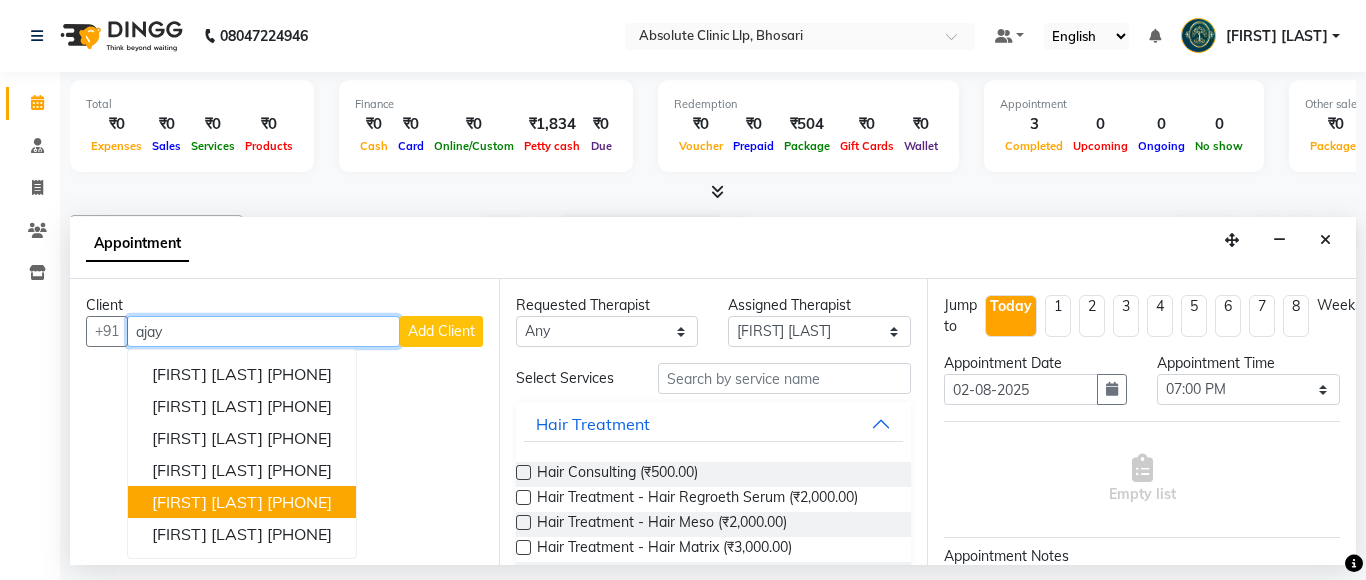 click on "[PHONE]" at bounding box center (299, 502) 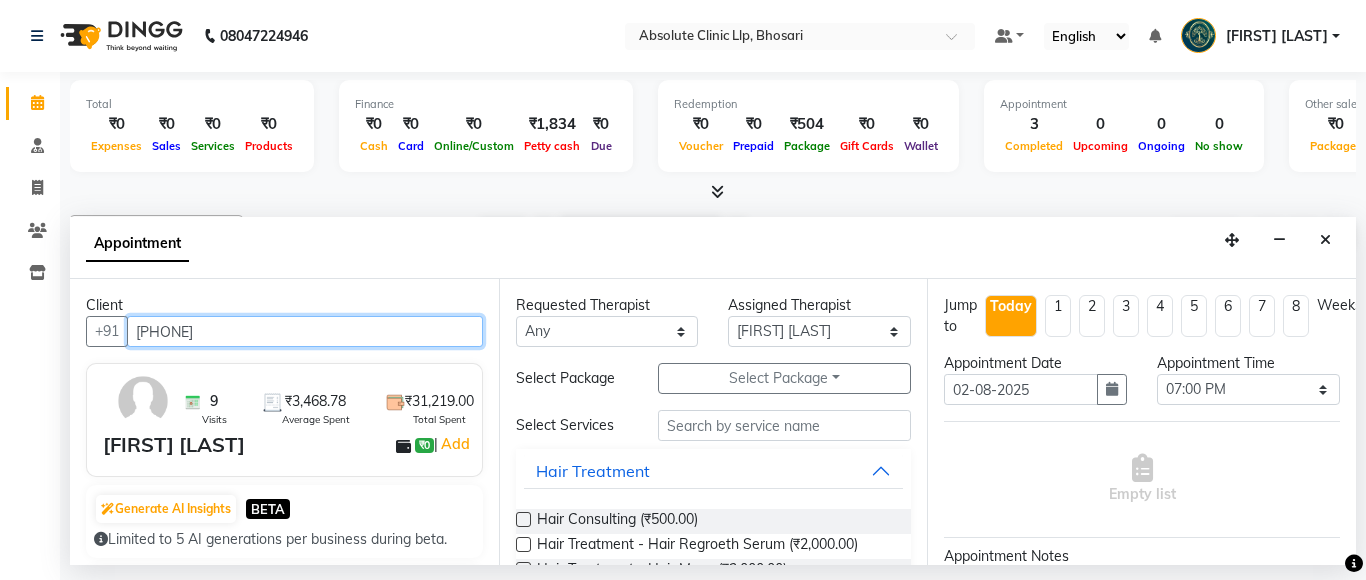type on "[PHONE]" 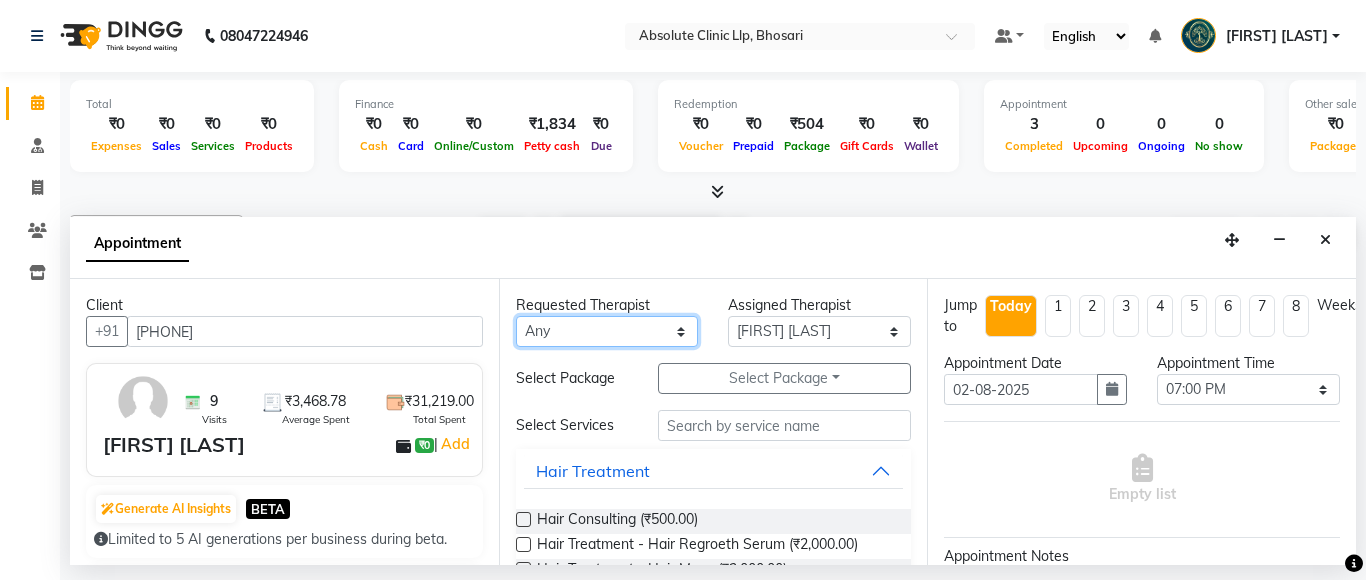 click on "[FIRST] [LAST]	 Dr.[LAST] [LAST] Dr.[LAST] [LAST] Dr.[LAST] [LAST] [FIRST] [LAST] [FIRST] [LAST]	 [FIRST] [LAST]	 [FIRST] [LAST]	 [FIRST] [LAST]" at bounding box center [607, 331] 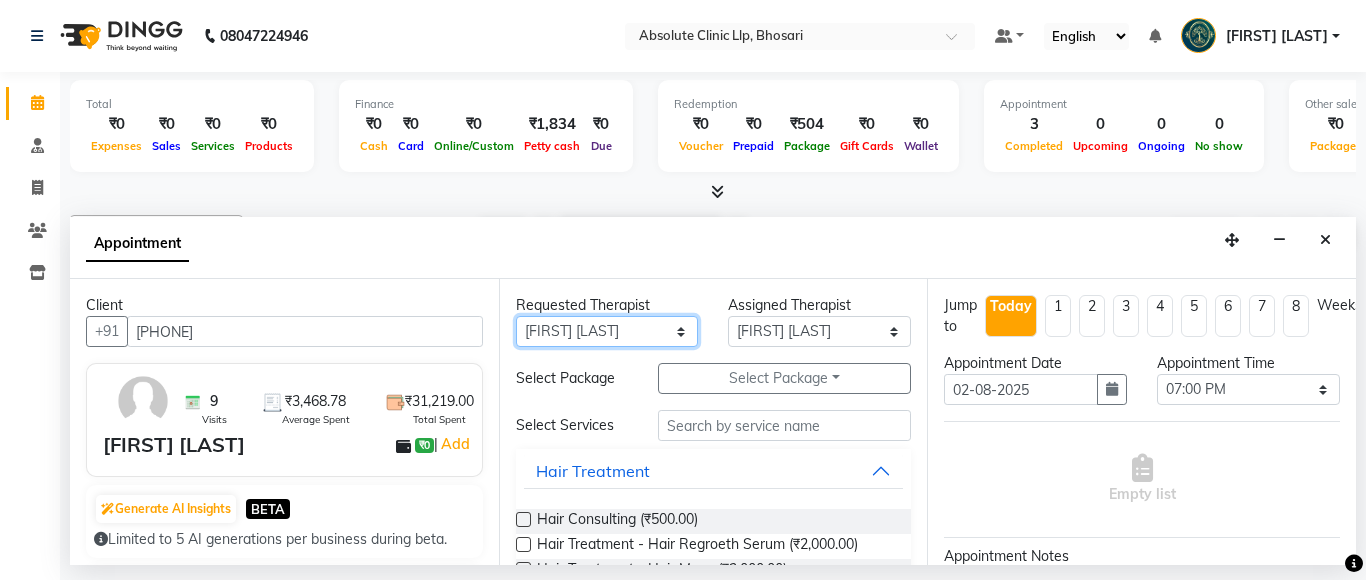 click on "[FIRST] [LAST]	 Dr.[LAST] [LAST] Dr.[LAST] [LAST] Dr.[LAST] [LAST] [FIRST] [LAST] [FIRST] [LAST]	 [FIRST] [LAST]	 [FIRST] [LAST]	 [FIRST] [LAST]" at bounding box center (607, 331) 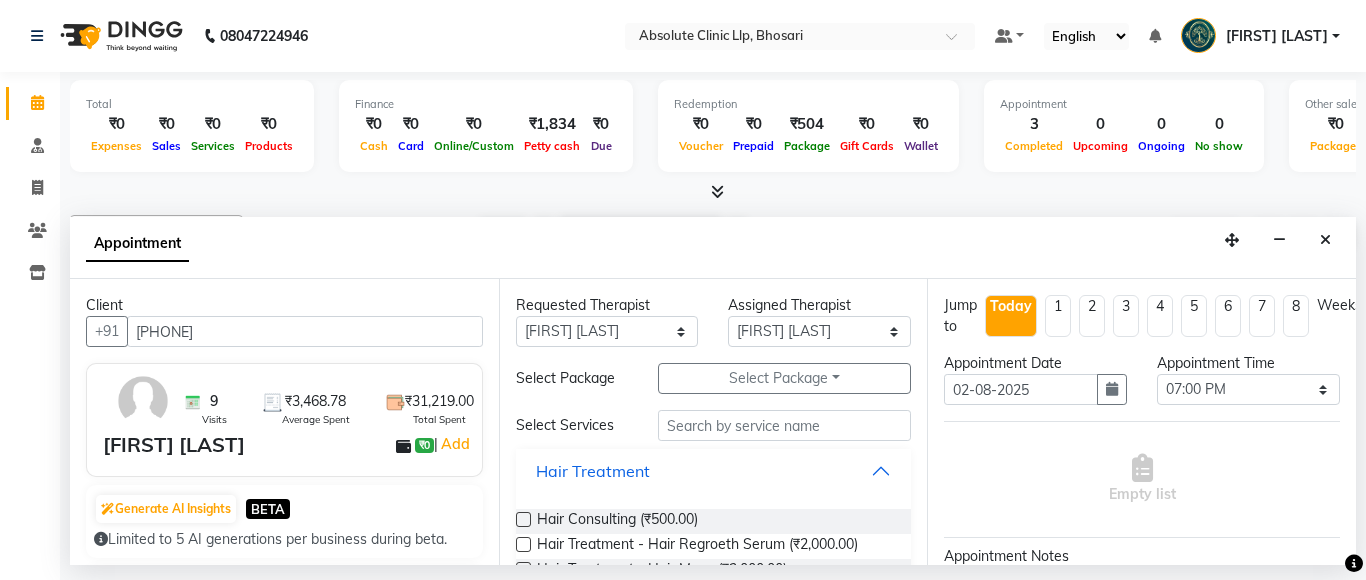 click on "Hair Treatment" at bounding box center [593, 471] 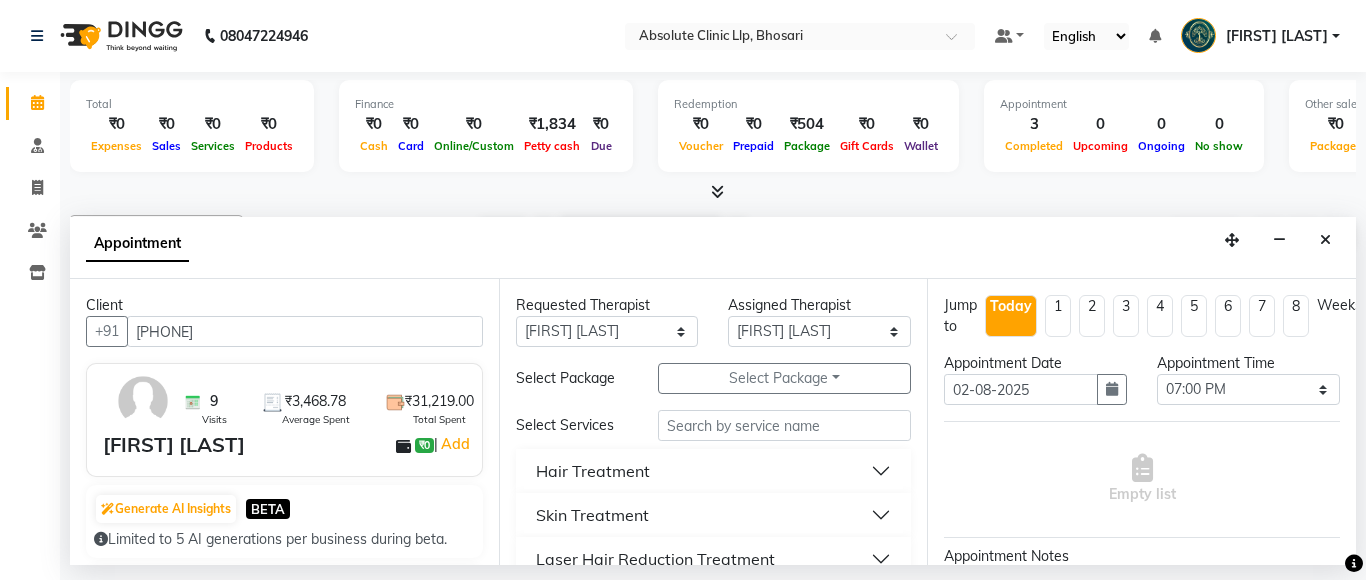 click on "Hair Treatment" at bounding box center [593, 471] 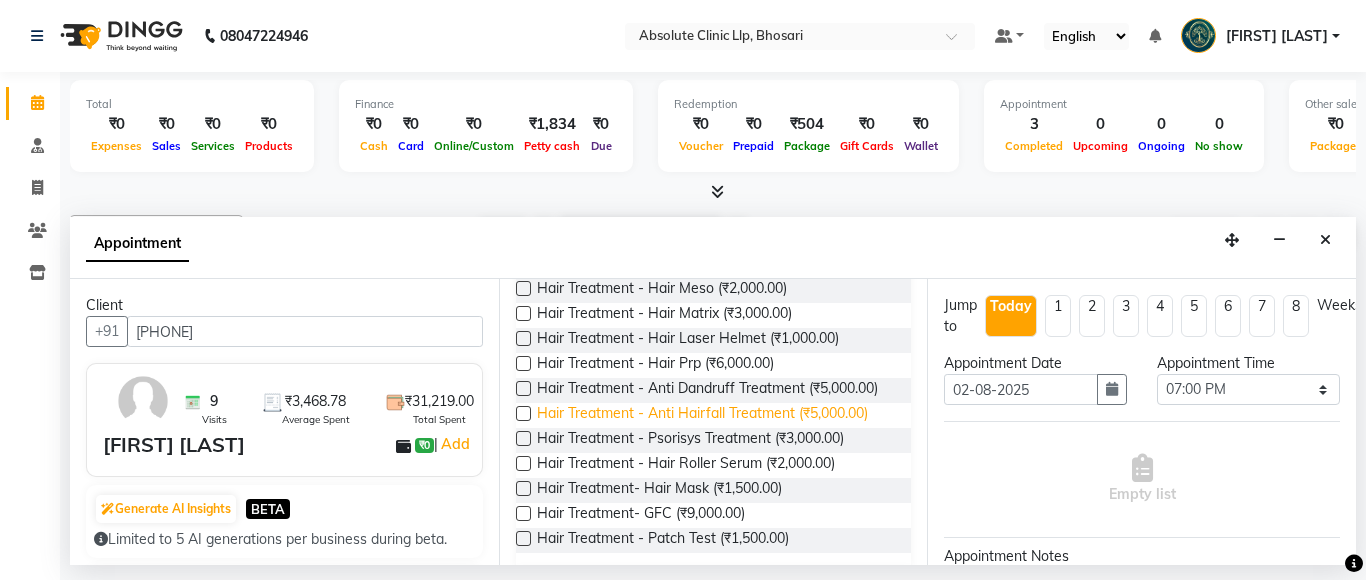 scroll, scrollTop: 400, scrollLeft: 0, axis: vertical 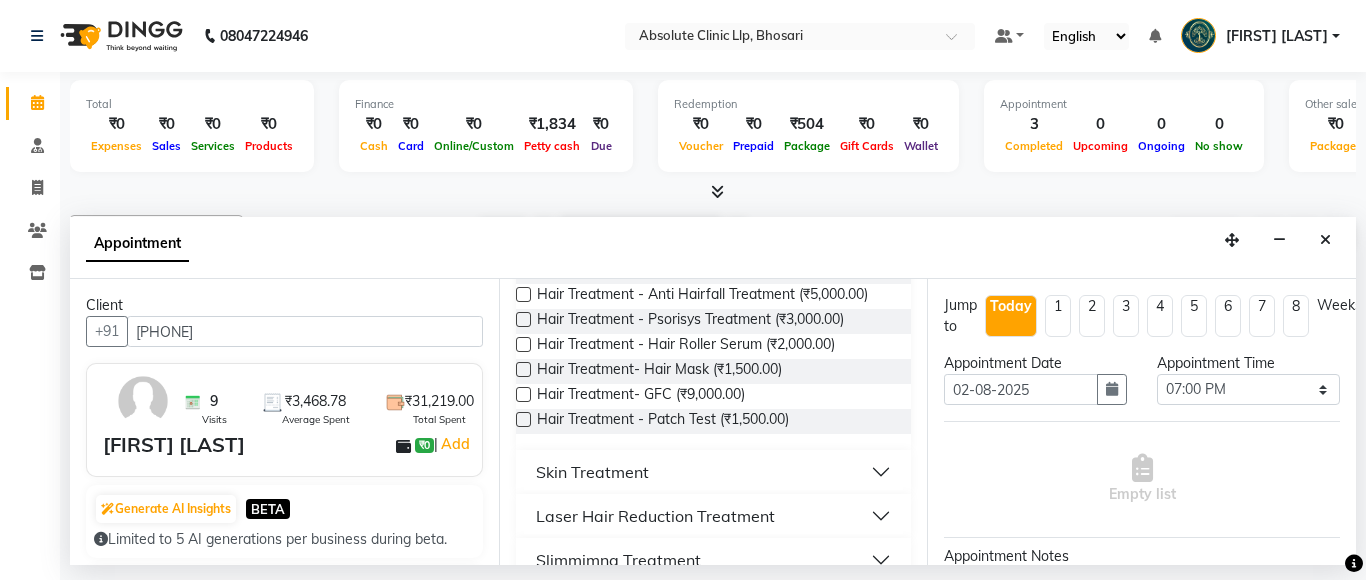 click on "Skin Treatment" at bounding box center (592, 472) 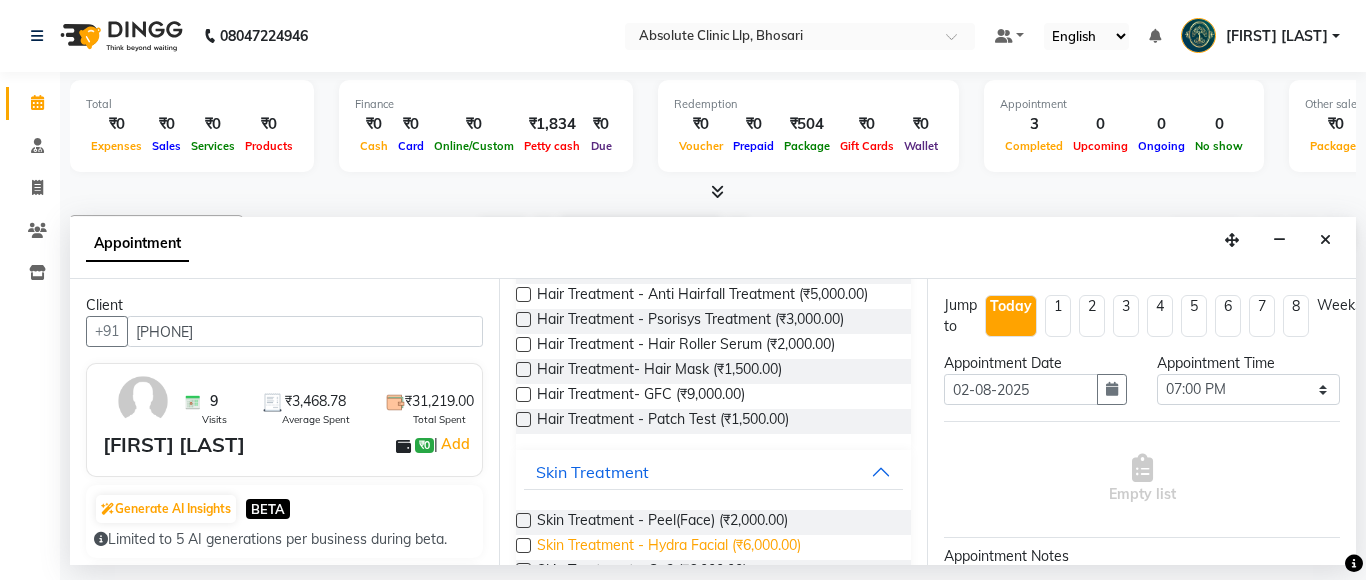 click on "Skin Treatment - Hydra Facial (₹6,000.00)" at bounding box center [669, 547] 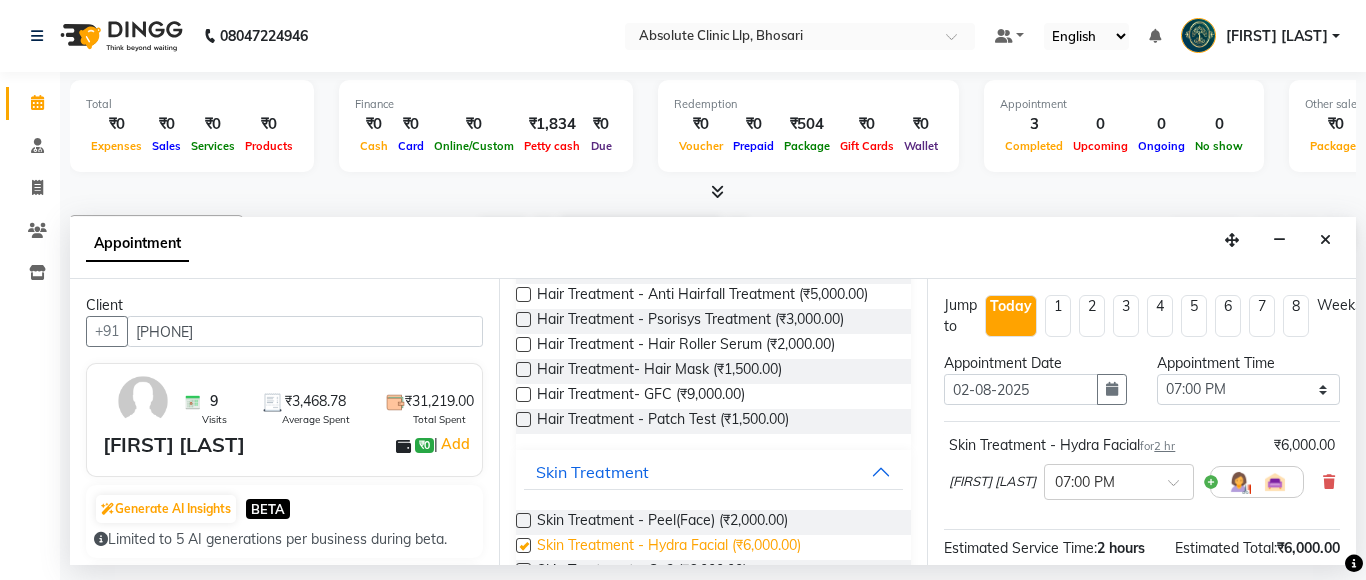 checkbox on "false" 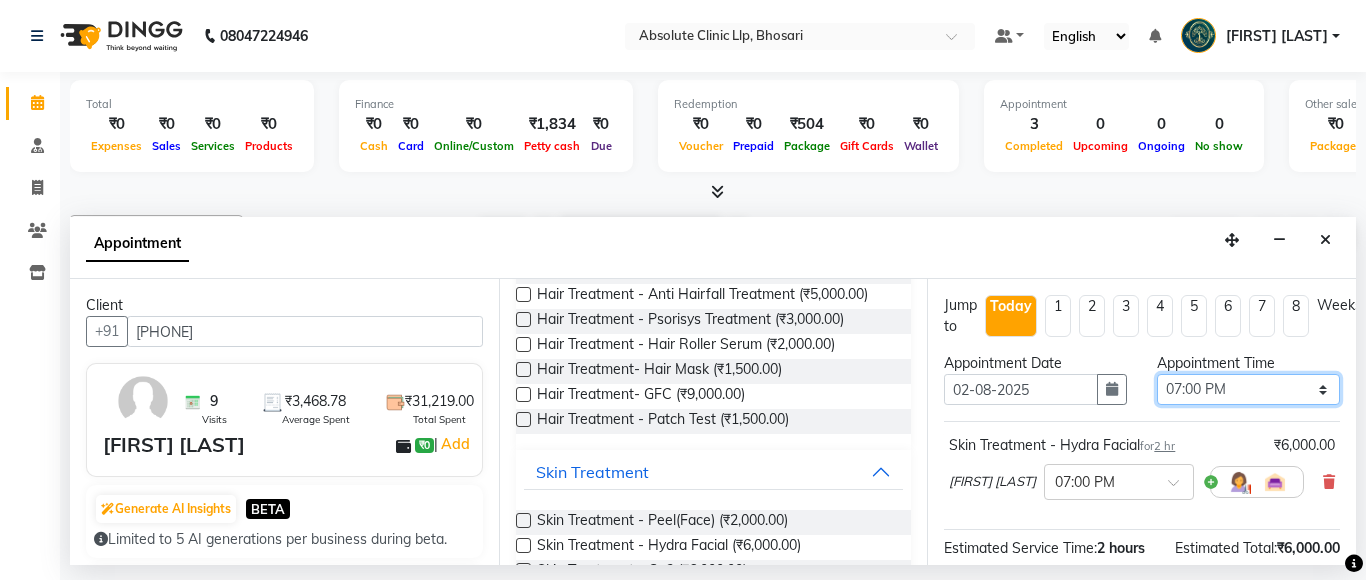 click on "Select 08:00 AM 08:15 AM 08:30 AM 08:45 AM 09:00 AM 09:15 AM 09:30 AM 09:45 AM 10:00 AM 10:15 AM 10:30 AM 10:45 AM 11:00 AM 11:15 AM 11:30 AM 11:45 AM 12:00 PM 12:15 PM 12:30 PM 12:45 PM 01:00 PM 01:15 PM 01:30 PM 01:45 PM 02:00 PM 02:15 PM 02:30 PM 02:45 PM 03:00 PM 03:15 PM 03:30 PM 03:45 PM 04:00 PM 04:15 PM 04:30 PM 04:45 PM 05:00 PM 05:15 PM 05:30 PM 05:45 PM 06:00 PM 06:15 PM 06:30 PM 06:45 PM 07:00 PM 07:15 PM 07:30 PM 07:45 PM 08:00 PM 08:15 PM 08:30 PM 08:45 PM 09:00 PM" at bounding box center (1248, 389) 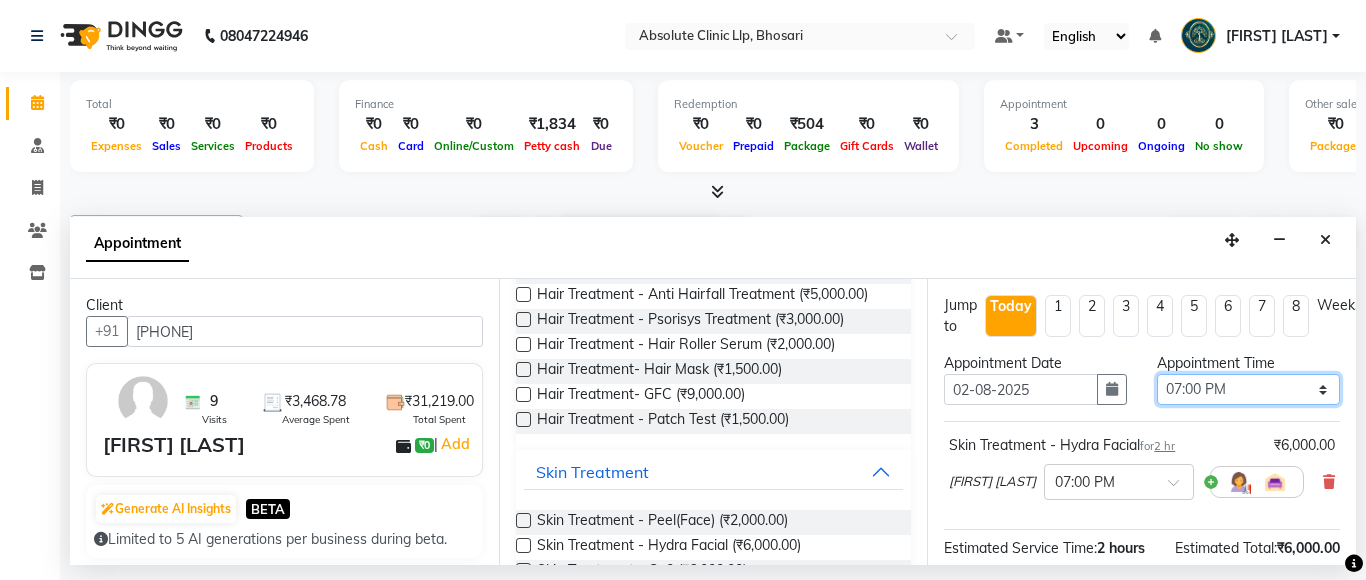 select on "960" 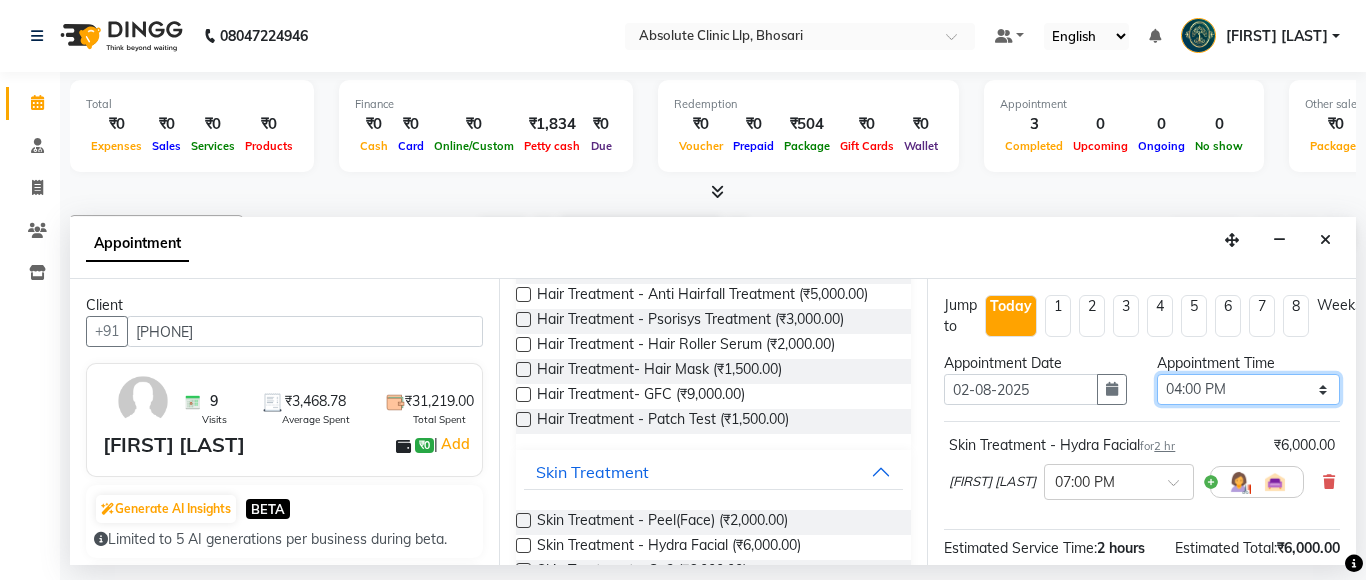 click on "Select 08:00 AM 08:15 AM 08:30 AM 08:45 AM 09:00 AM 09:15 AM 09:30 AM 09:45 AM 10:00 AM 10:15 AM 10:30 AM 10:45 AM 11:00 AM 11:15 AM 11:30 AM 11:45 AM 12:00 PM 12:15 PM 12:30 PM 12:45 PM 01:00 PM 01:15 PM 01:30 PM 01:45 PM 02:00 PM 02:15 PM 02:30 PM 02:45 PM 03:00 PM 03:15 PM 03:30 PM 03:45 PM 04:00 PM 04:15 PM 04:30 PM 04:45 PM 05:00 PM 05:15 PM 05:30 PM 05:45 PM 06:00 PM 06:15 PM 06:30 PM 06:45 PM 07:00 PM 07:15 PM 07:30 PM 07:45 PM 08:00 PM 08:15 PM 08:30 PM 08:45 PM 09:00 PM" at bounding box center [1248, 389] 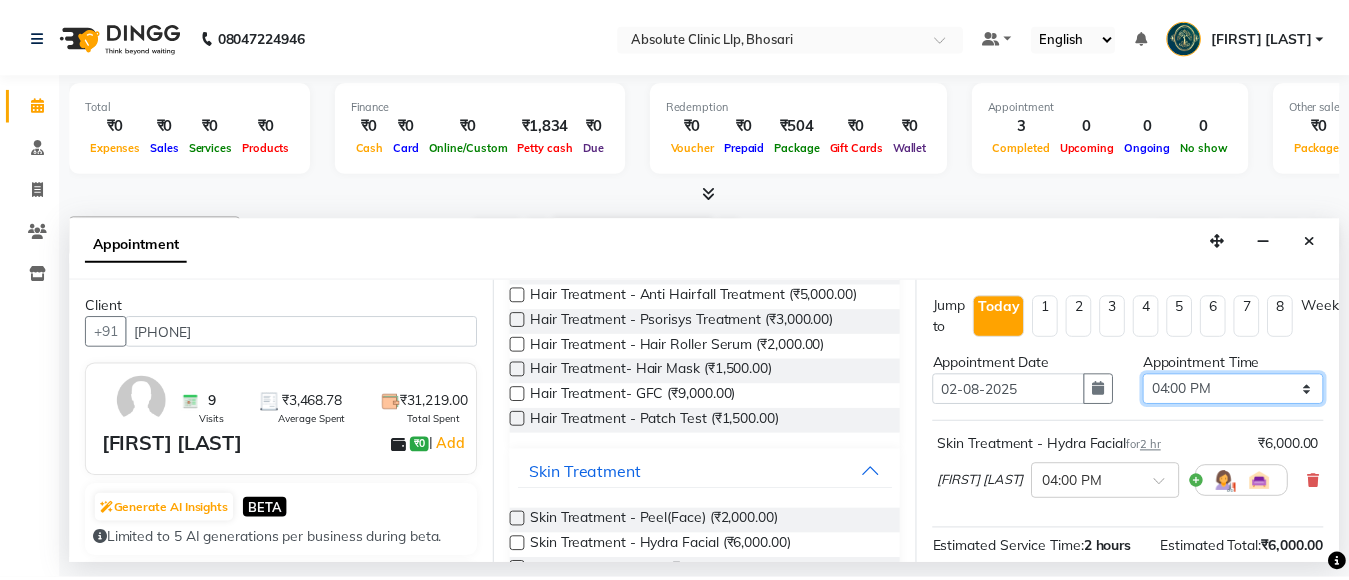 scroll, scrollTop: 257, scrollLeft: 0, axis: vertical 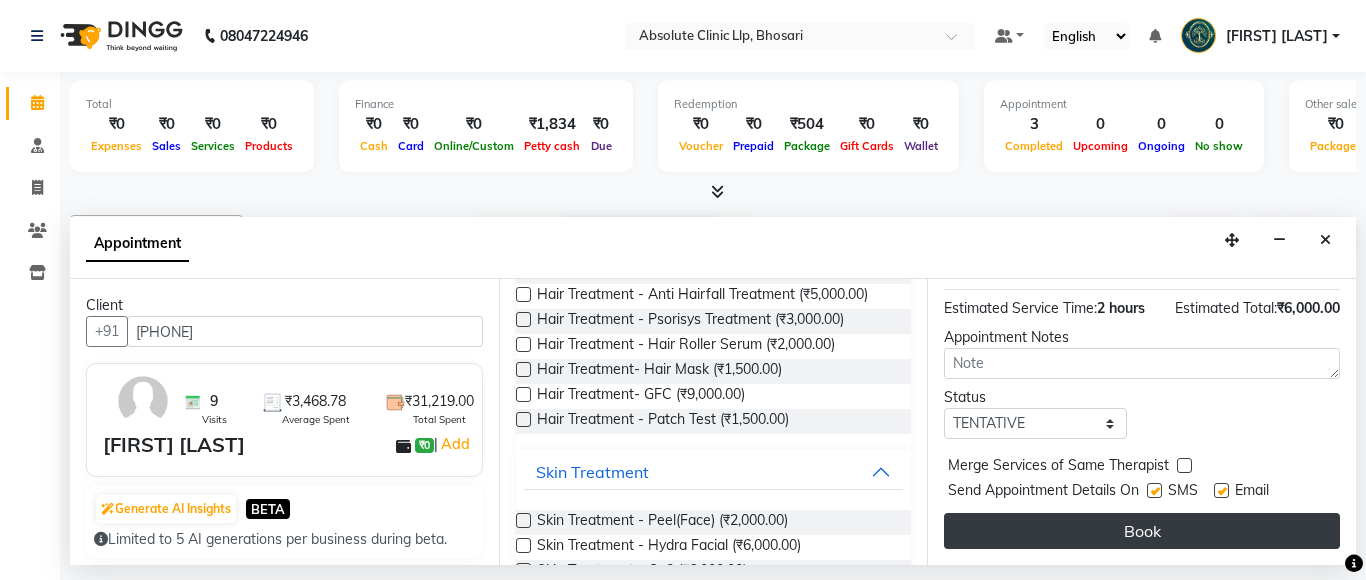 click on "Book" at bounding box center (1142, 531) 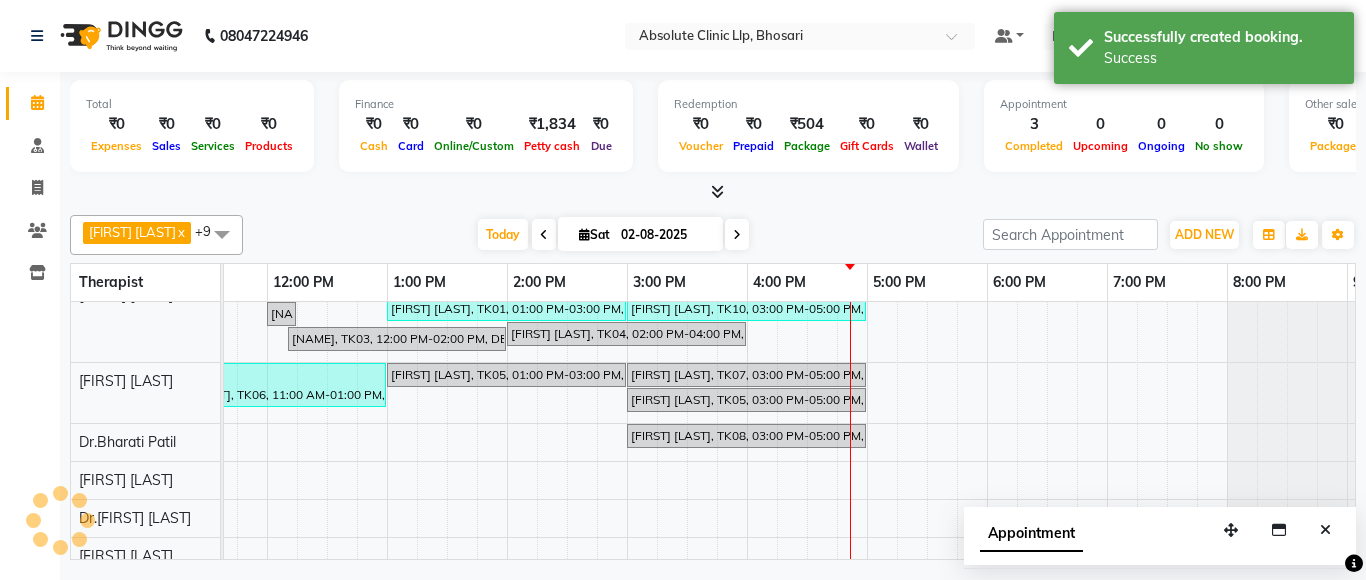 click on "Appointment" at bounding box center [1043, 537] 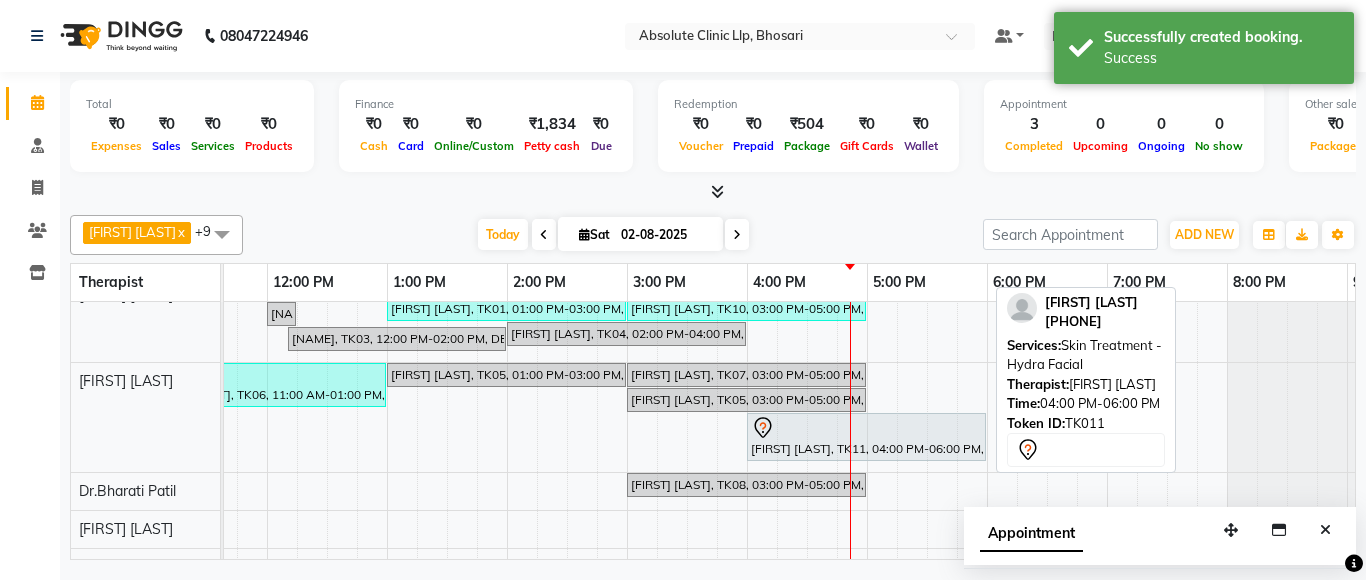 click on "[FIRST] [LAST], TK11, 04:00 PM-06:00 PM, Skin Treatment - Hydra Facial" at bounding box center [866, 437] 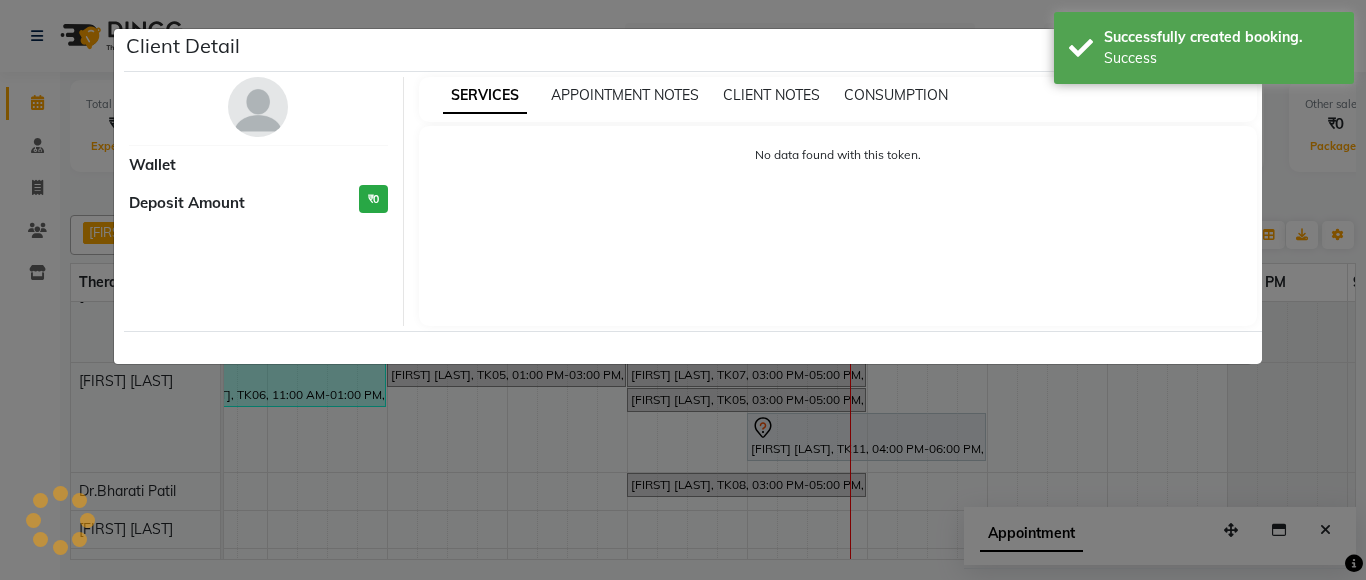 select on "7" 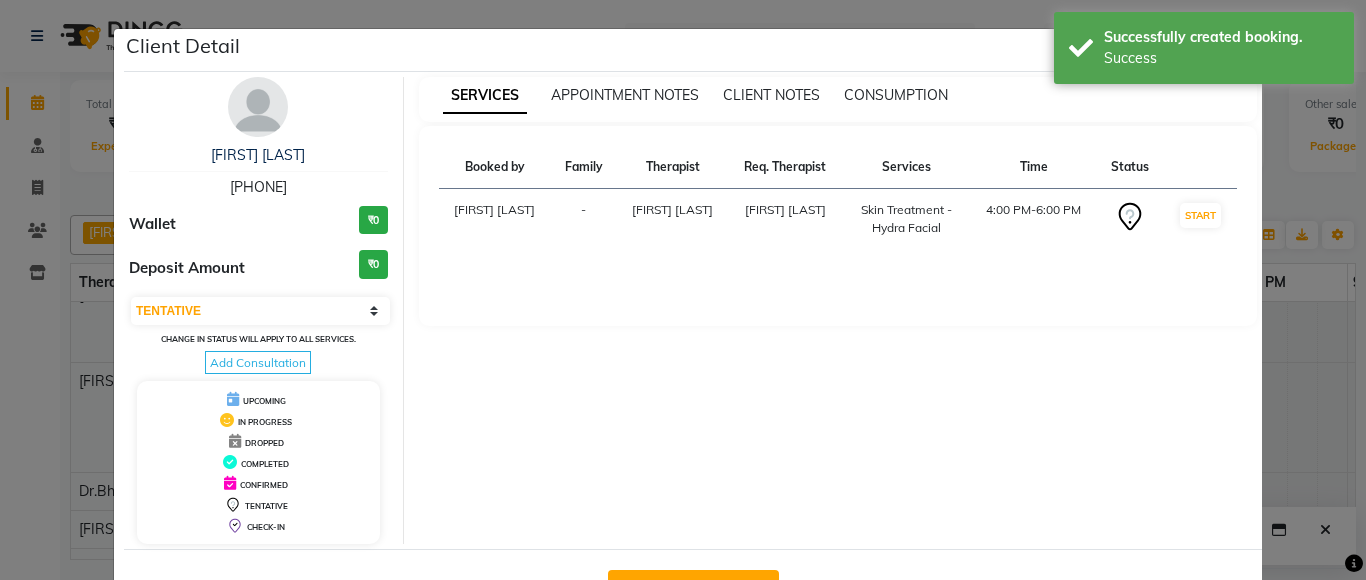 click on "Mark Done And Checkout" 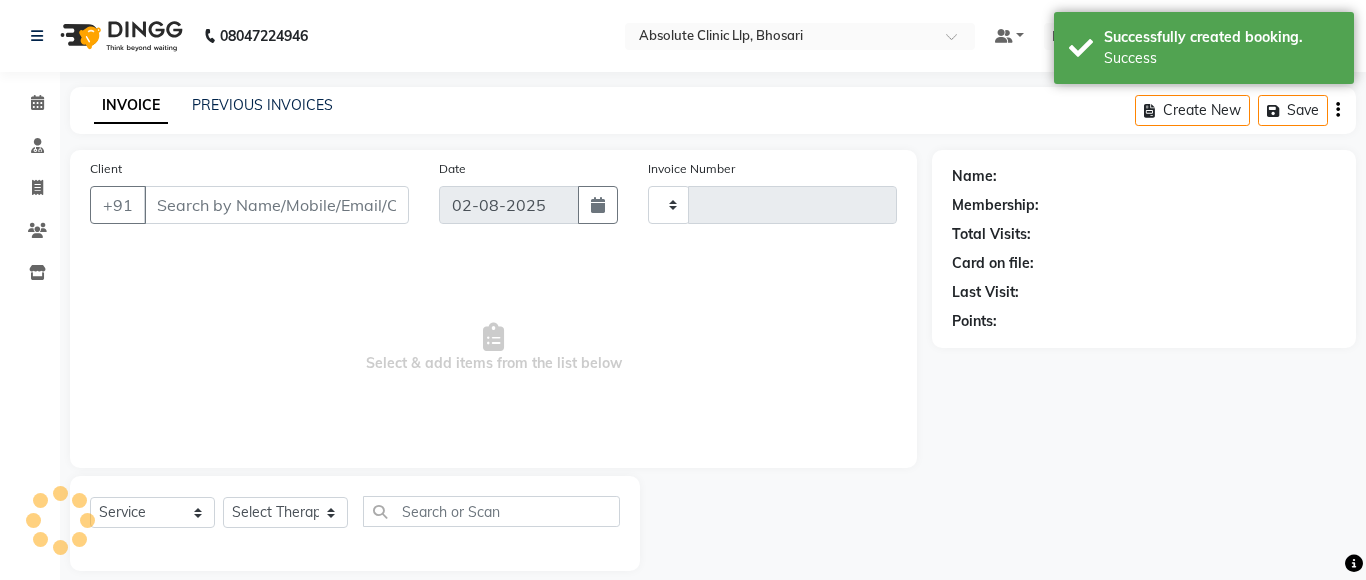 type on "1891" 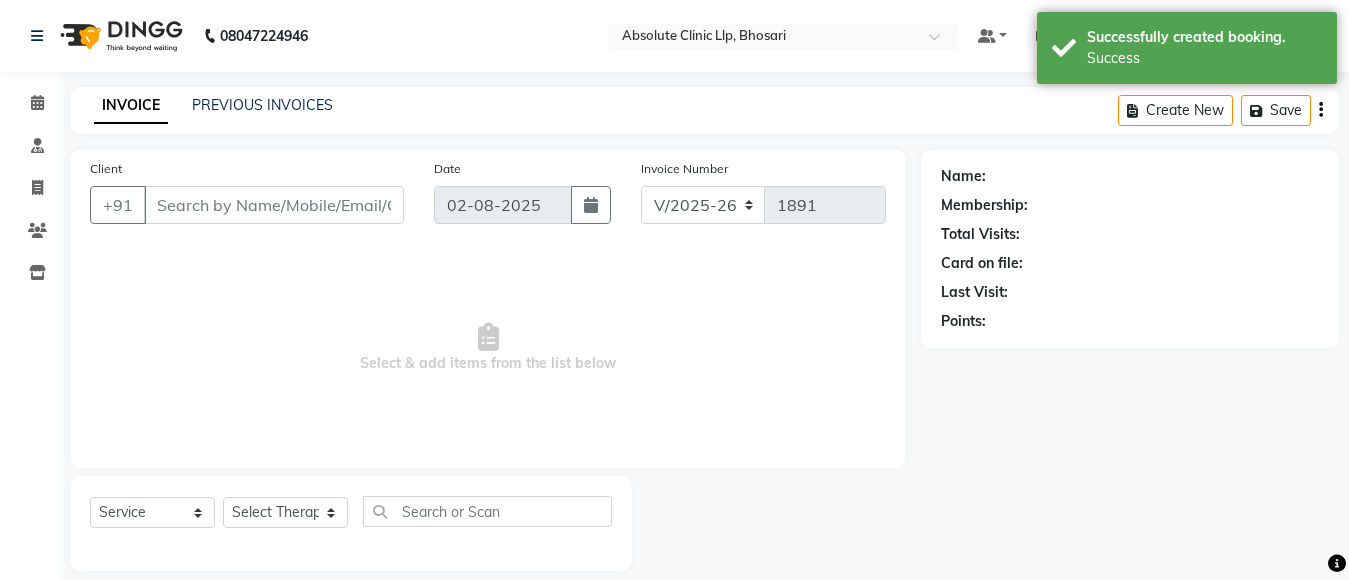 type on "[PHONE]" 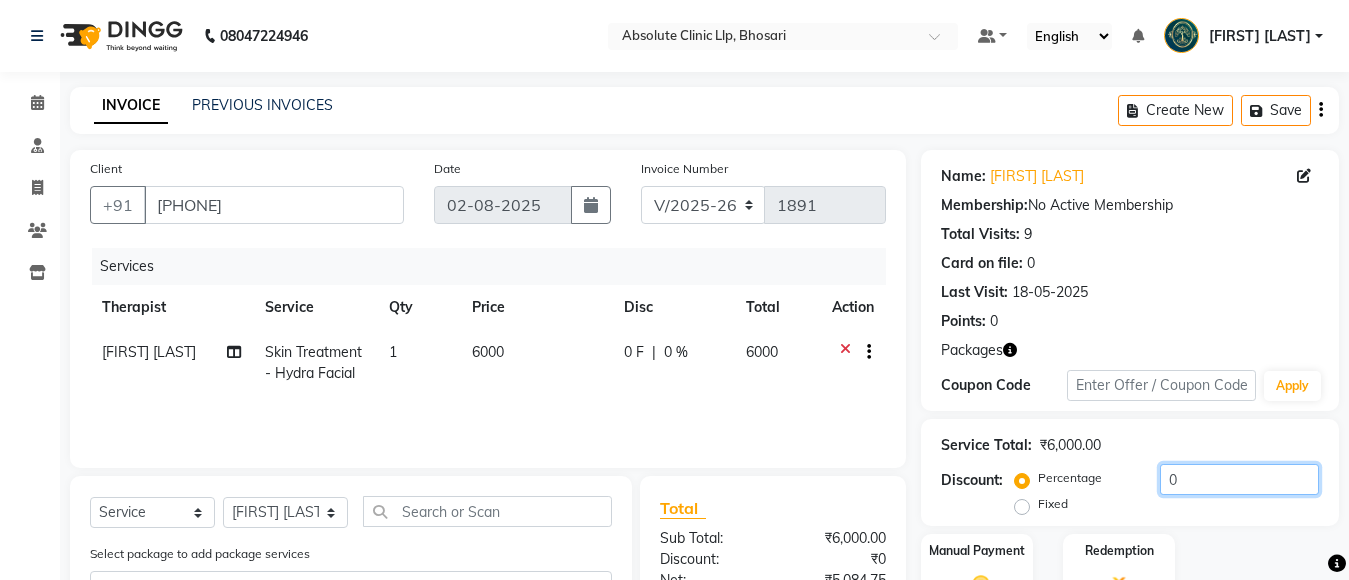 click on "0" 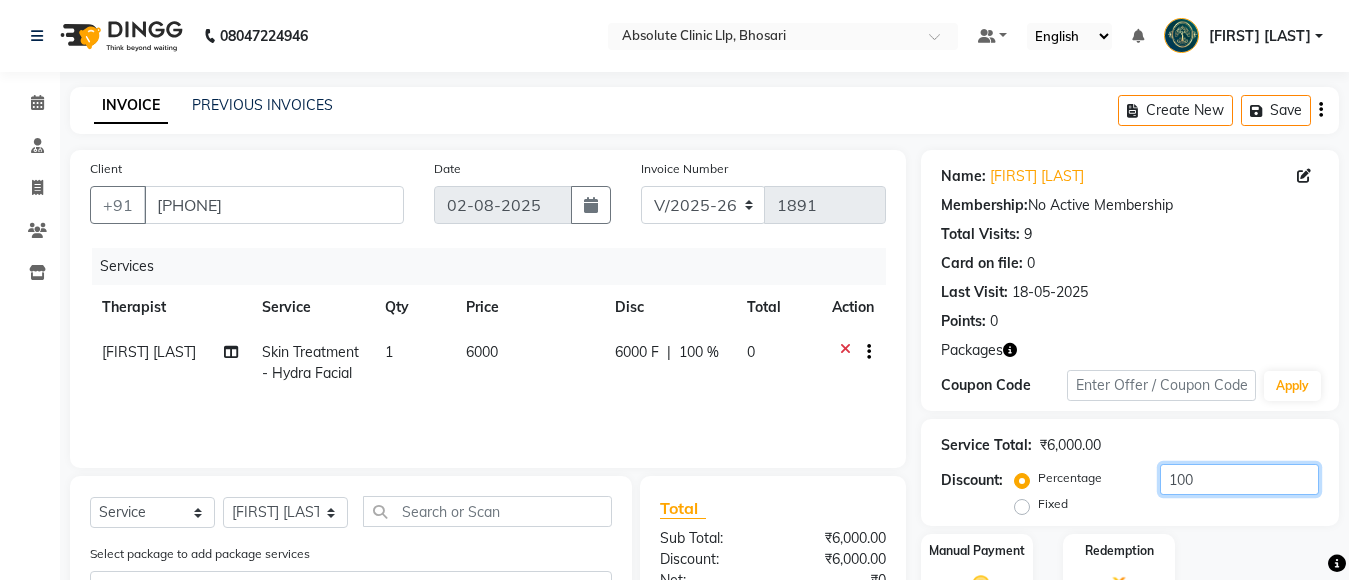 click on "100" 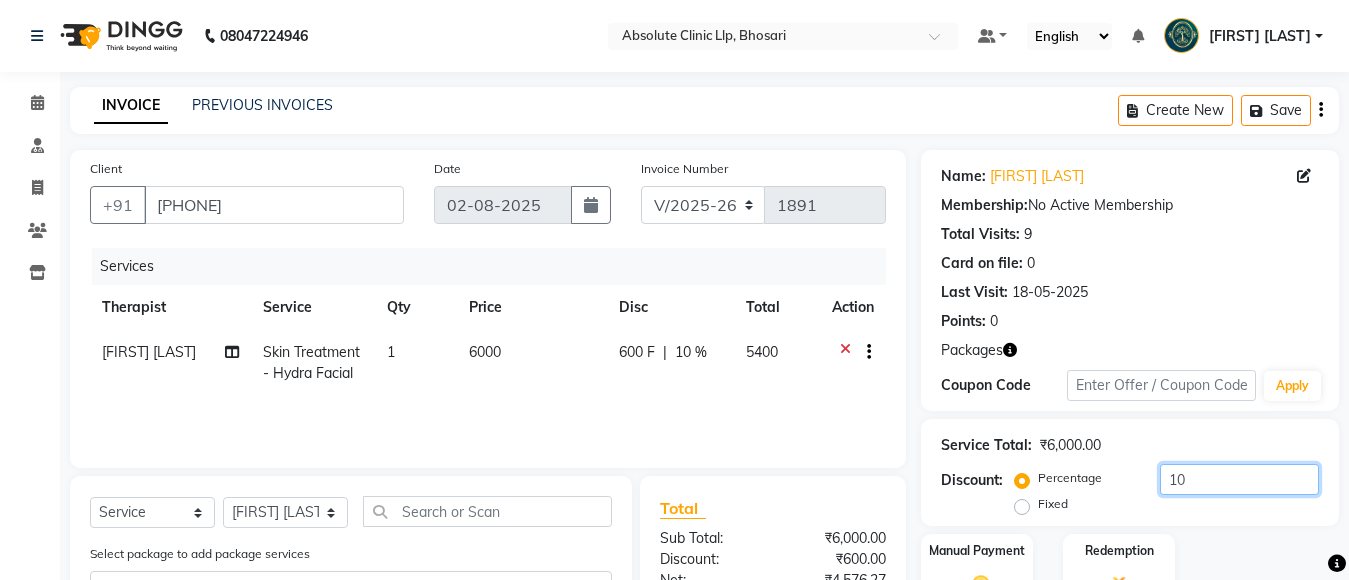 type on "1" 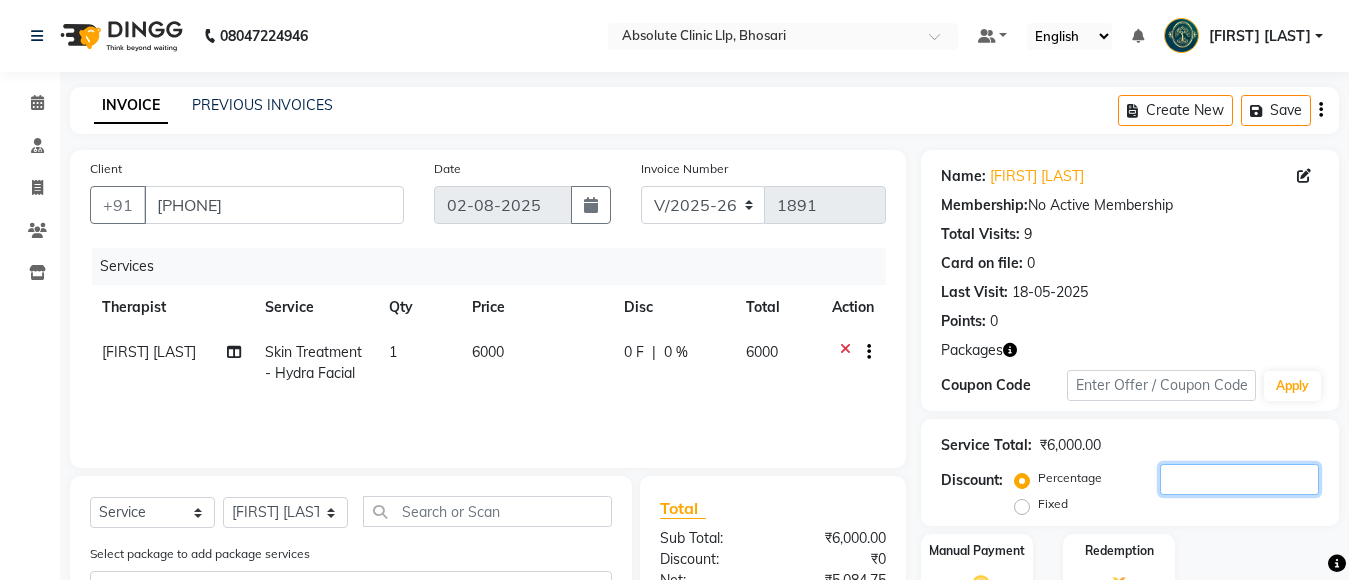 scroll, scrollTop: 200, scrollLeft: 0, axis: vertical 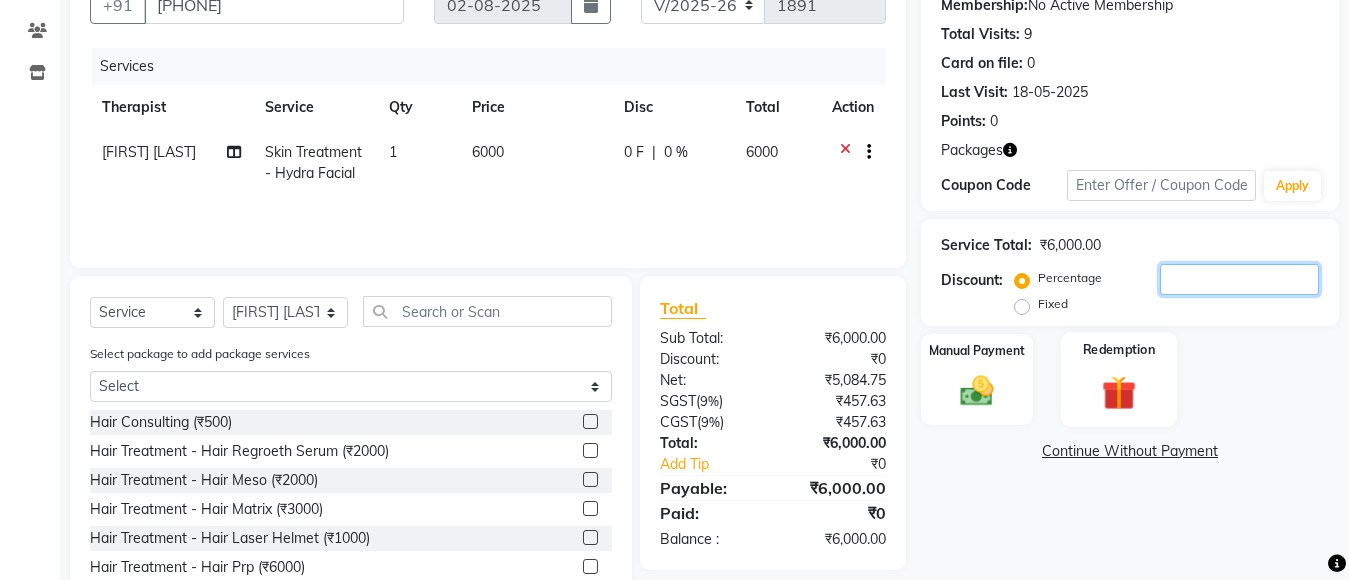 type 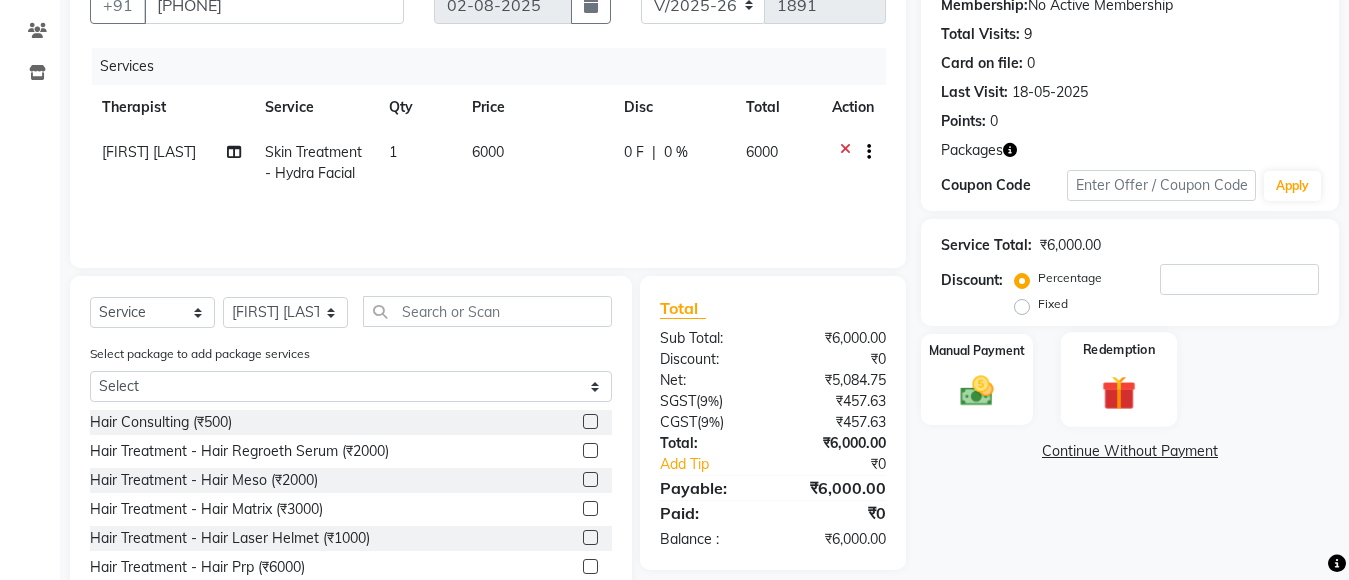 click on "Redemption" 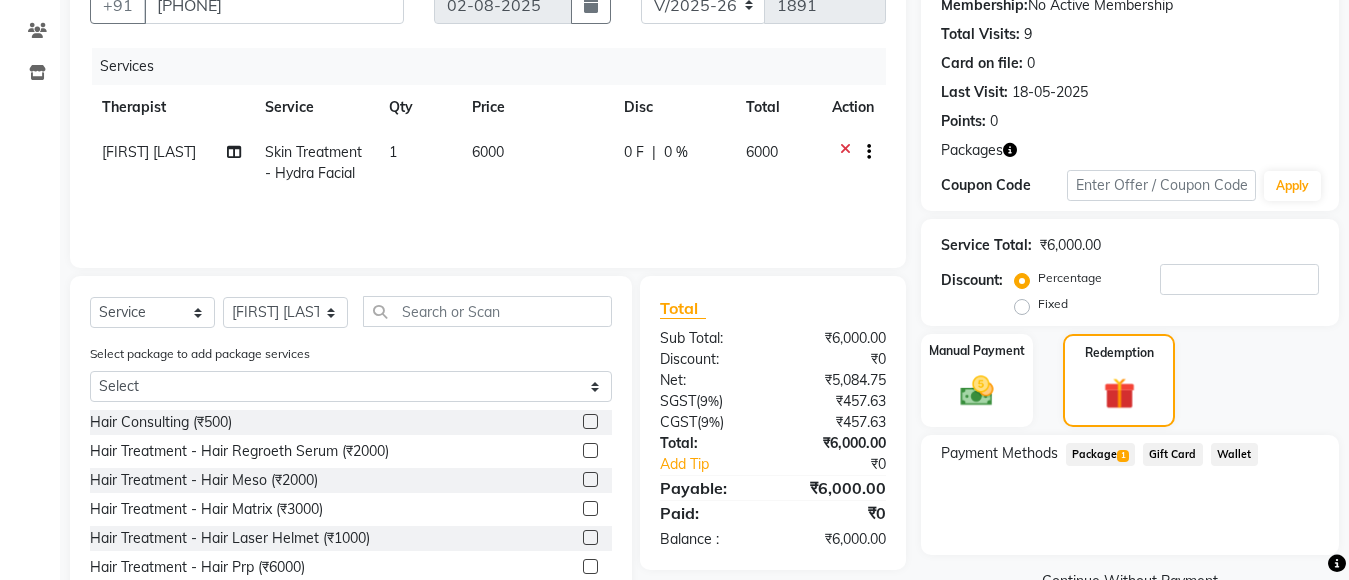 click on "Package  1" 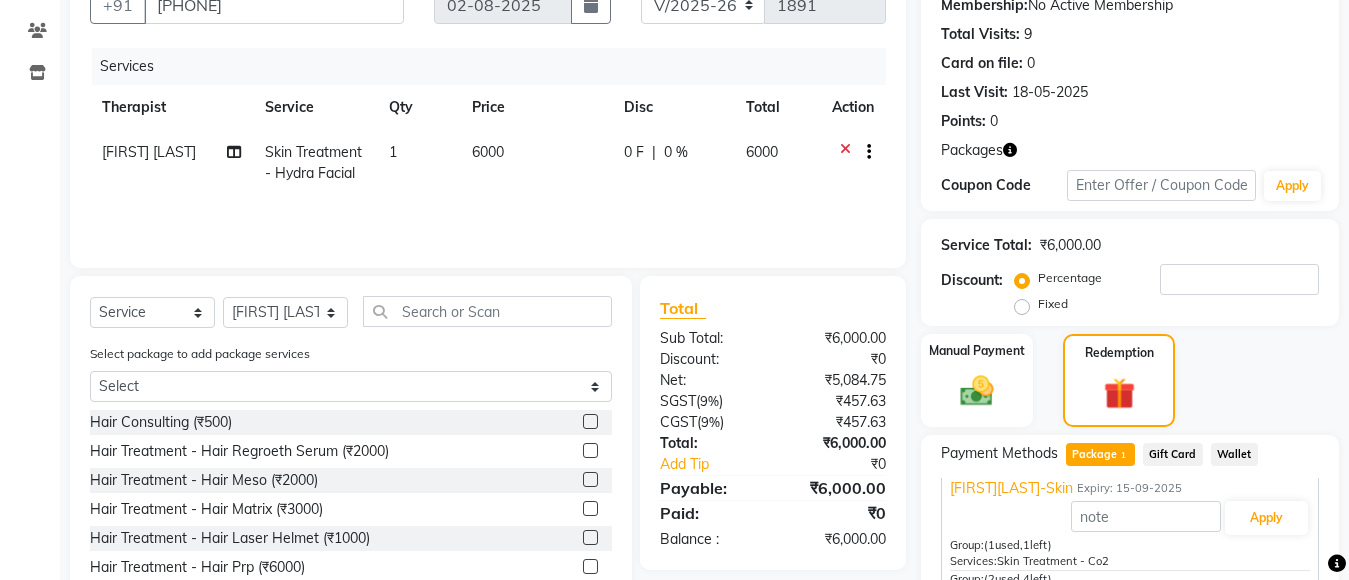 scroll, scrollTop: 0, scrollLeft: 0, axis: both 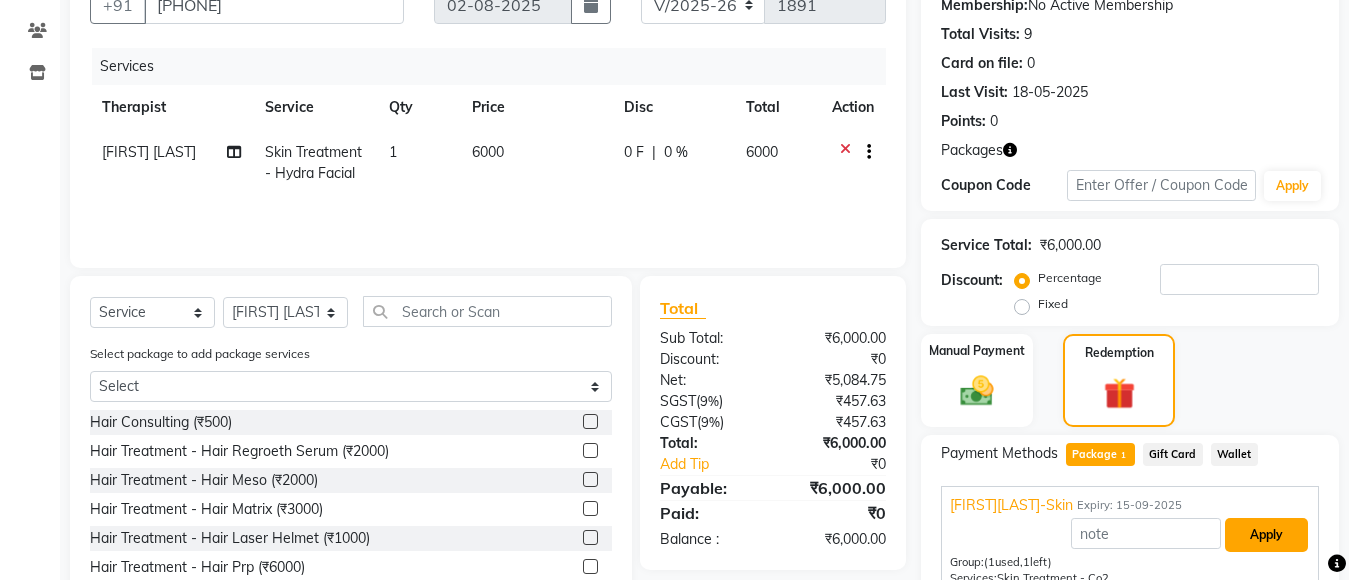 click on "Apply" at bounding box center (1266, 535) 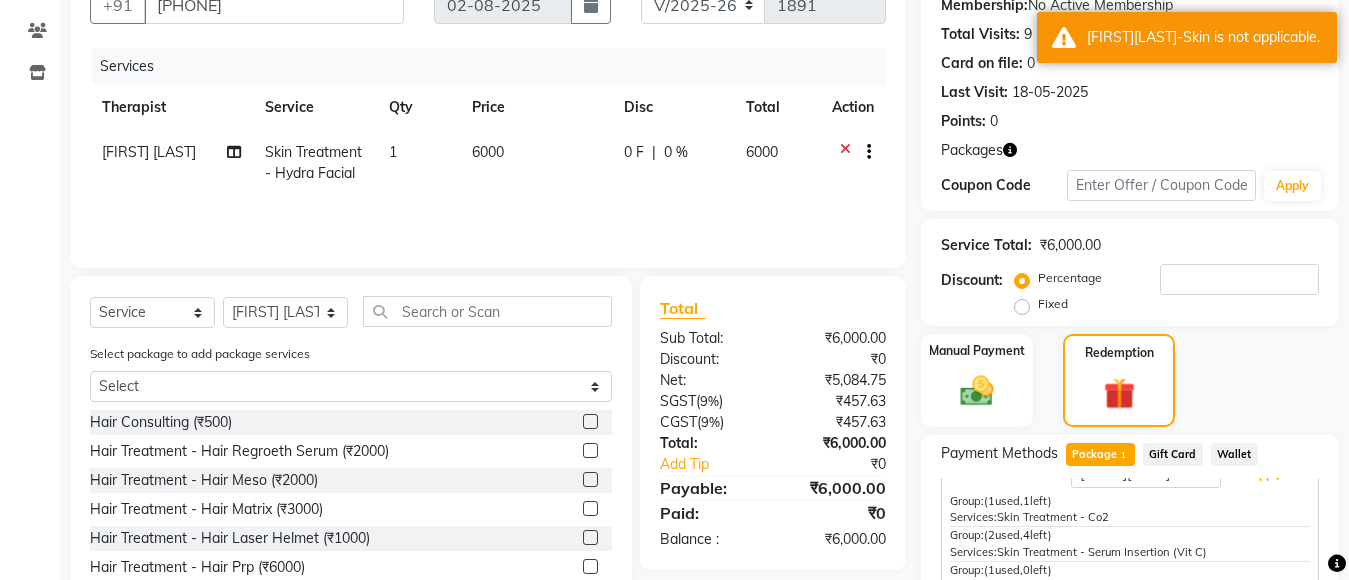 scroll, scrollTop: 78, scrollLeft: 0, axis: vertical 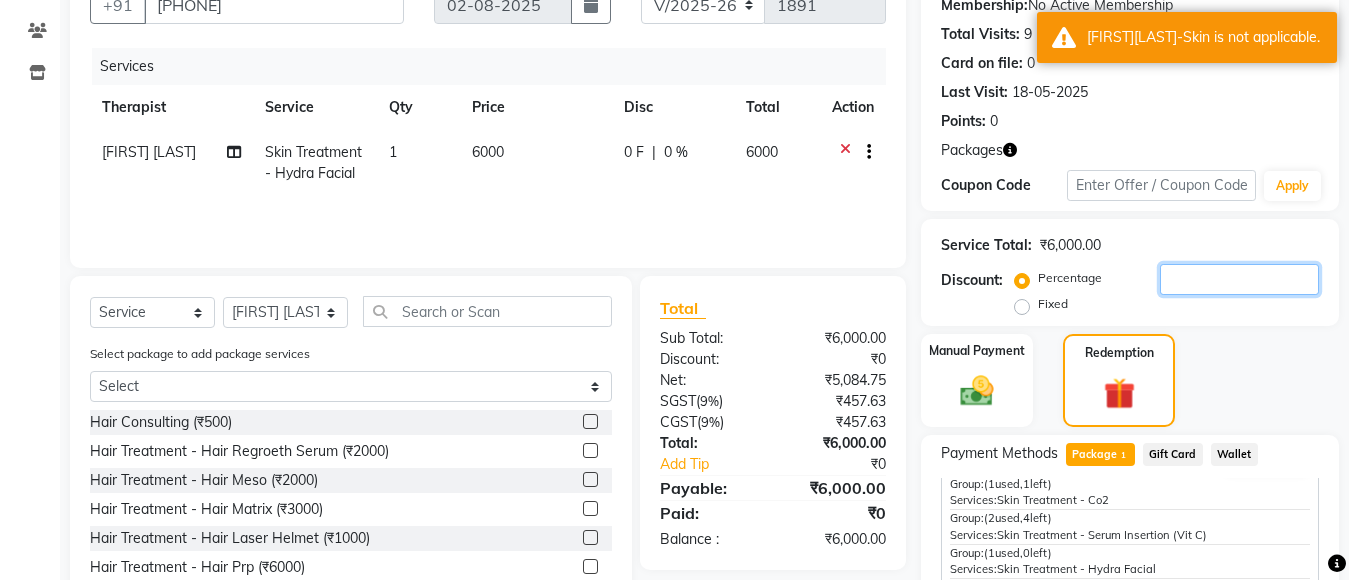 click 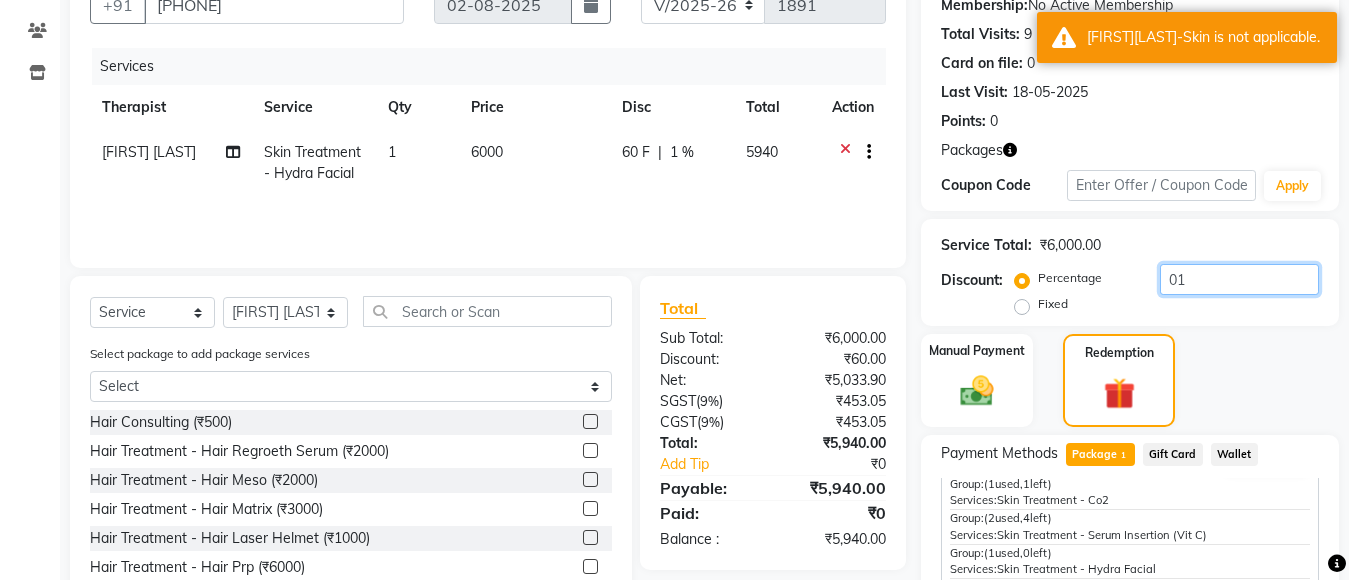 type on "0" 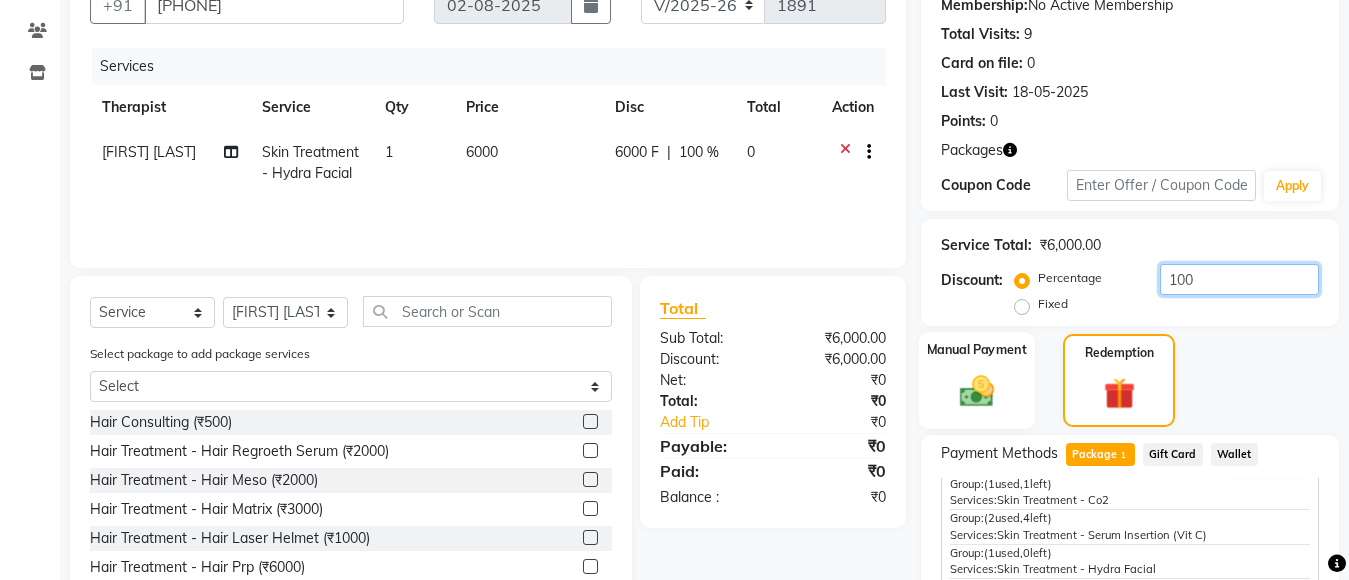 type on "100" 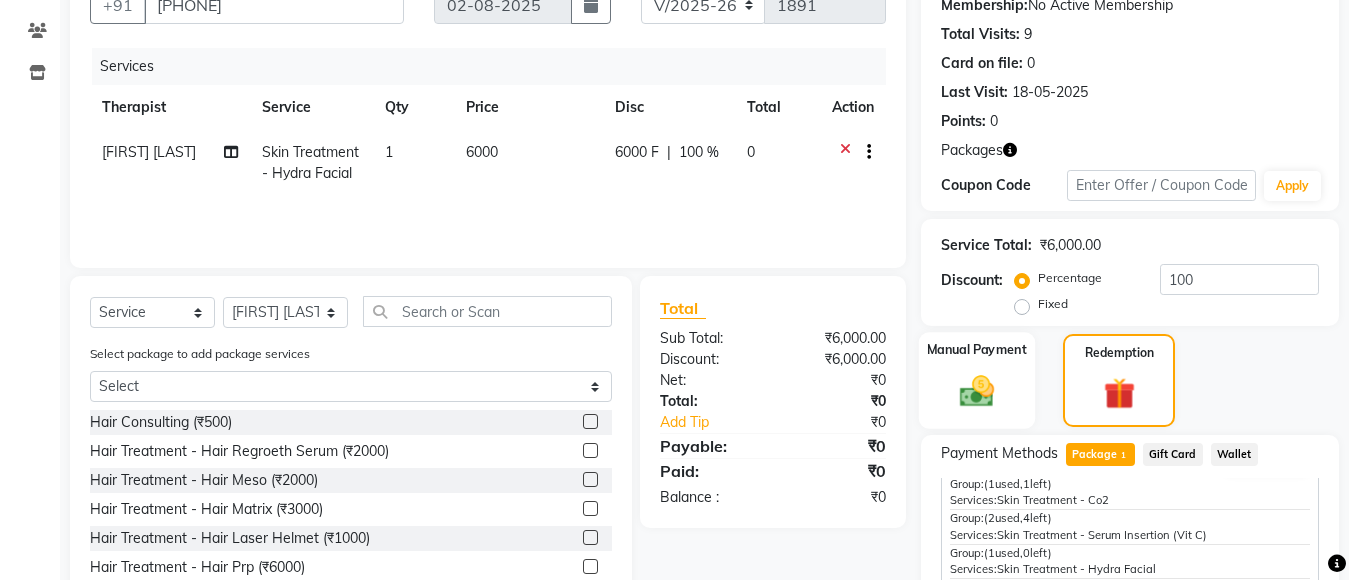 click 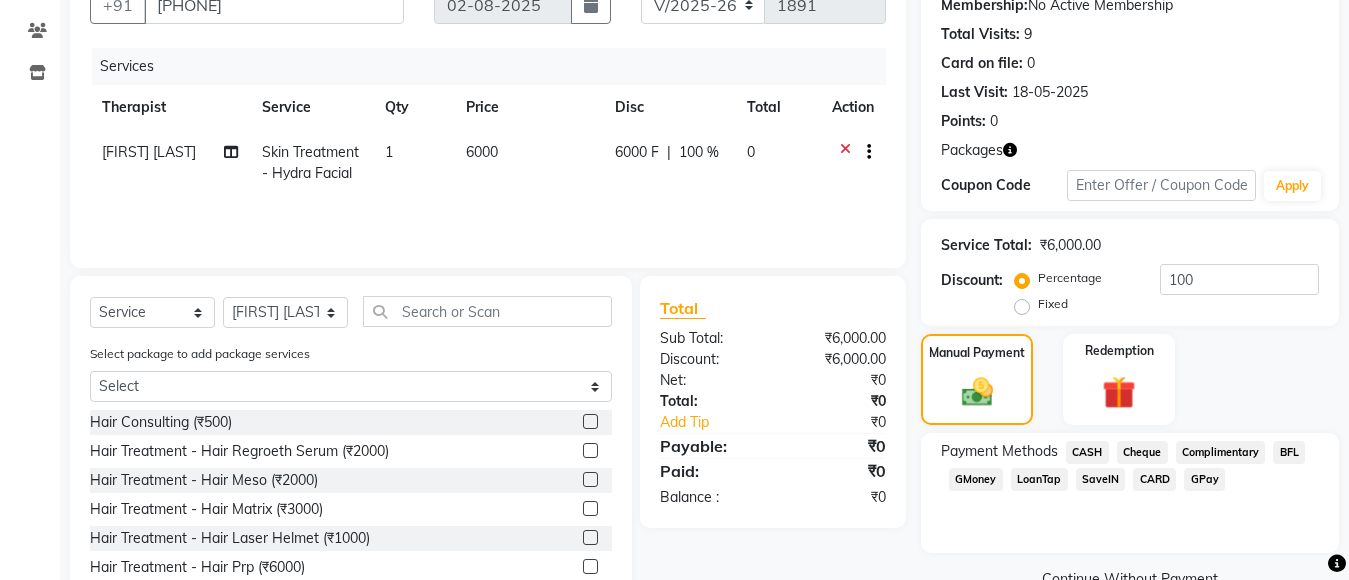 click on "CASH" 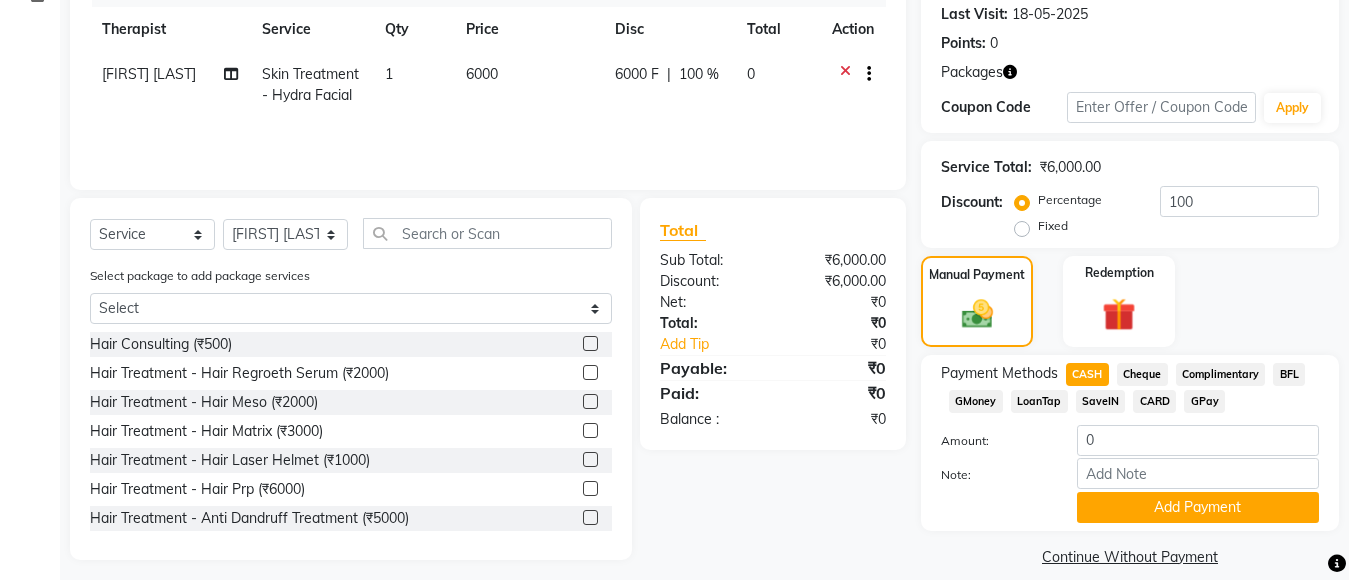 scroll, scrollTop: 300, scrollLeft: 0, axis: vertical 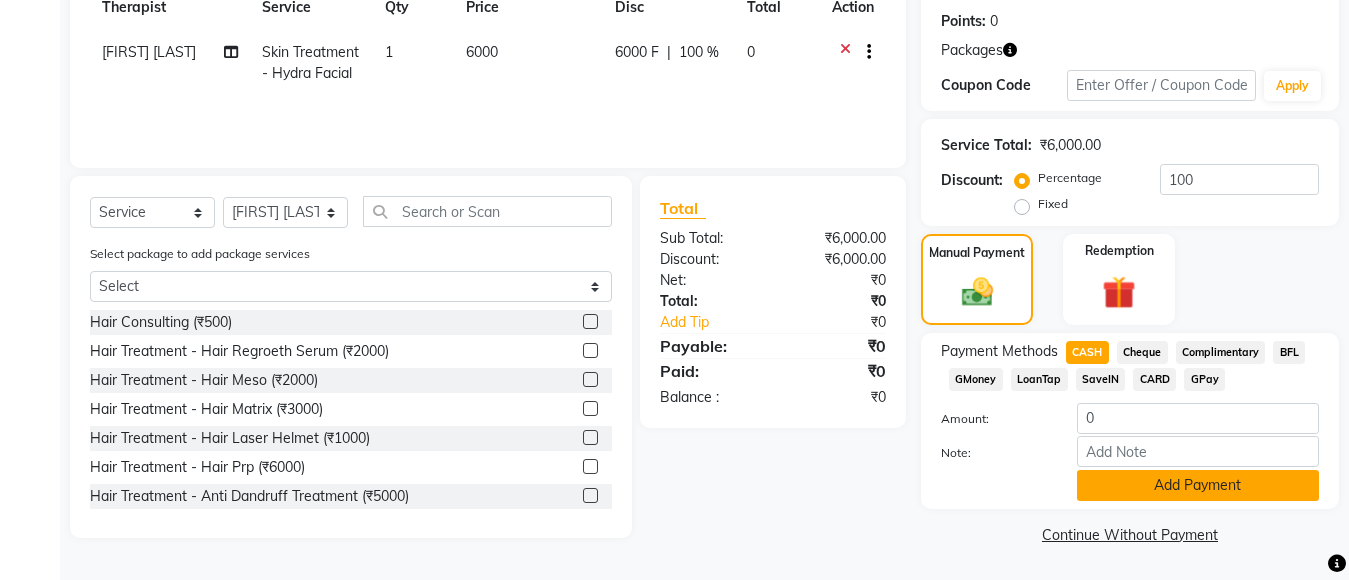 click on "Add Payment" 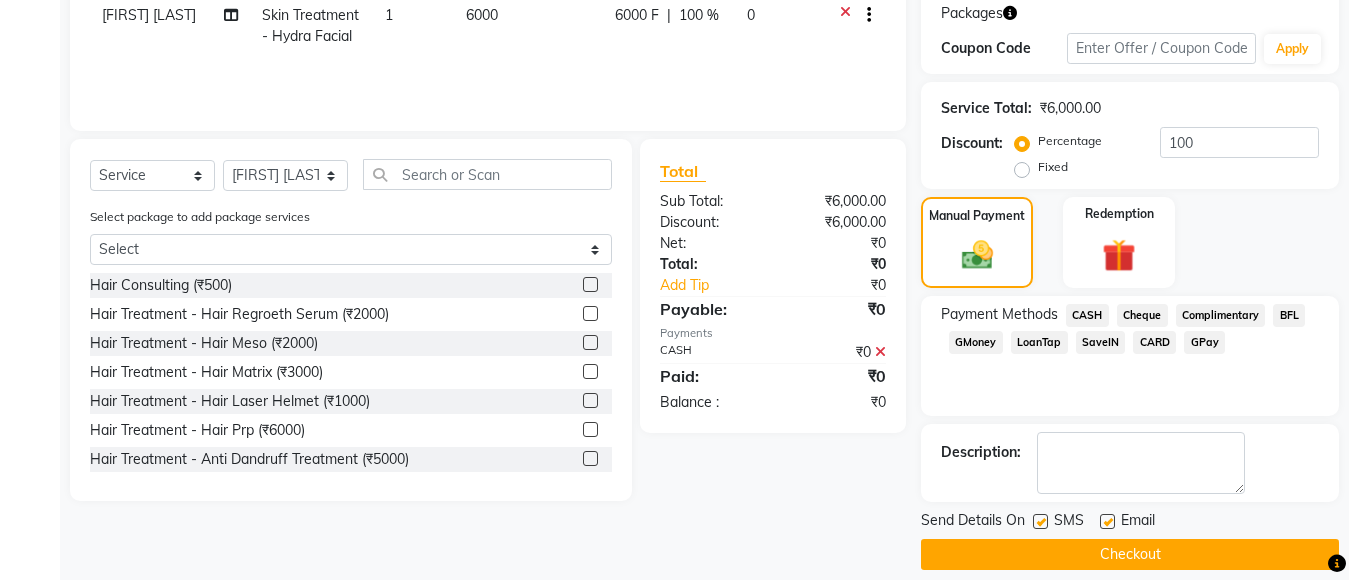 scroll, scrollTop: 357, scrollLeft: 0, axis: vertical 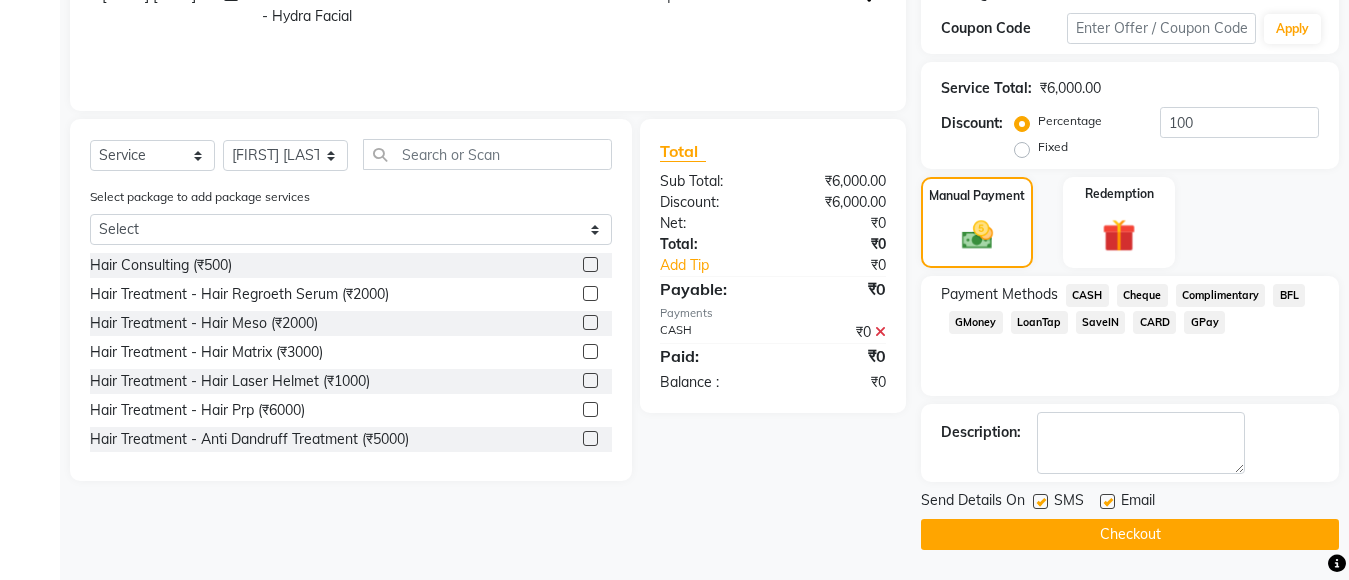 click on "INVOICE PREVIOUS INVOICES Create New   Save  Client +91 [PHONE] Date [DATE] Invoice Number V/2025 V/2025-26 1891 Services Therapist Service Qty Price Disc Total Action [FIRST] [LAST]	 Skin Treatment - Hydra Facial 1 6000 6000 F | 100 % 0 Select  Service  Product  Membership  Package Voucher Prepaid Gift Card  Select Therapist Anita Gawli	 Dr.[FIRST] [LAST] Dr.[FIRST] [LAST] Dr.[FIRST] [LAST] [FIRST] [LAST] Neha Rokde [FIRST] [LAST] RECEPTION-phuge prima [FIRST] [LAST]	 [FIRST] [LAST]	 [FIRST] [LAST]	 [FIRST] [LAST] Select package to add package services Select [FIRST][LAST]-Skin Hair Consulting (₹500)  Hair Treatment - Hair Regroeth Serum (₹2000)  Hair Treatment - Hair Meso (₹2000)  Hair Treatment - Hair Matrix (₹3000)  Hair Treatment - Hair Laser Helmet (₹1000)  Hair Treatment - Hair Prp (₹6000)  Hair Treatment - Anti Dandruff Treatment (₹5000)  Hair Treatment - Anti Hairfall Treatment (₹5000)  Hair Treatment - Psorisys Treatment (₹3000)  Hair Treatment- Hair Mask (₹1500)" 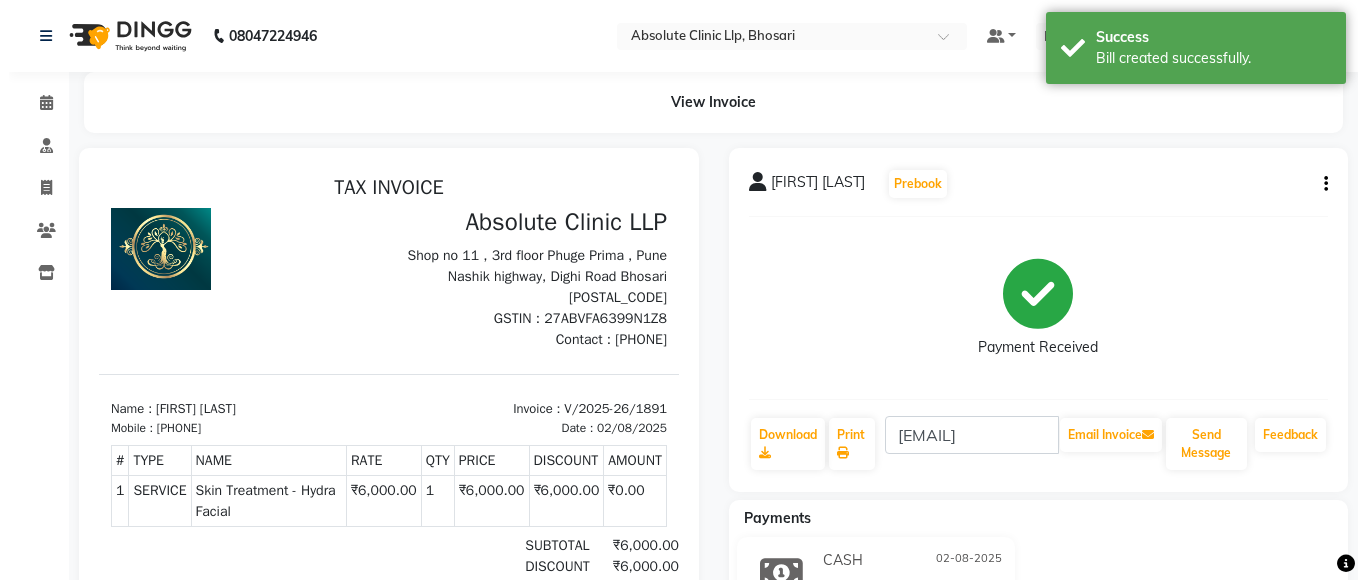 scroll, scrollTop: 0, scrollLeft: 0, axis: both 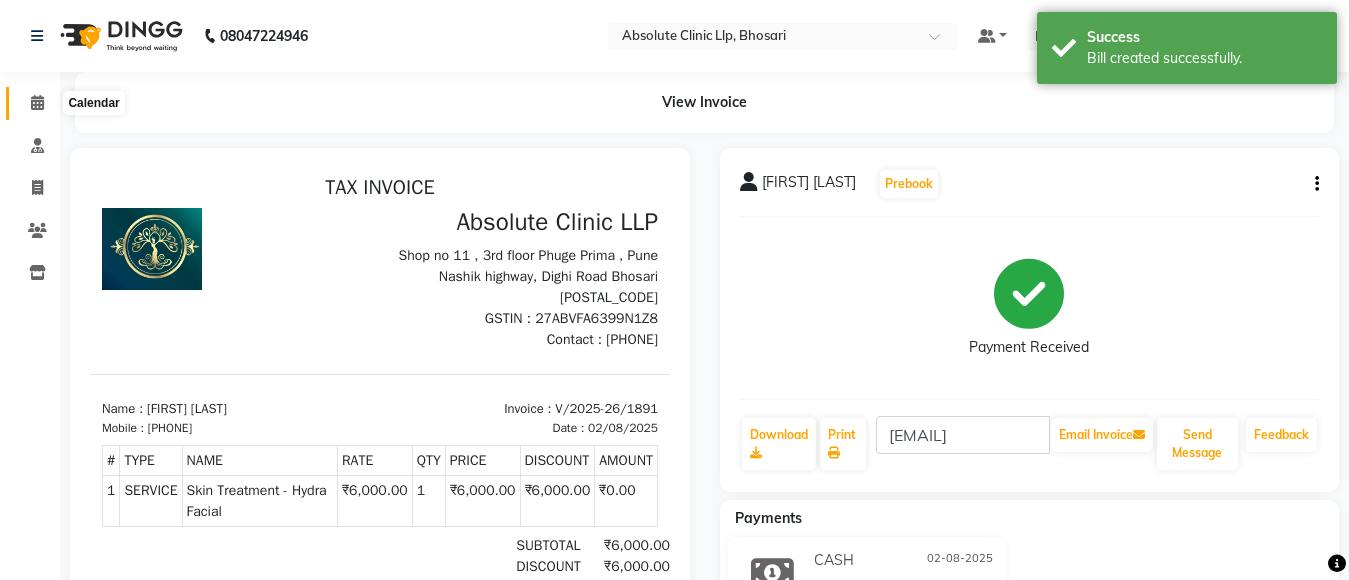 click 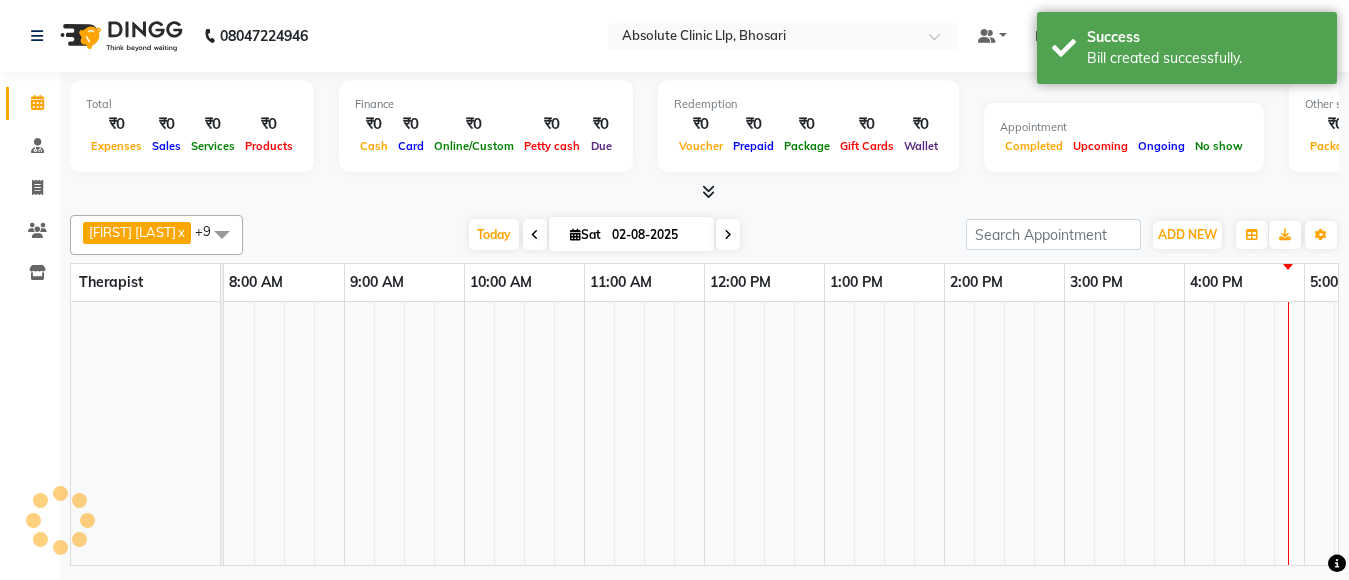 click 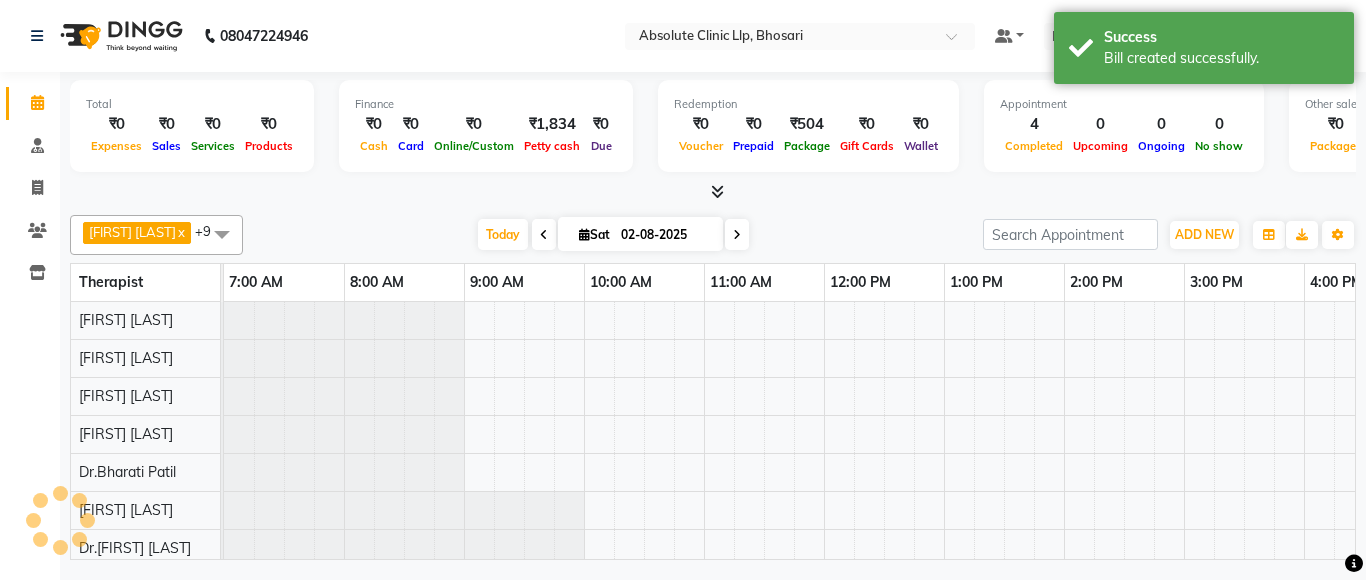 scroll, scrollTop: 0, scrollLeft: 0, axis: both 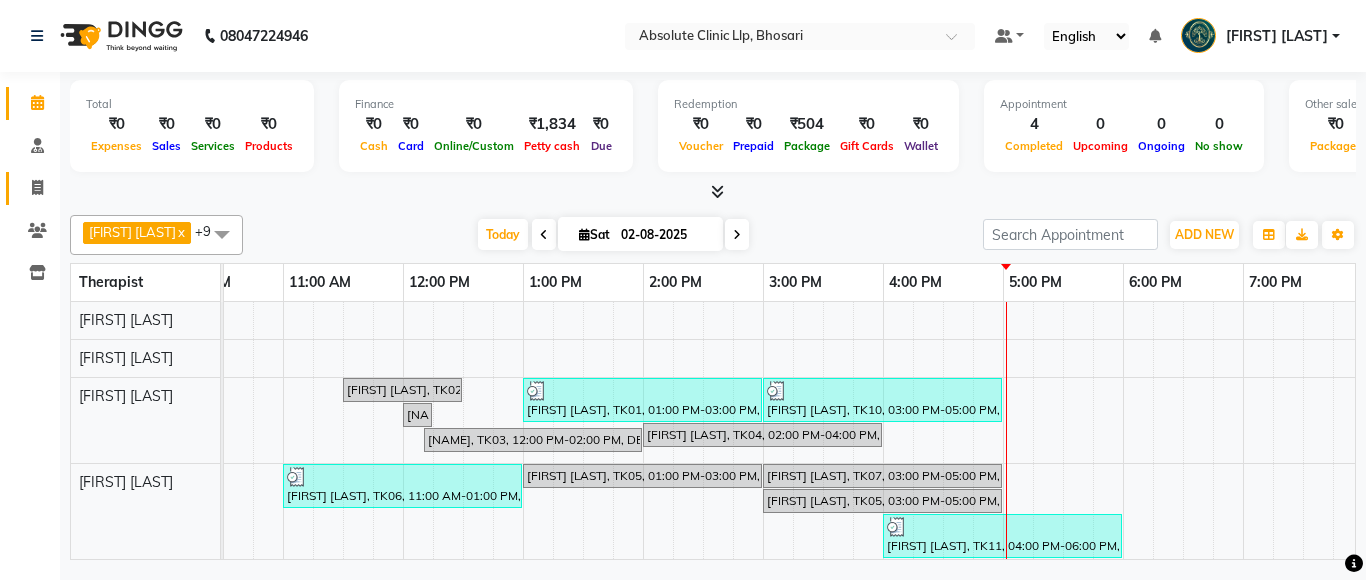 click 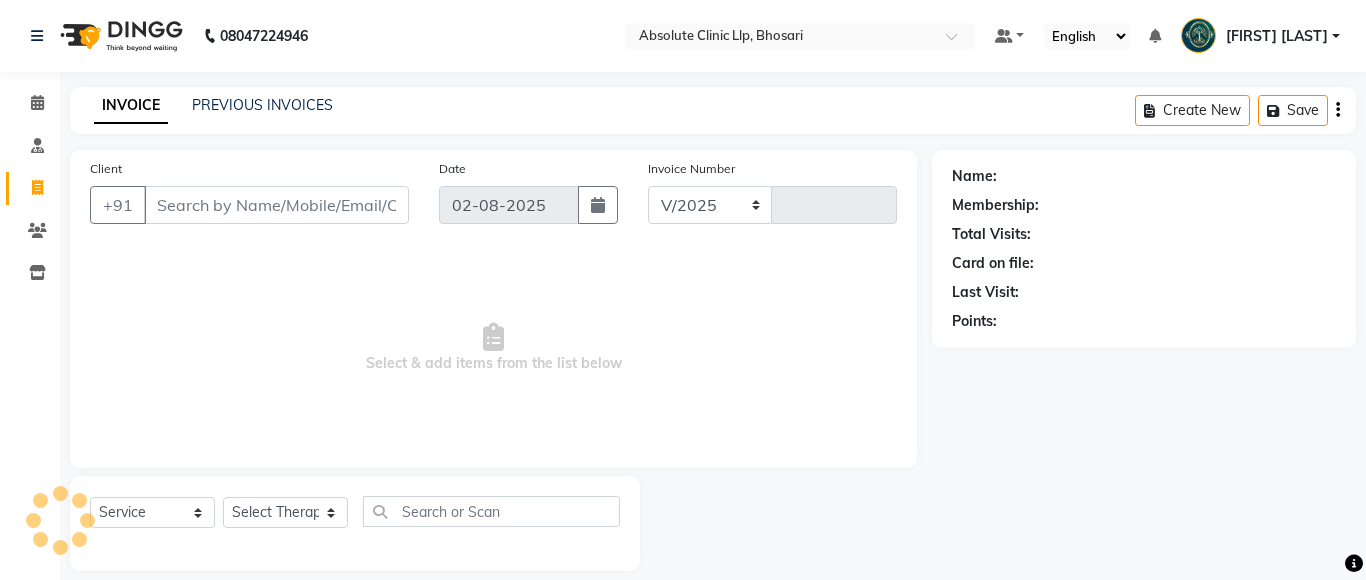 select on "4706" 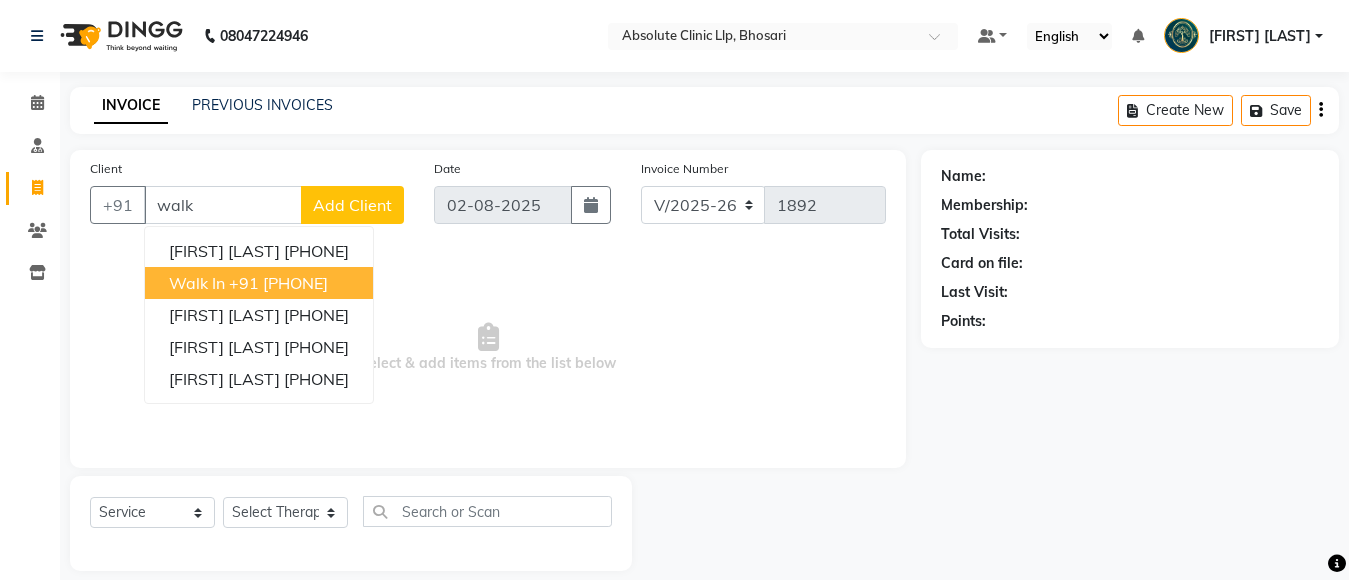 click on "+91 [PHONE]" at bounding box center (278, 283) 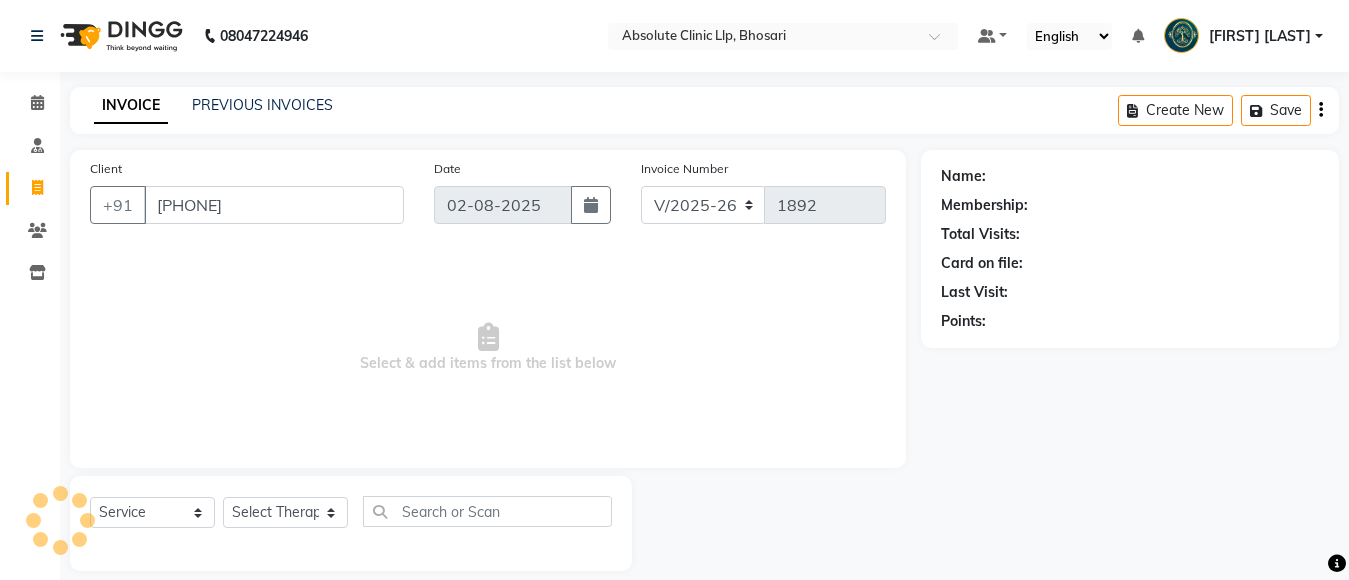 type on "[PHONE]" 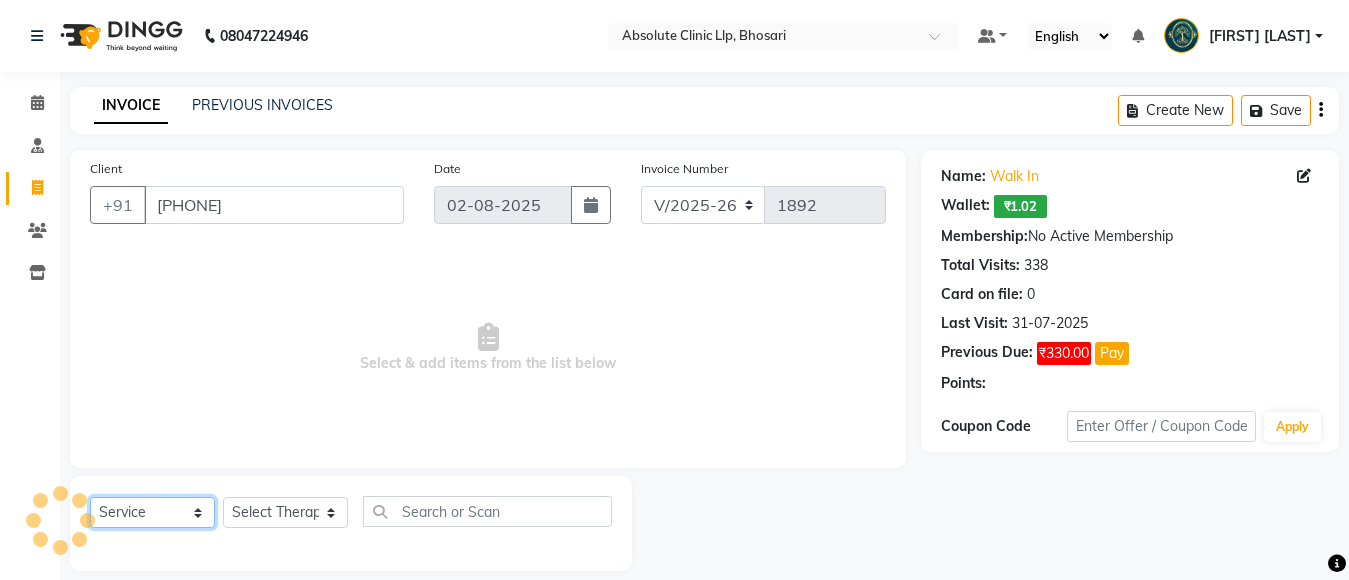 click on "Select  Service  Product  Membership  Package Voucher Prepaid Gift Card" 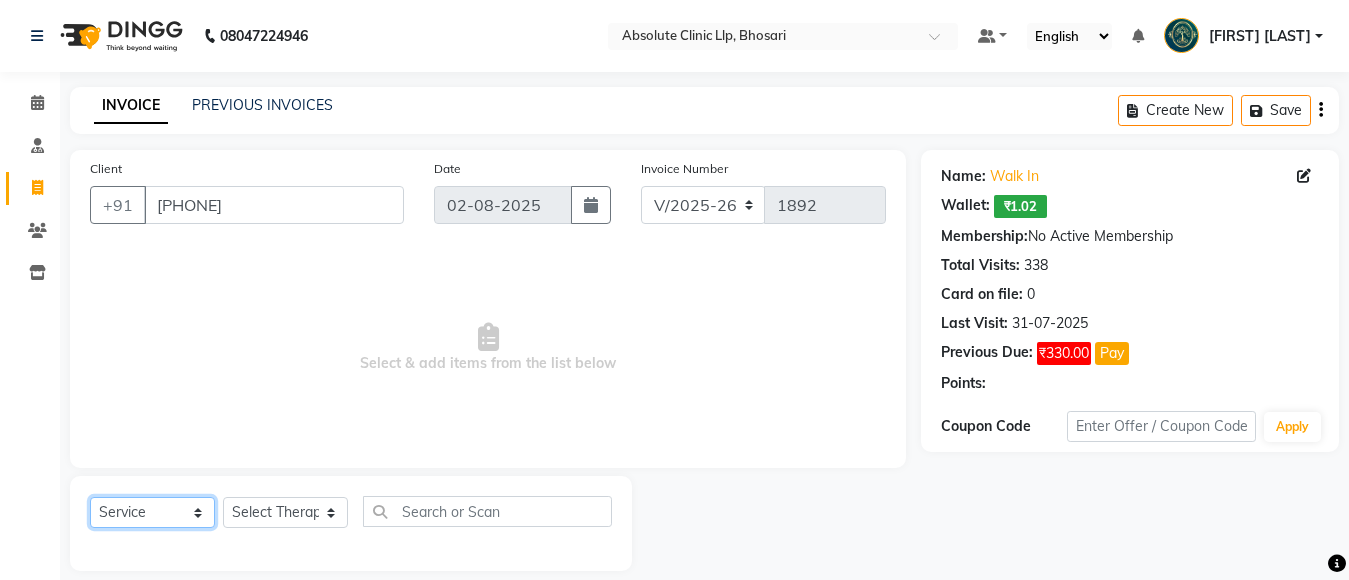 select on "product" 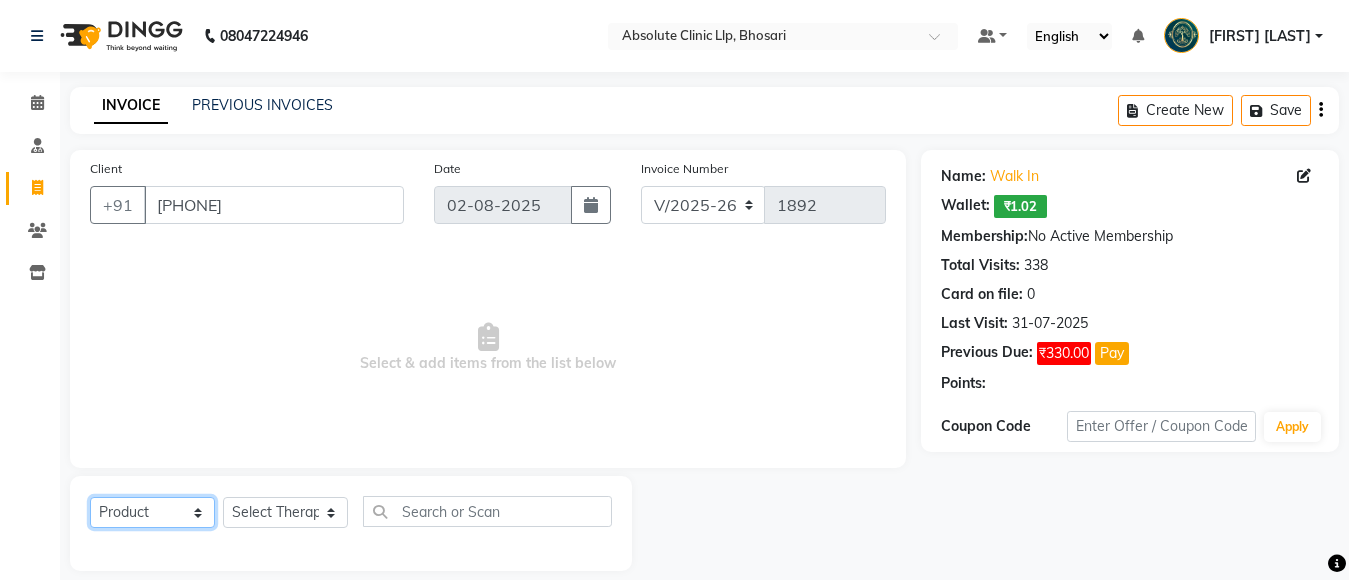 click on "Select  Service  Product  Membership  Package Voucher Prepaid Gift Card" 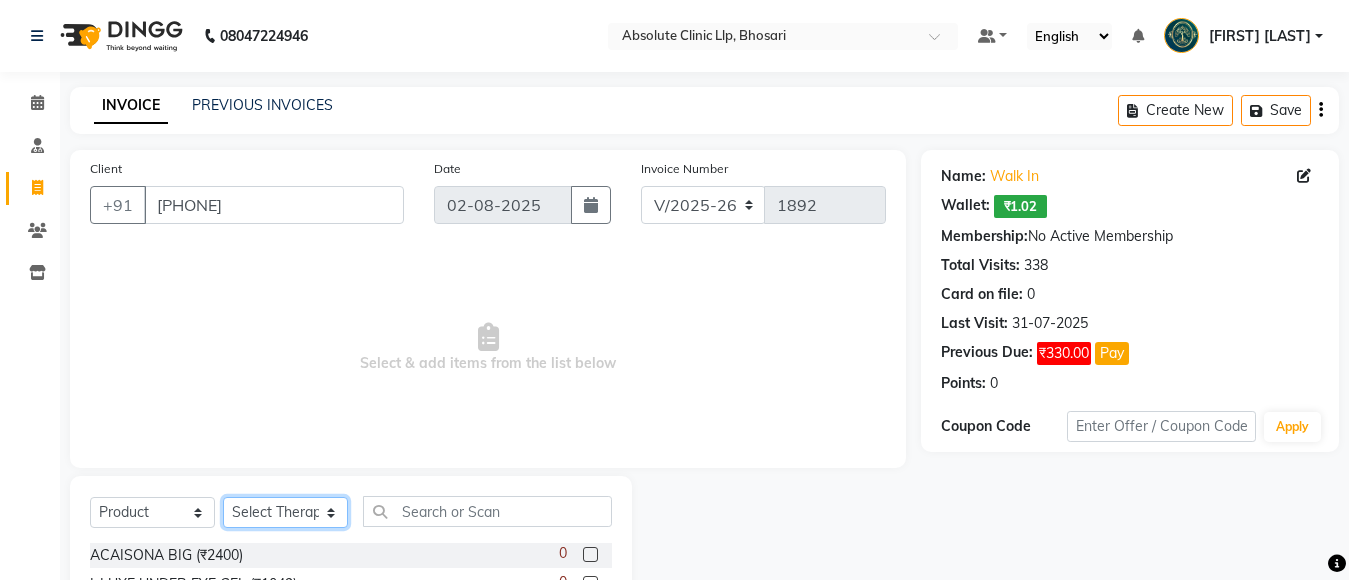 click on "Select Therapist Anita Gawli	 Dr.Bharati Patil Dr.Dhananjay Patil Dr.Rachana Hivarkar Gaurav Raaj Neha Rokde Priyanka  More RECEPTION-phuge prima Sachin Kale	 Sanjivni Kale	 Shekhar Chavan Sonali Naikre	 Vaishali Chowgule" 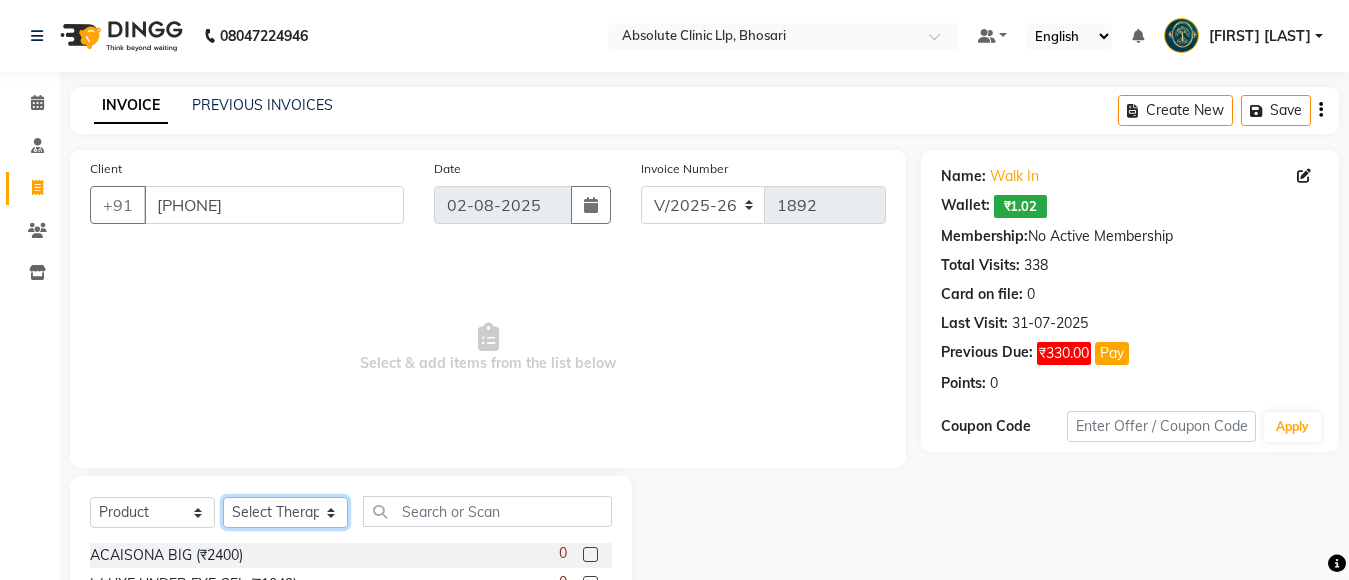 select on "27986" 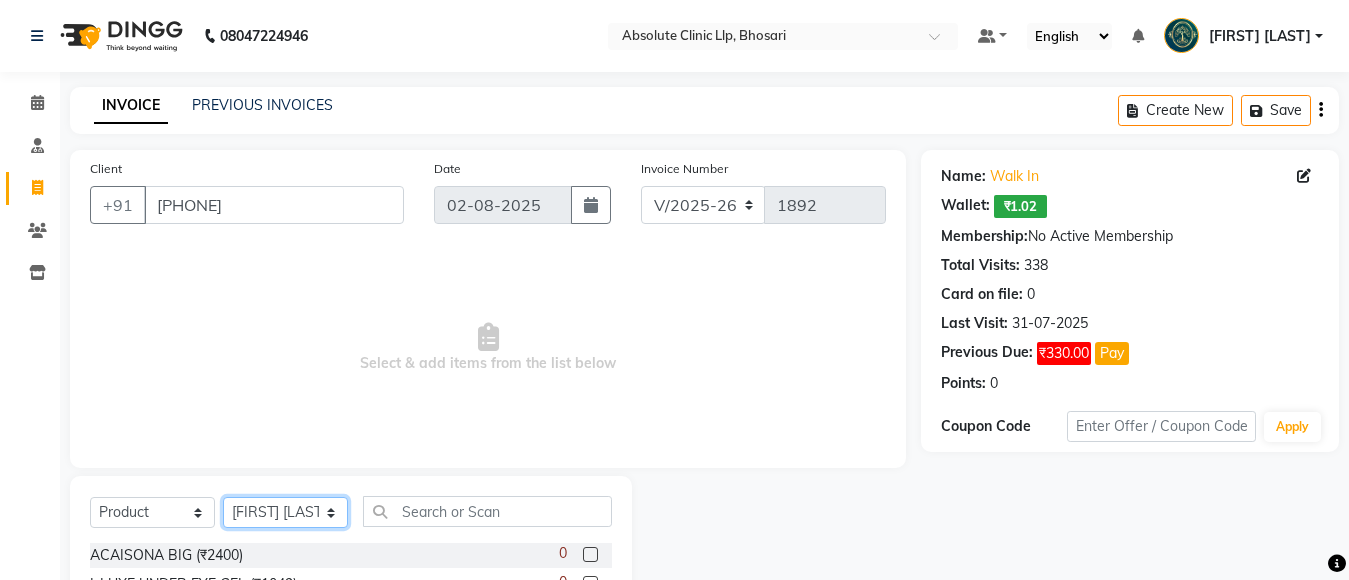 click on "Select Therapist Anita Gawli	 Dr.Bharati Patil Dr.Dhananjay Patil Dr.Rachana Hivarkar Gaurav Raaj Neha Rokde Priyanka  More RECEPTION-phuge prima Sachin Kale	 Sanjivni Kale	 Shekhar Chavan Sonali Naikre	 Vaishali Chowgule" 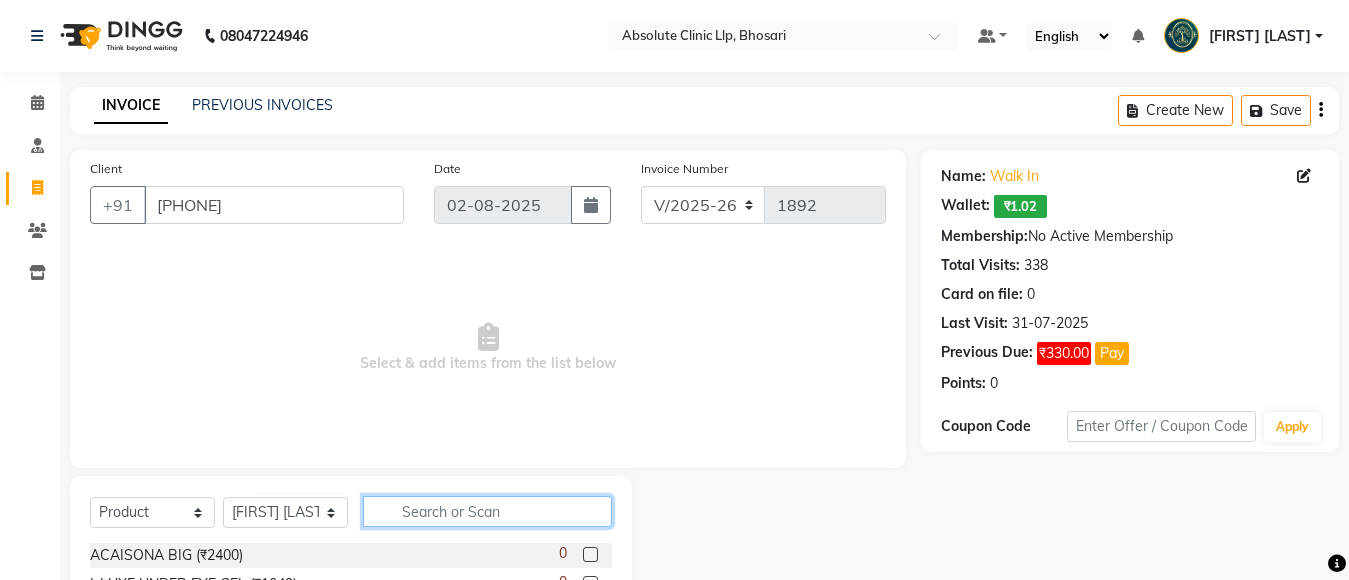 click 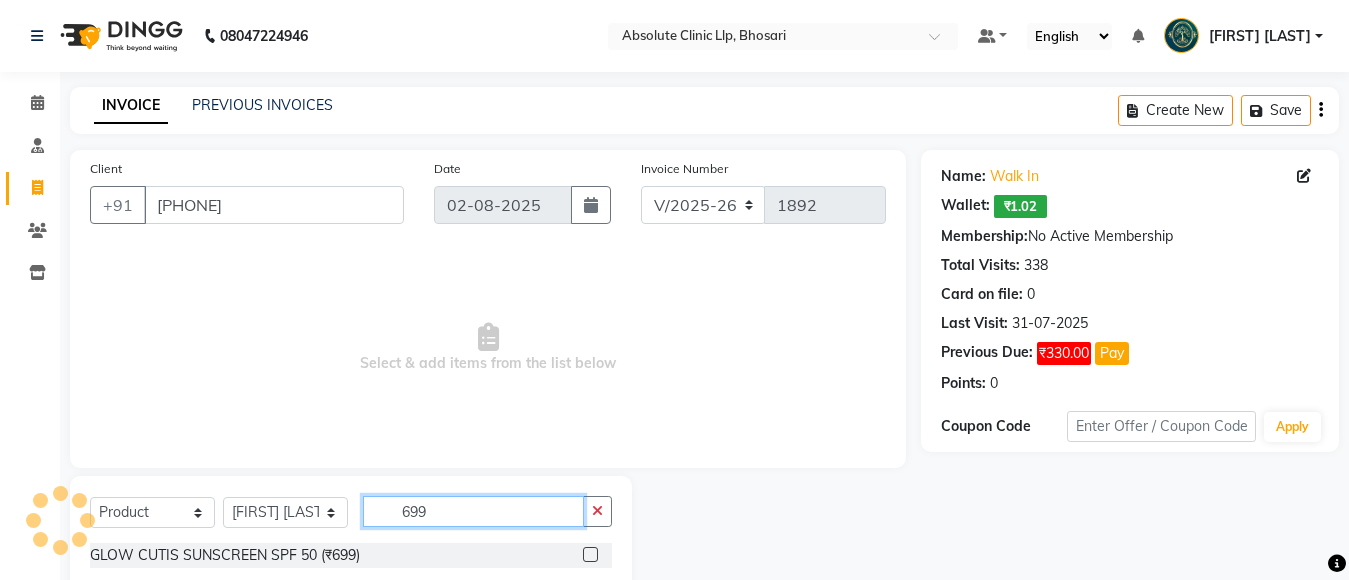 scroll, scrollTop: 50, scrollLeft: 0, axis: vertical 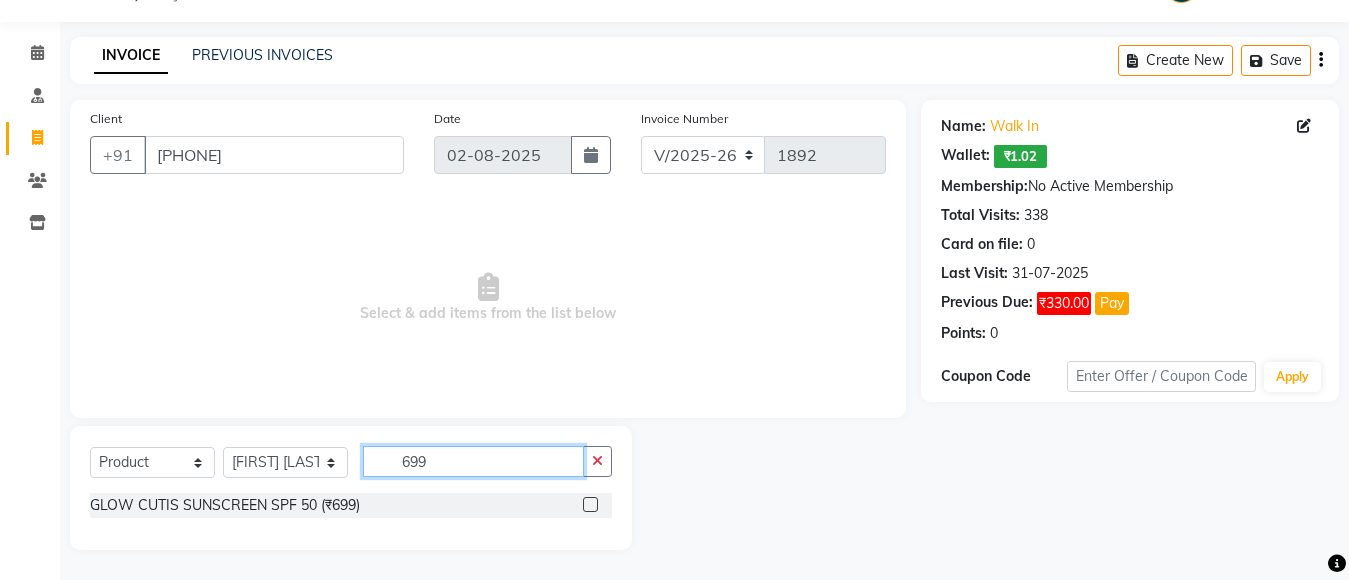 type on "699" 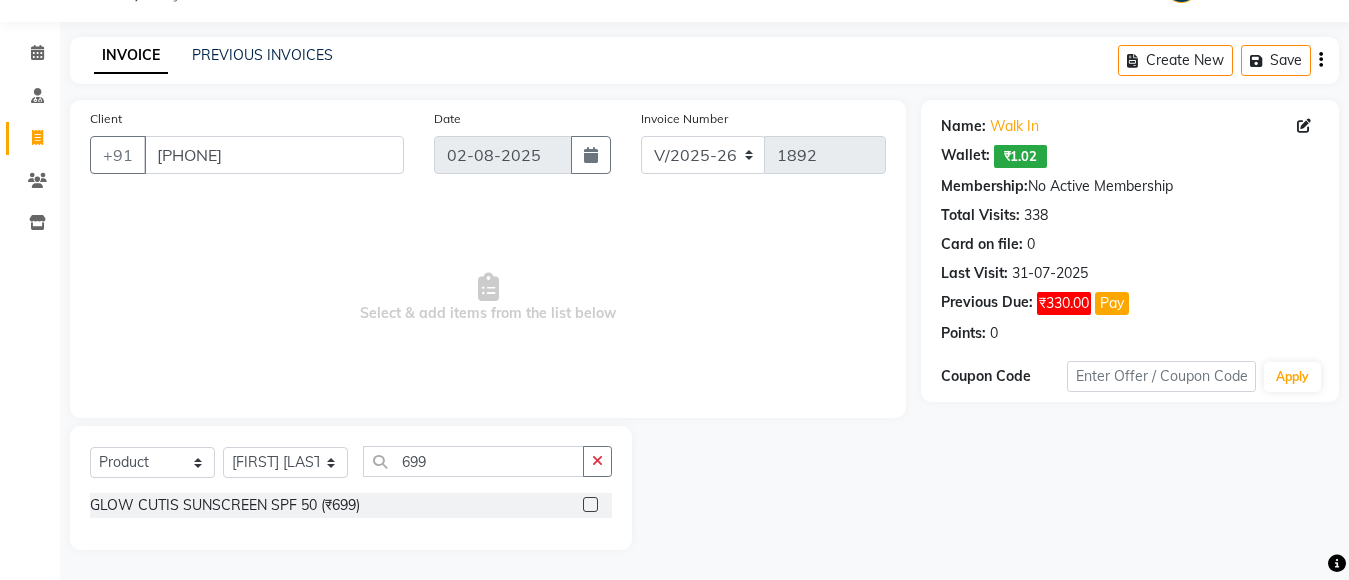 click 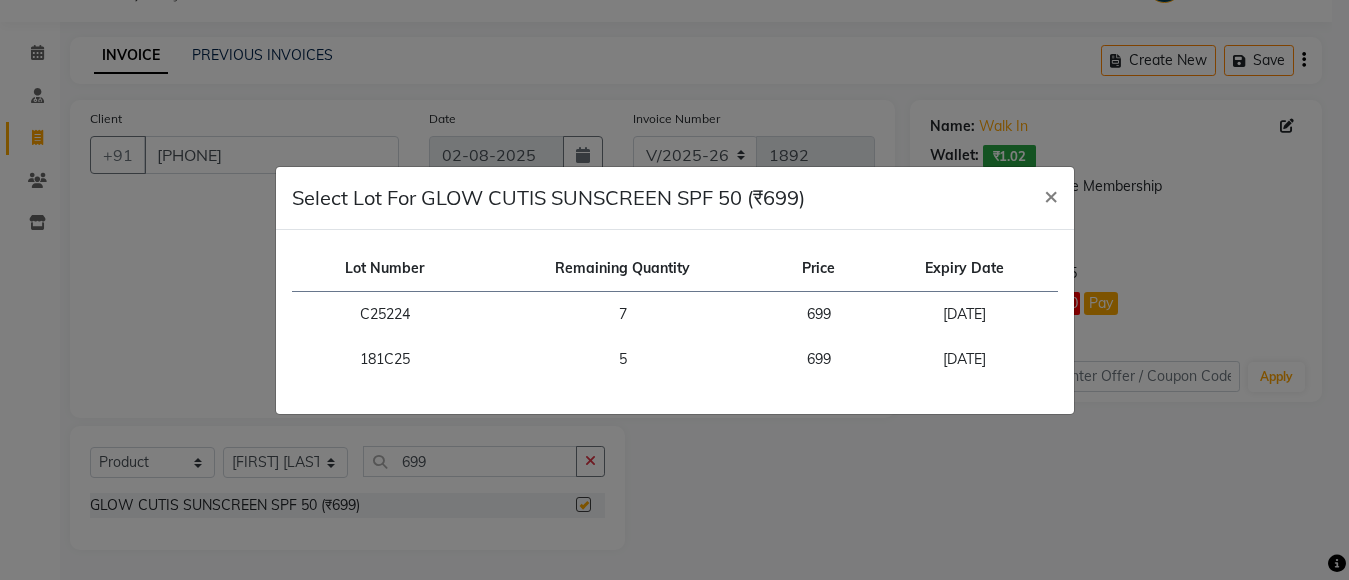 checkbox on "false" 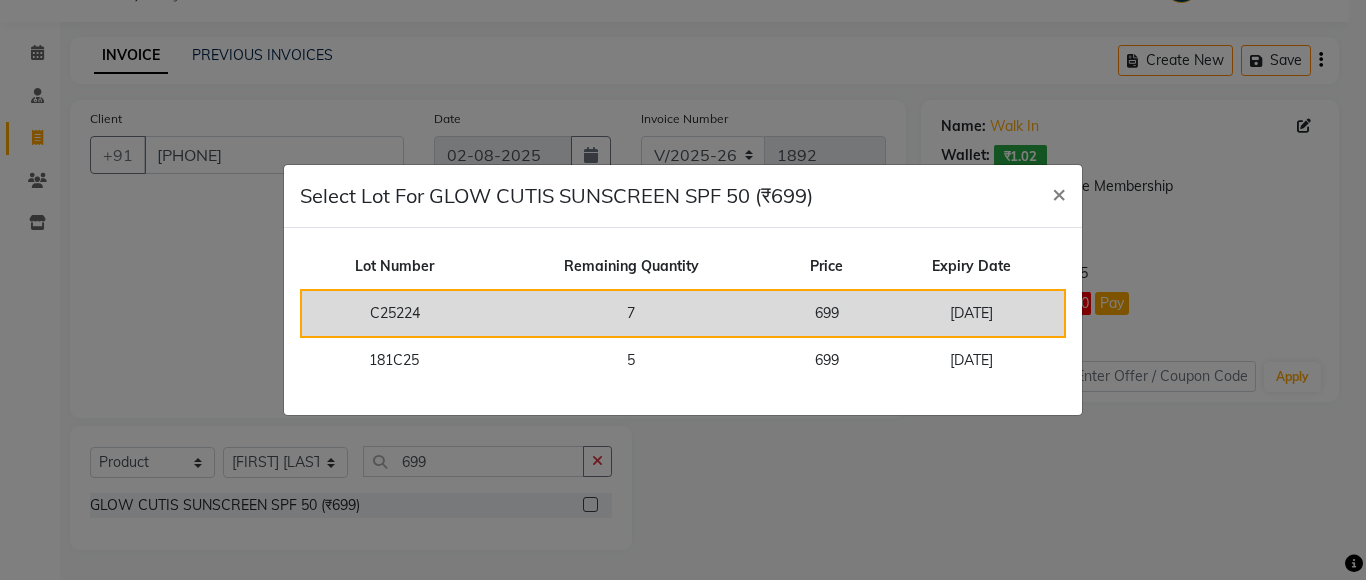 click on "7" 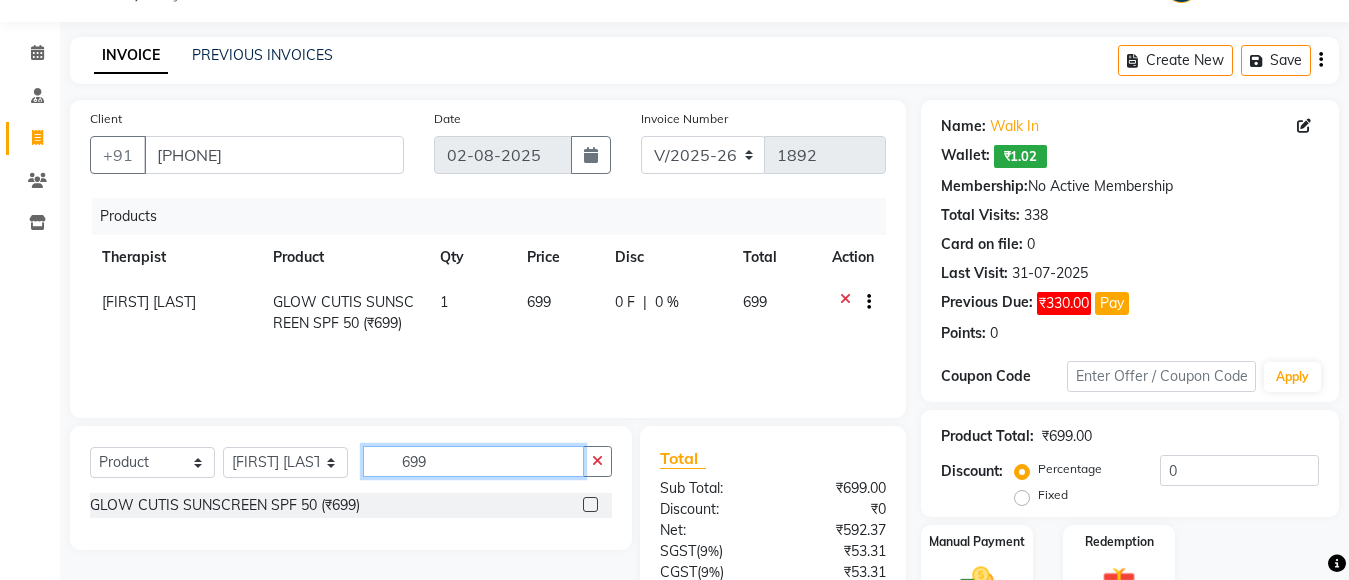 click on "699" 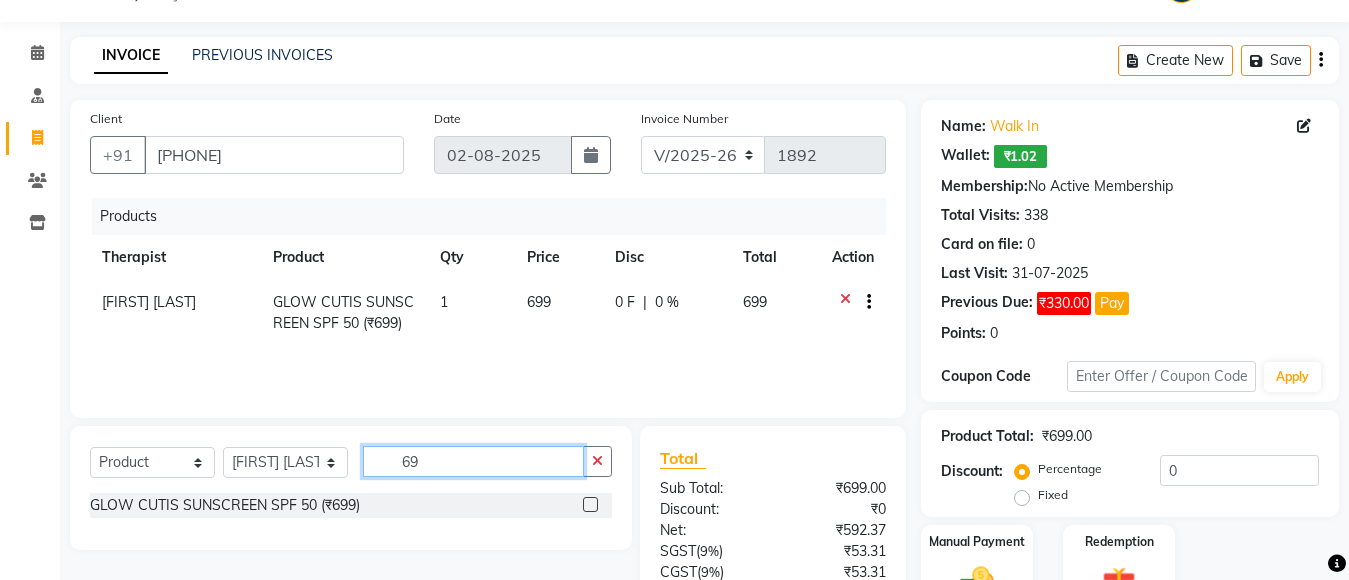 type on "6" 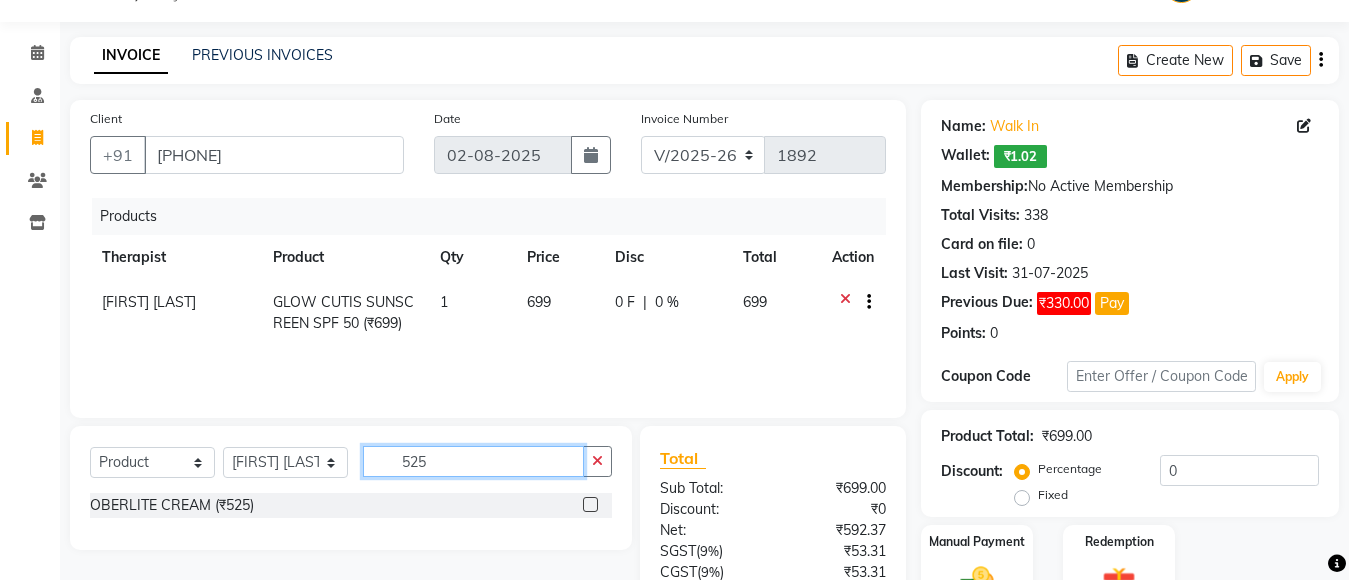 type on "525" 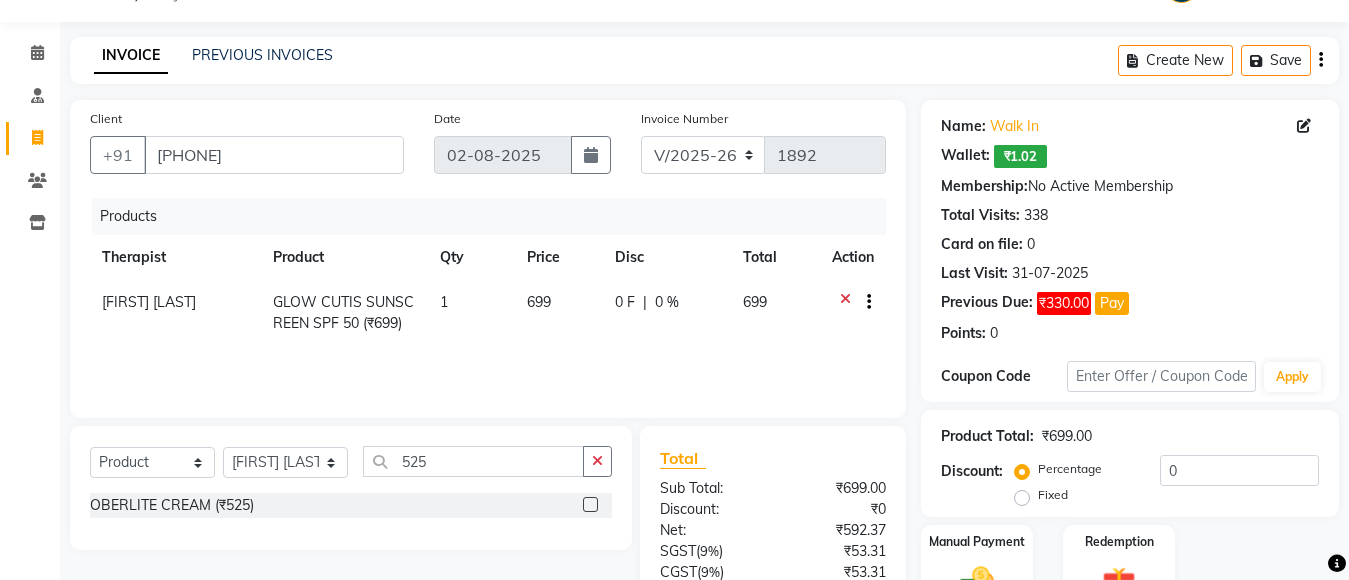 click 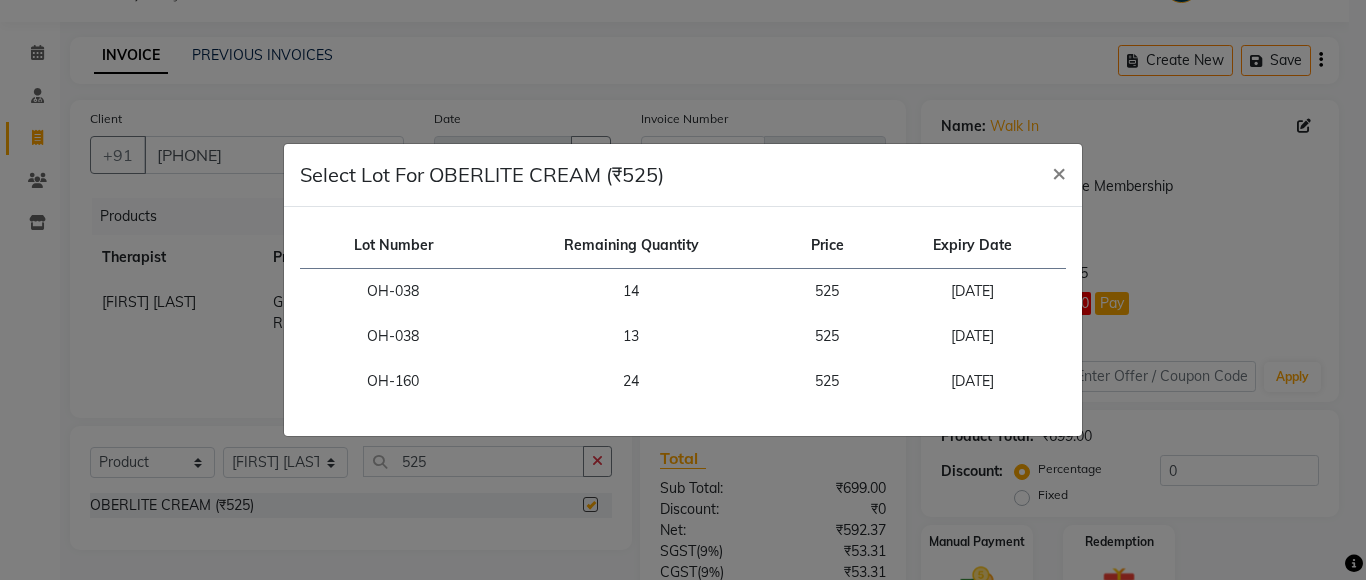 checkbox on "false" 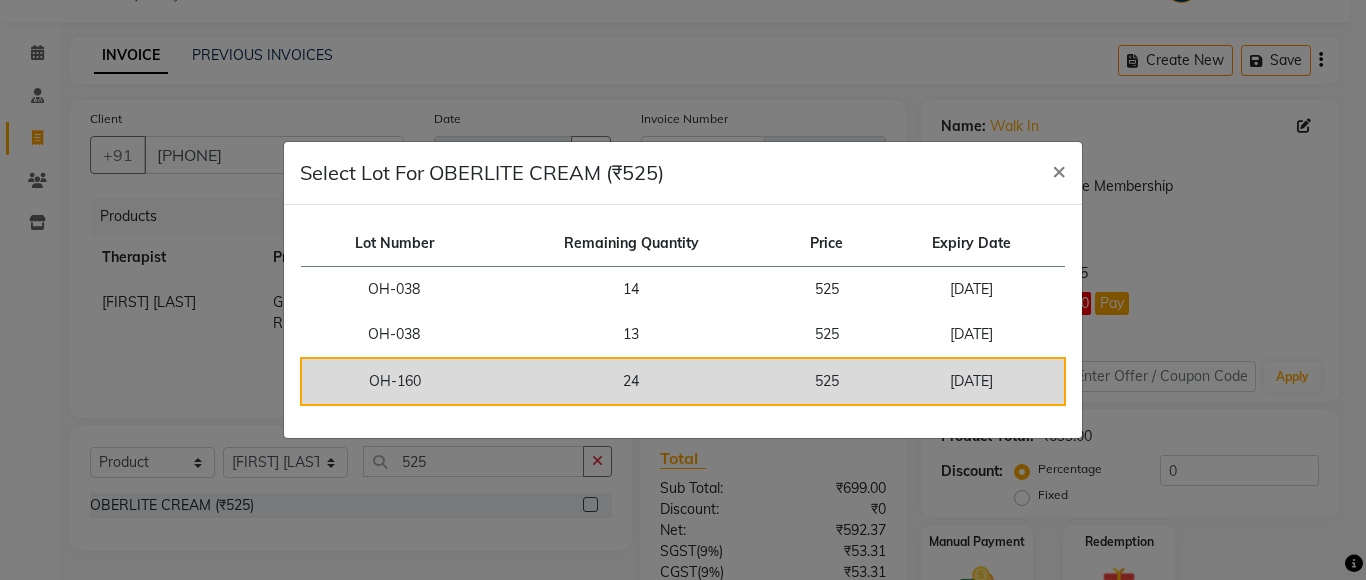 click on "24" 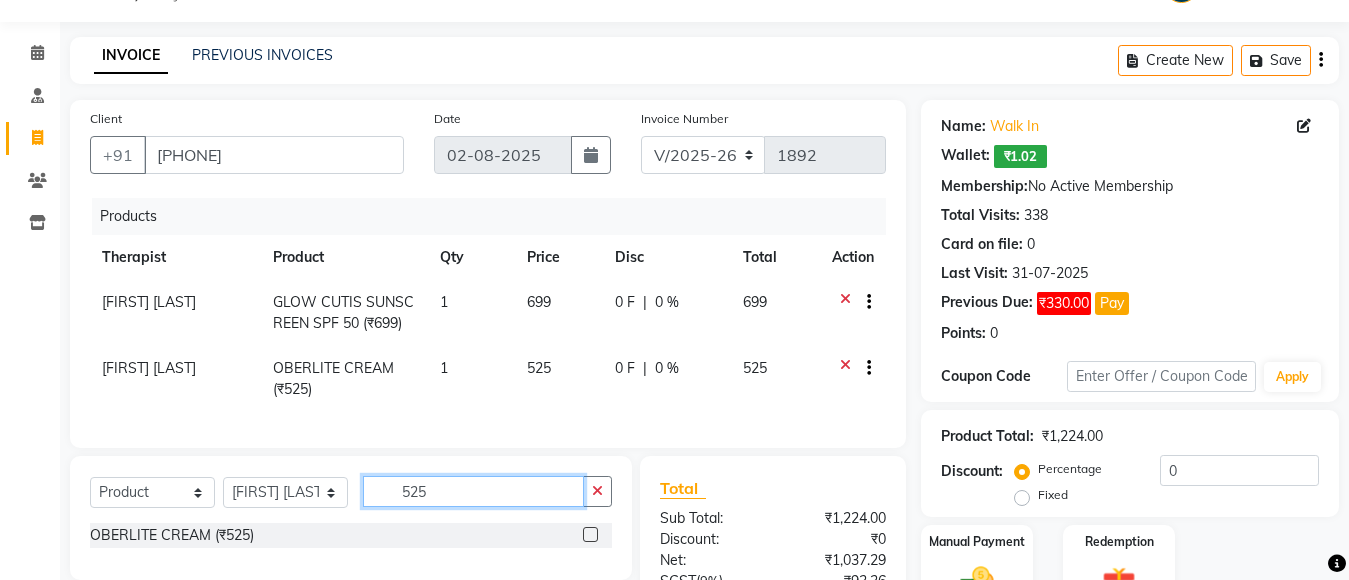 click on "525" 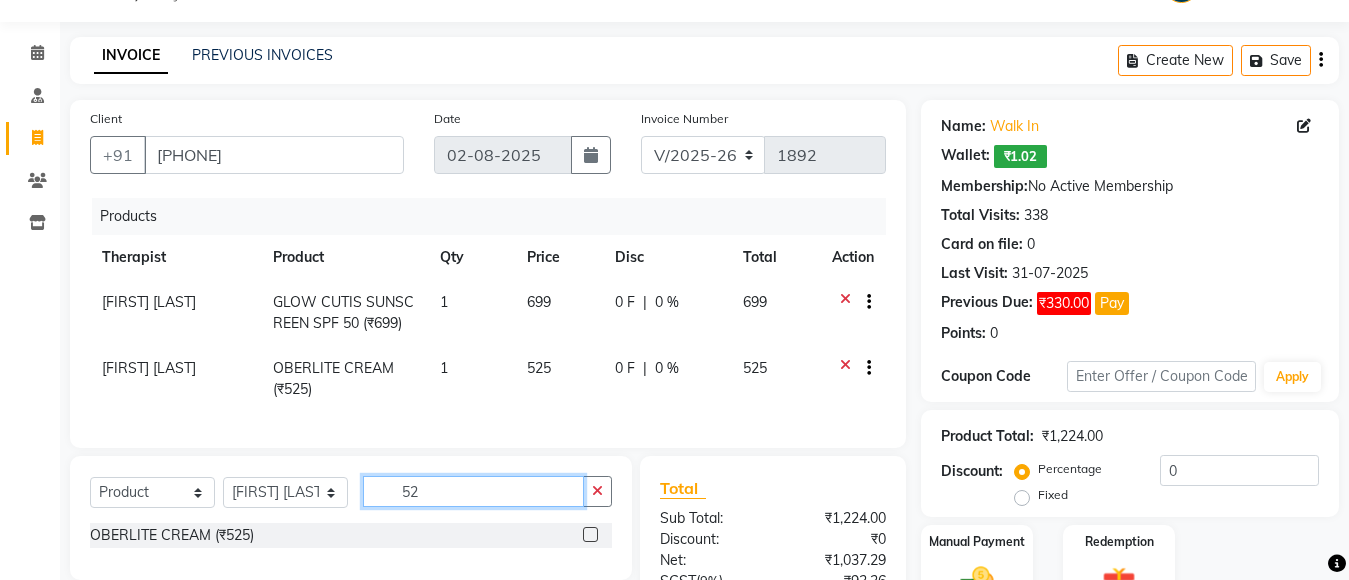 type on "5" 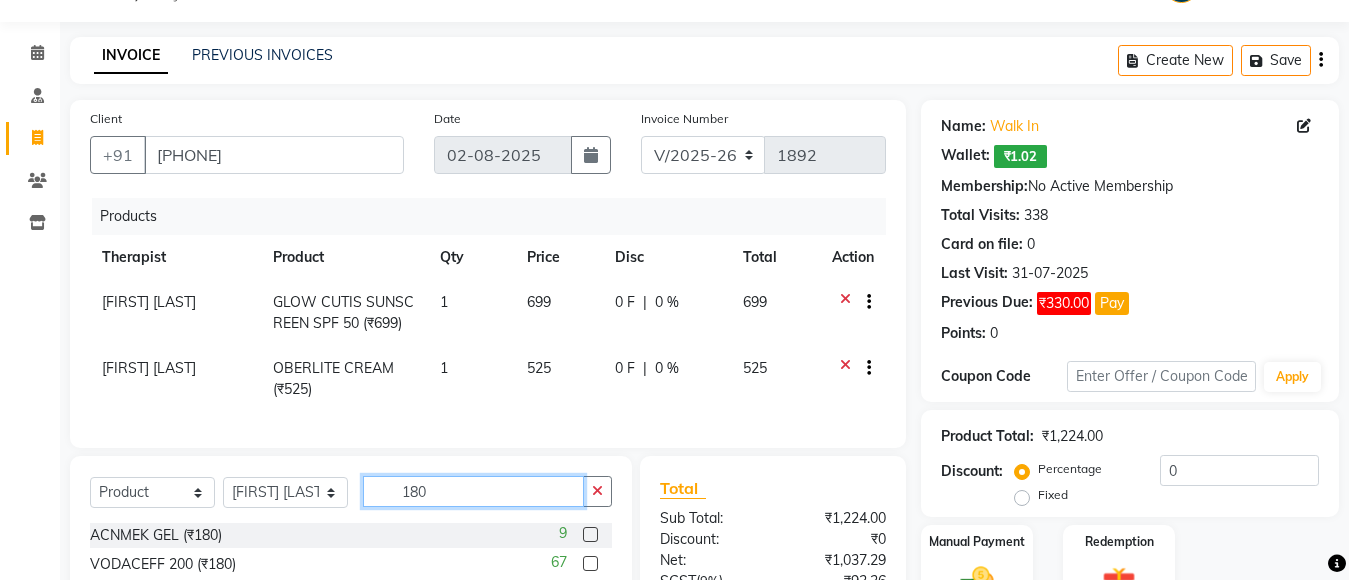 scroll, scrollTop: 250, scrollLeft: 0, axis: vertical 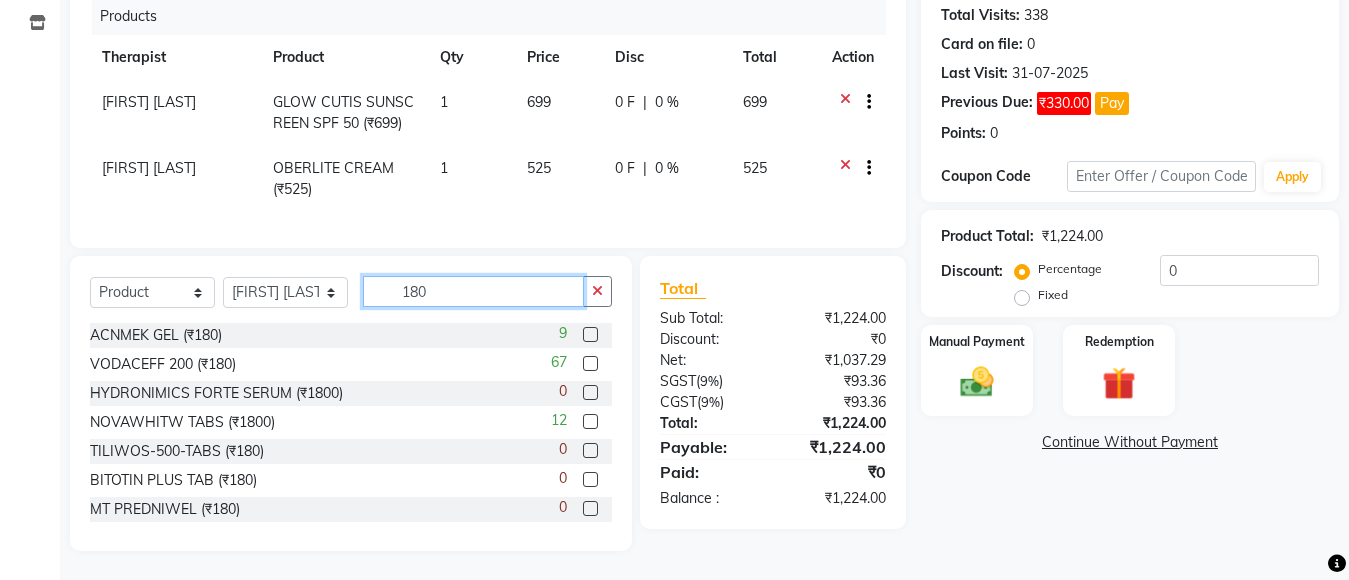 type on "180" 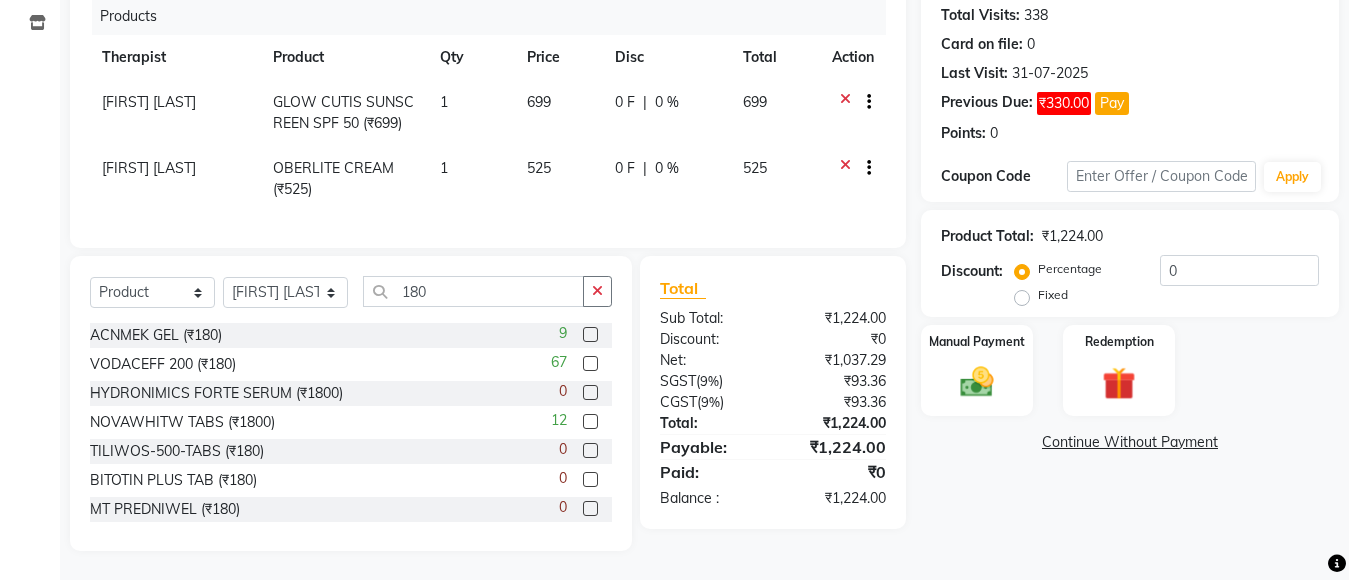 click 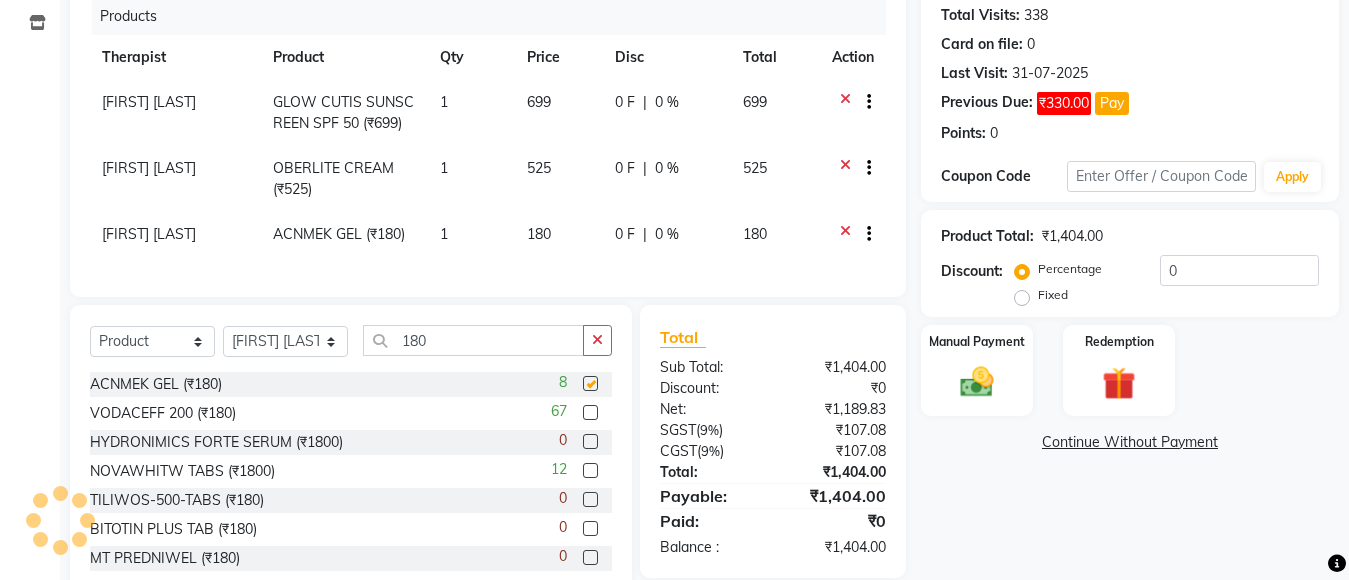 checkbox on "false" 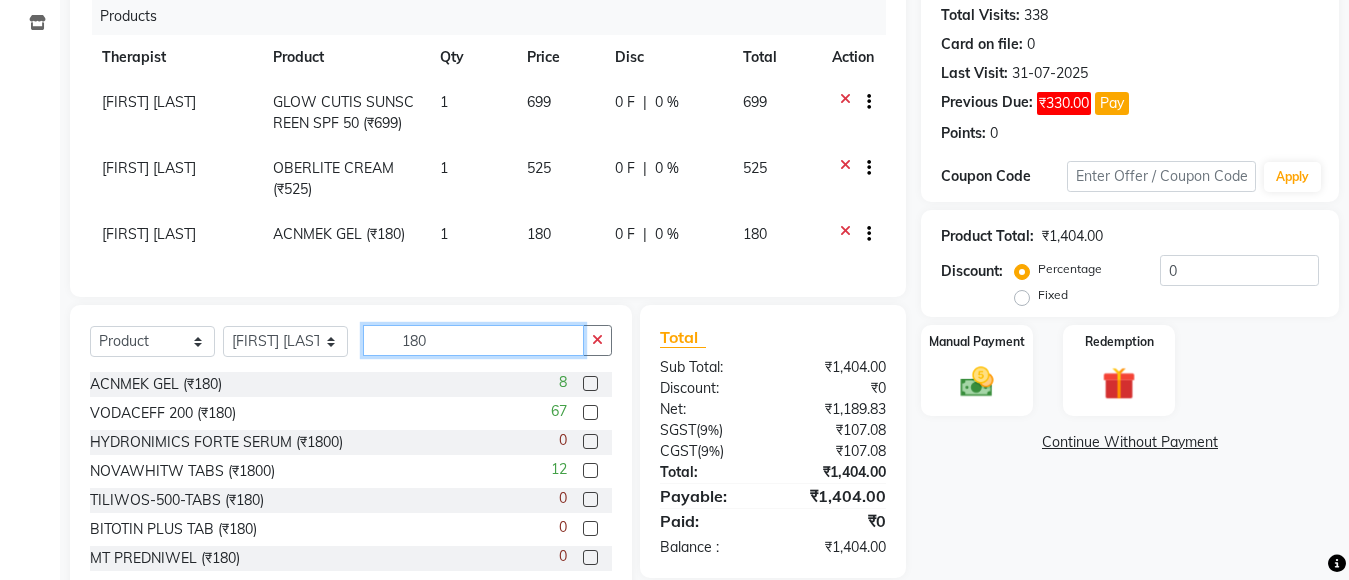 click on "180" 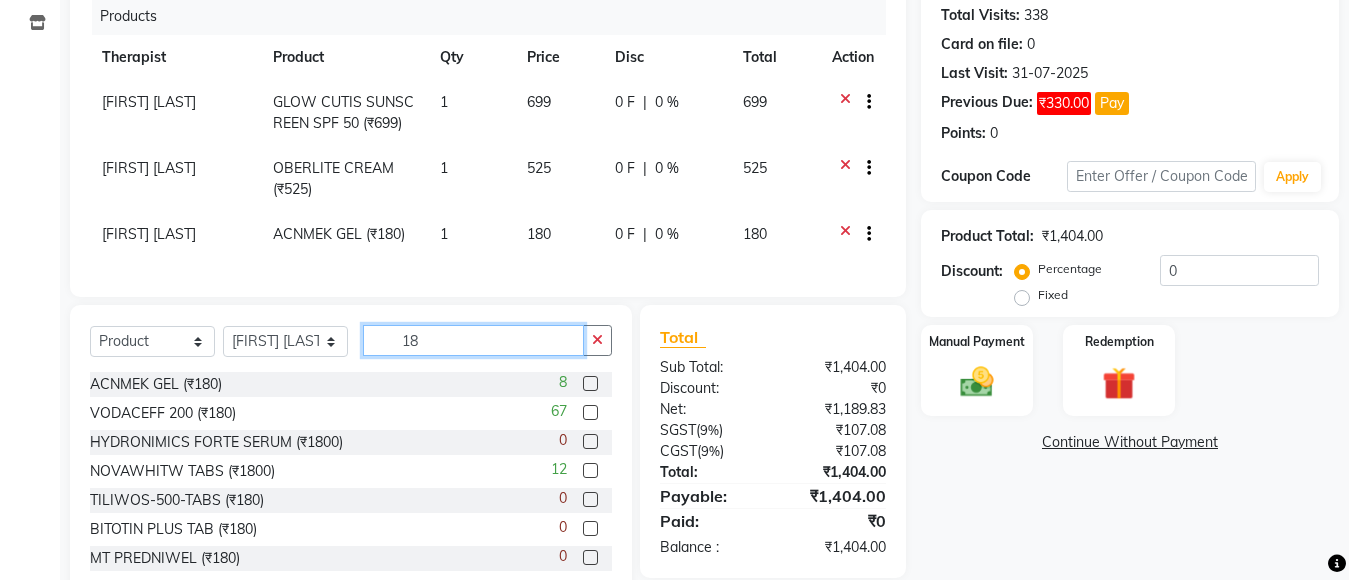 type on "1" 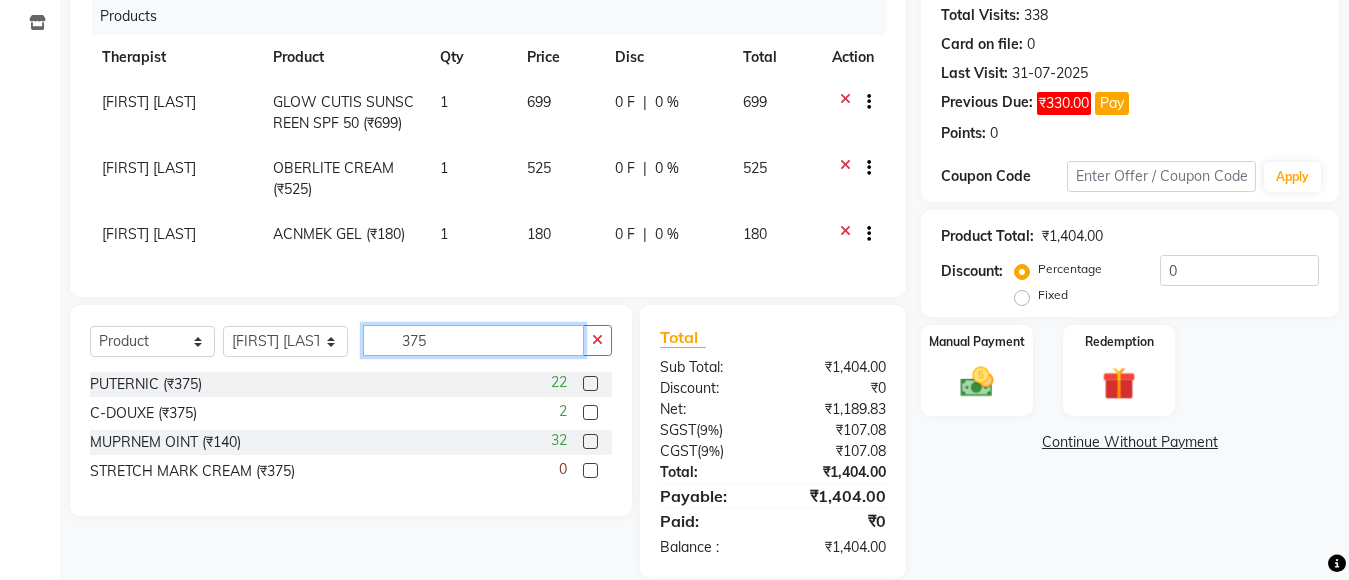 type on "375" 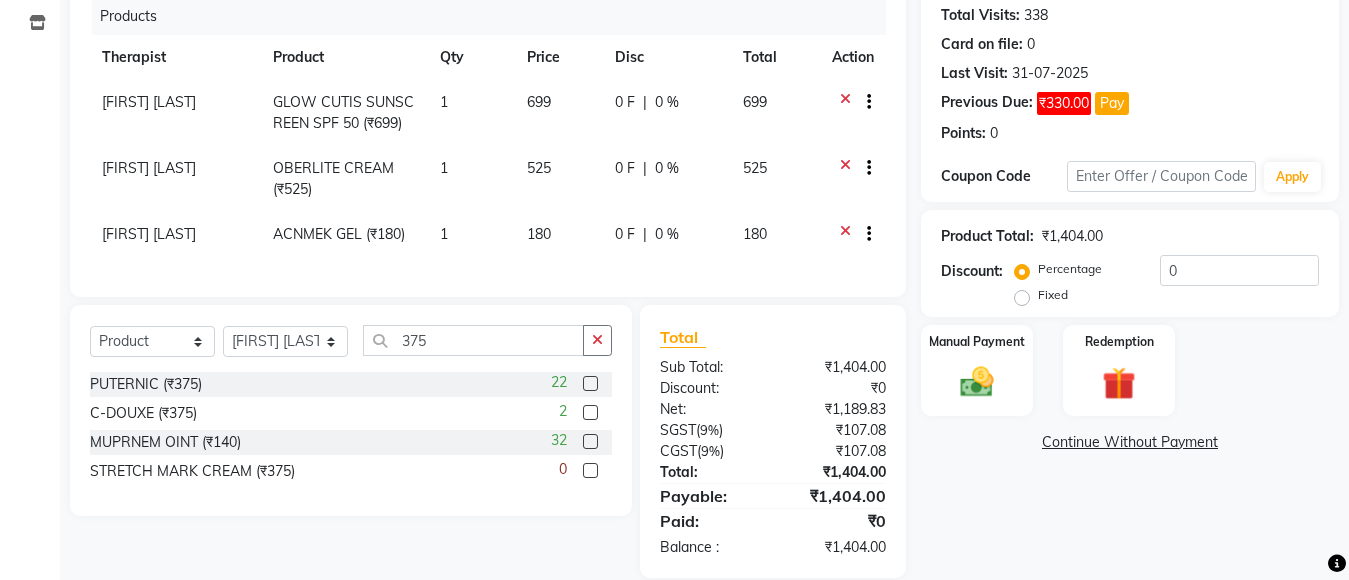 click 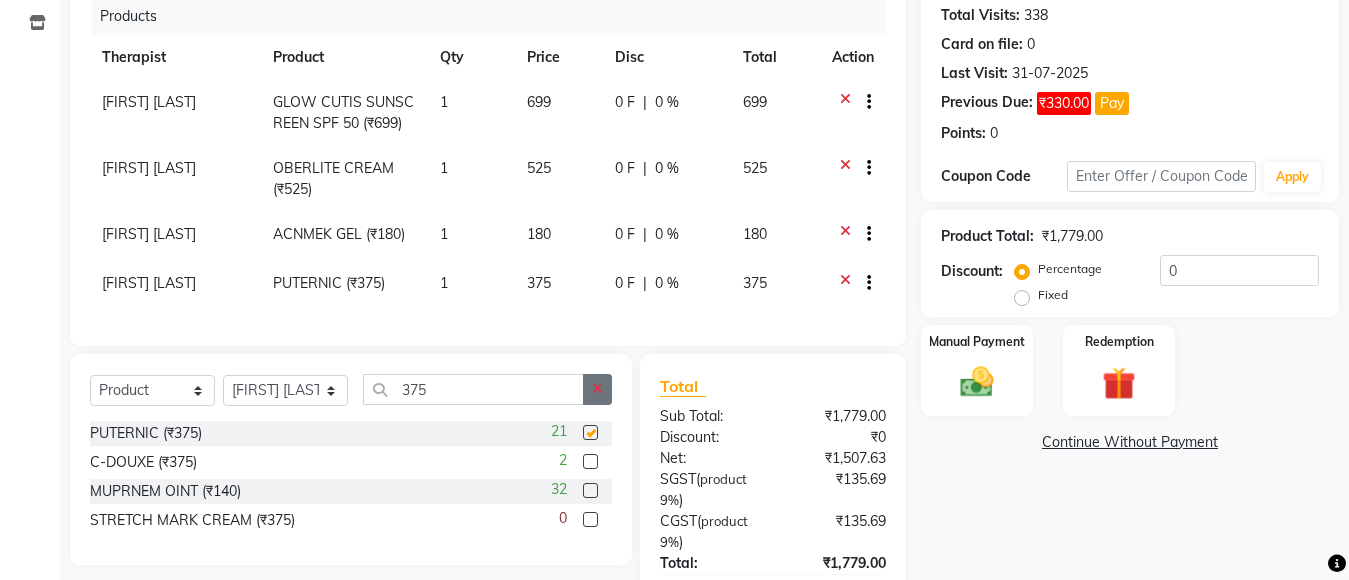 checkbox on "false" 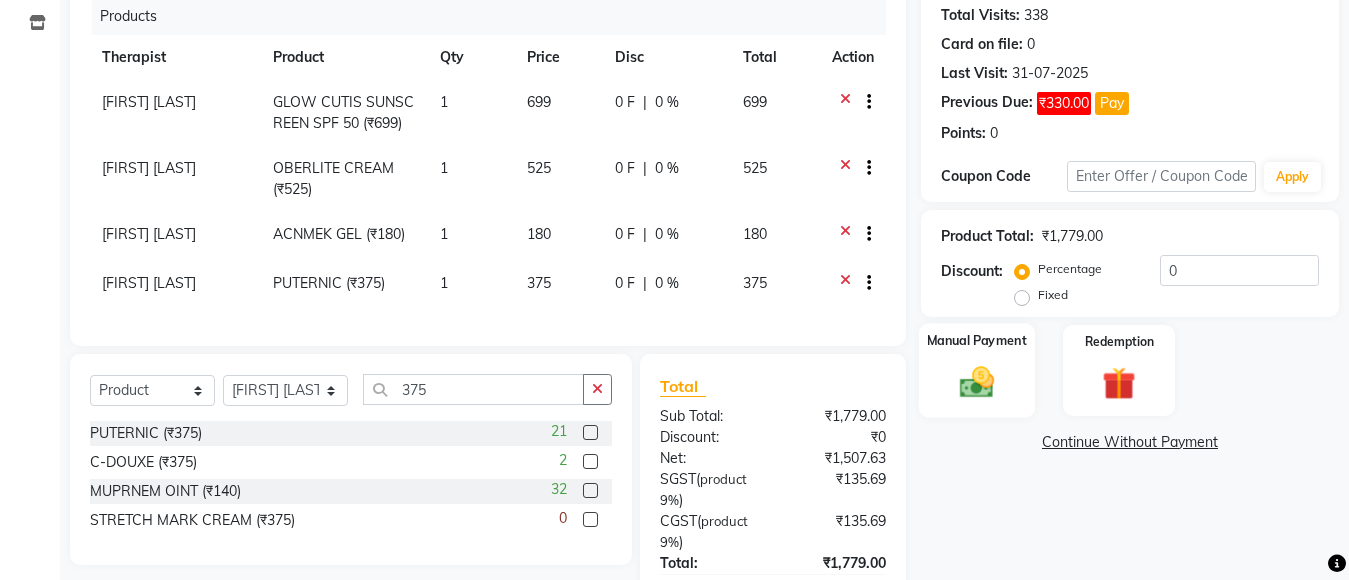 drag, startPoint x: 992, startPoint y: 353, endPoint x: 991, endPoint y: 340, distance: 13.038404 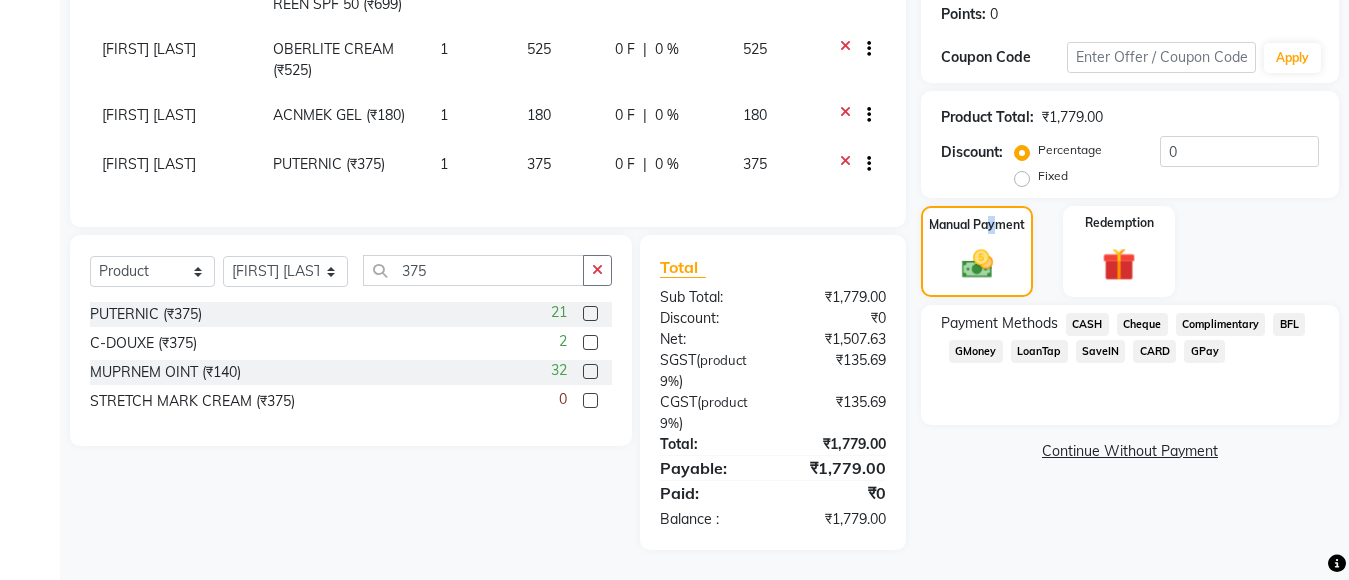scroll, scrollTop: 386, scrollLeft: 0, axis: vertical 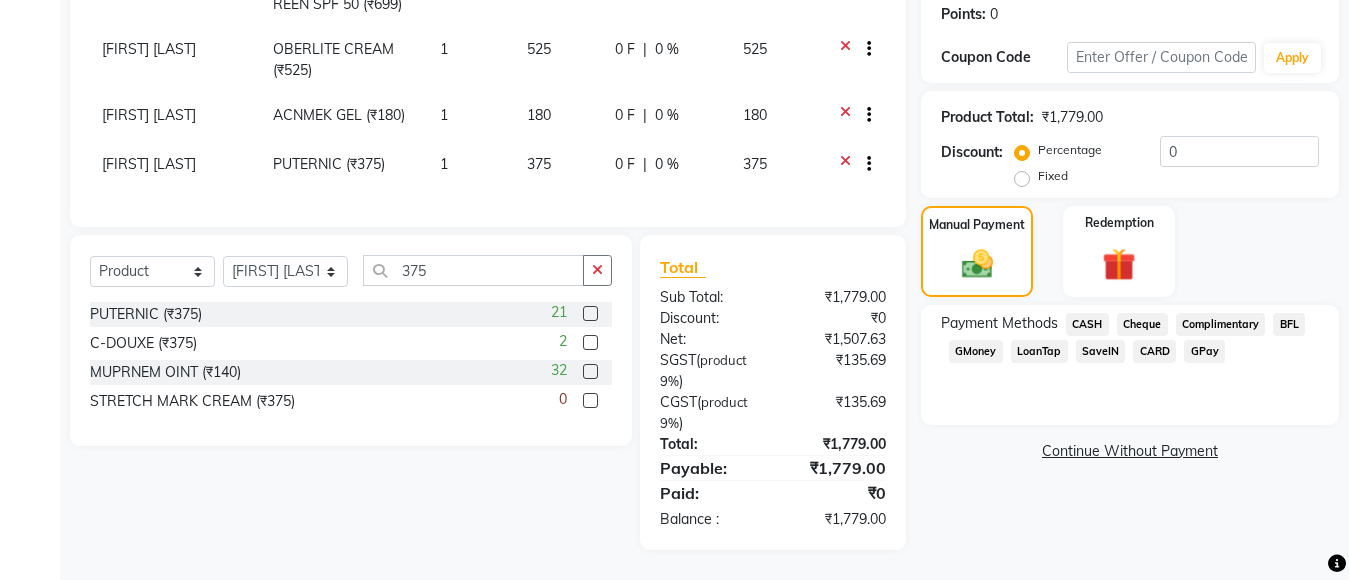 click on "GPay" 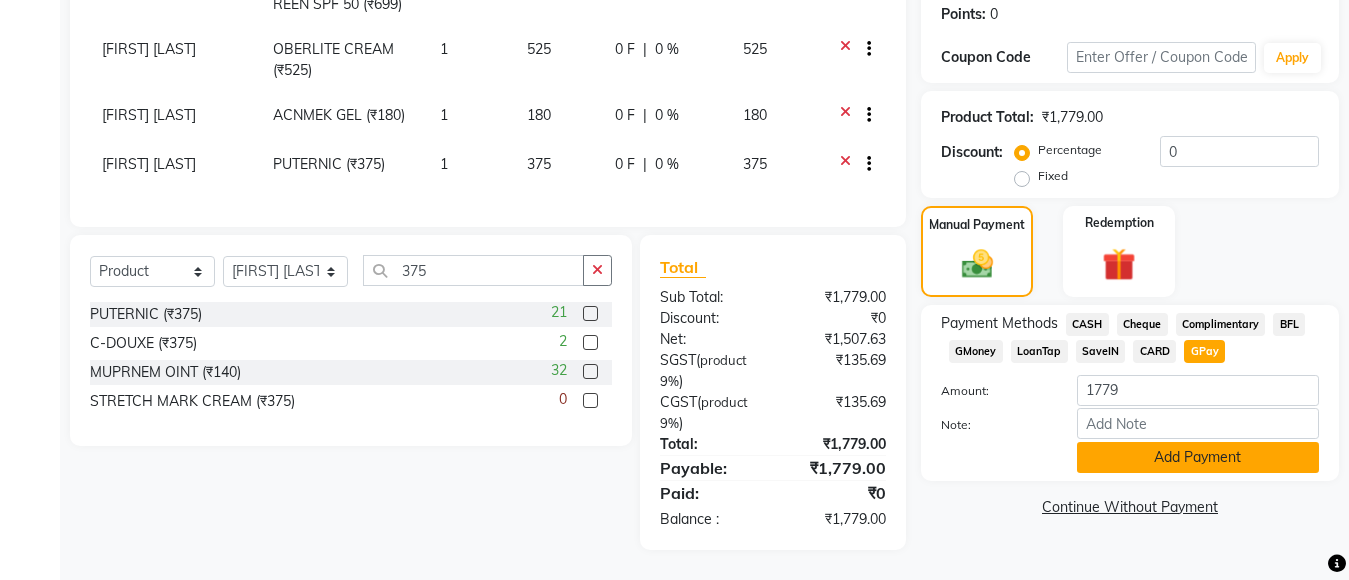 click on "Add Payment" 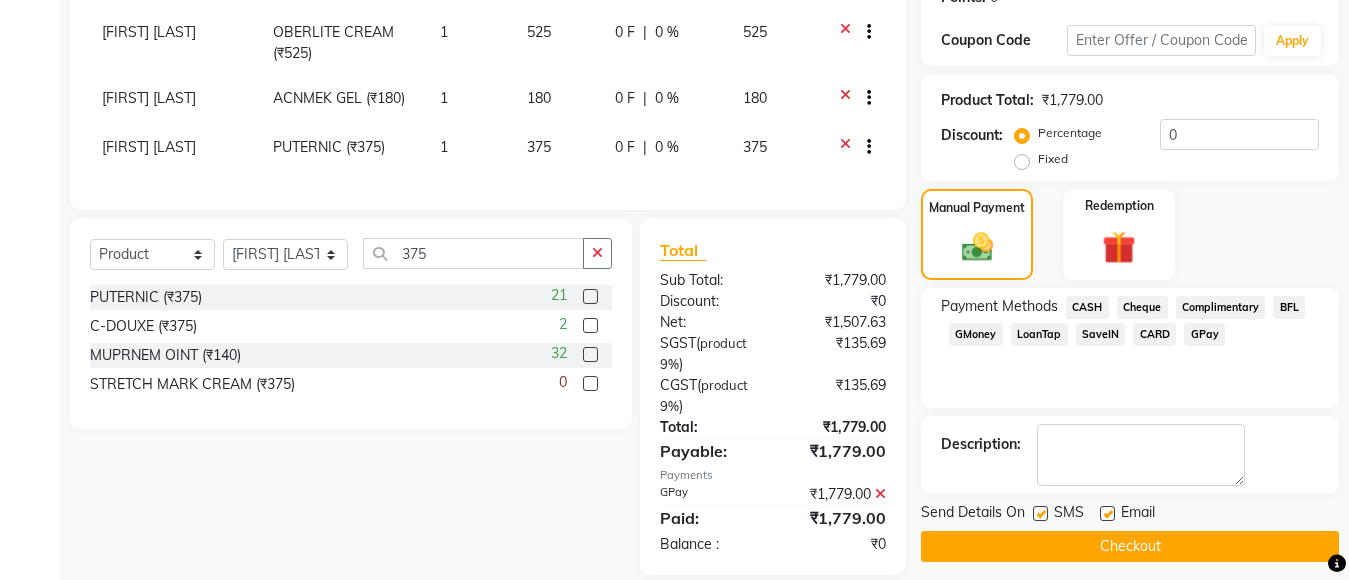 click on "Checkout" 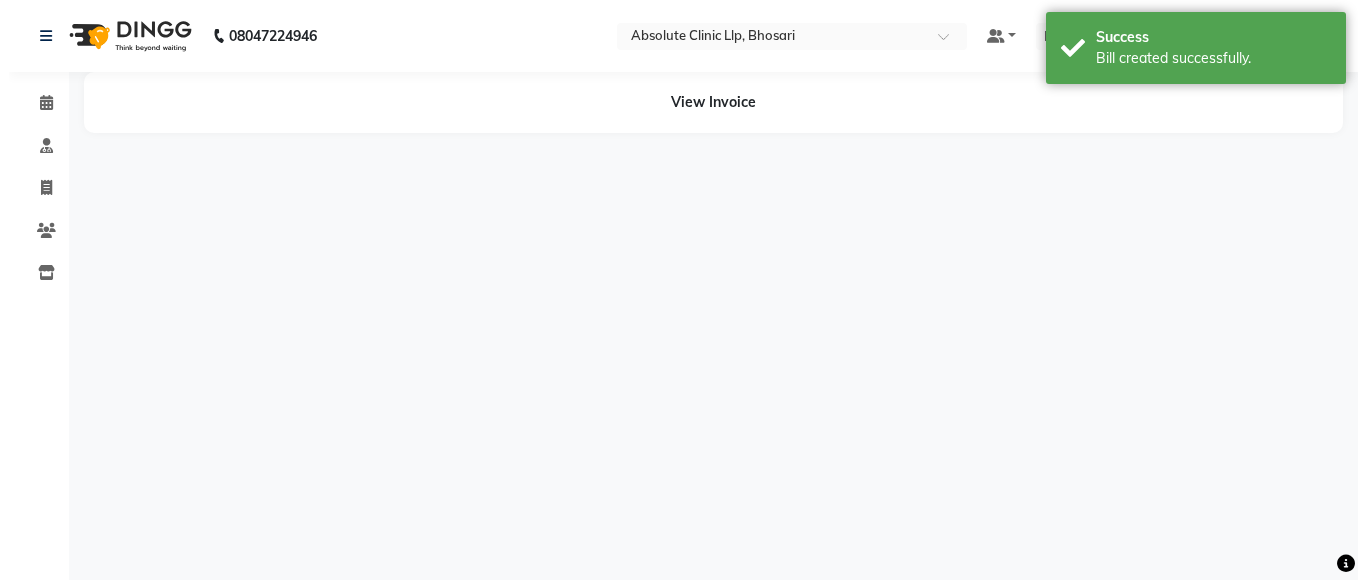 scroll, scrollTop: 0, scrollLeft: 0, axis: both 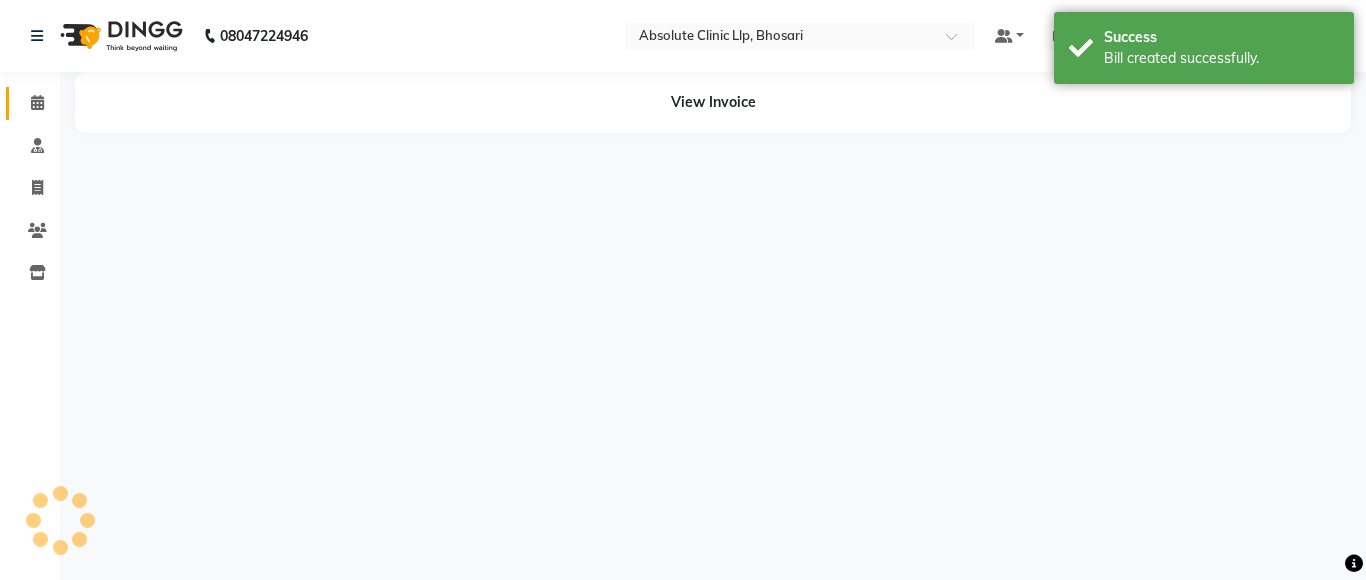 click 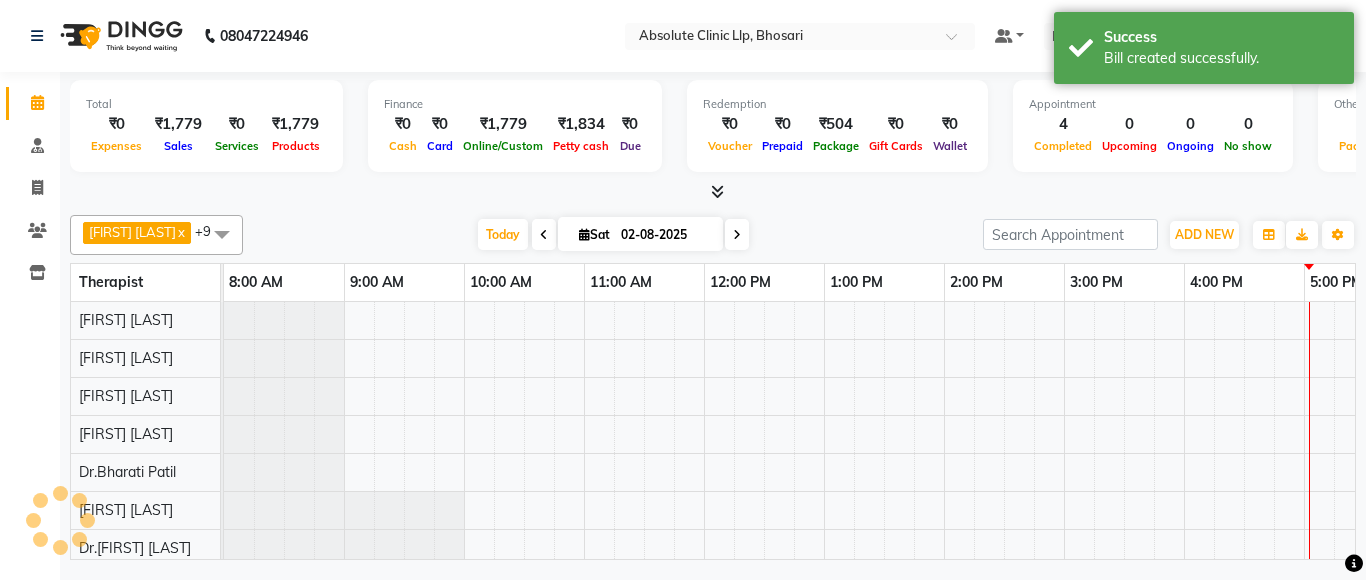 scroll, scrollTop: 0, scrollLeft: 0, axis: both 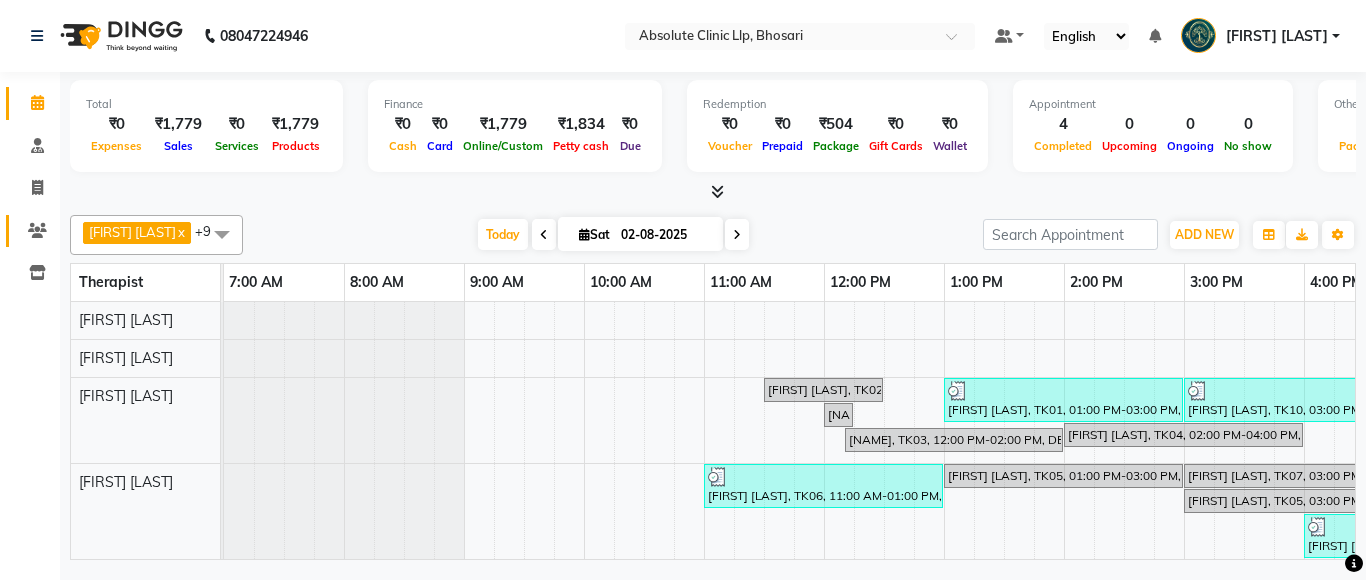 click 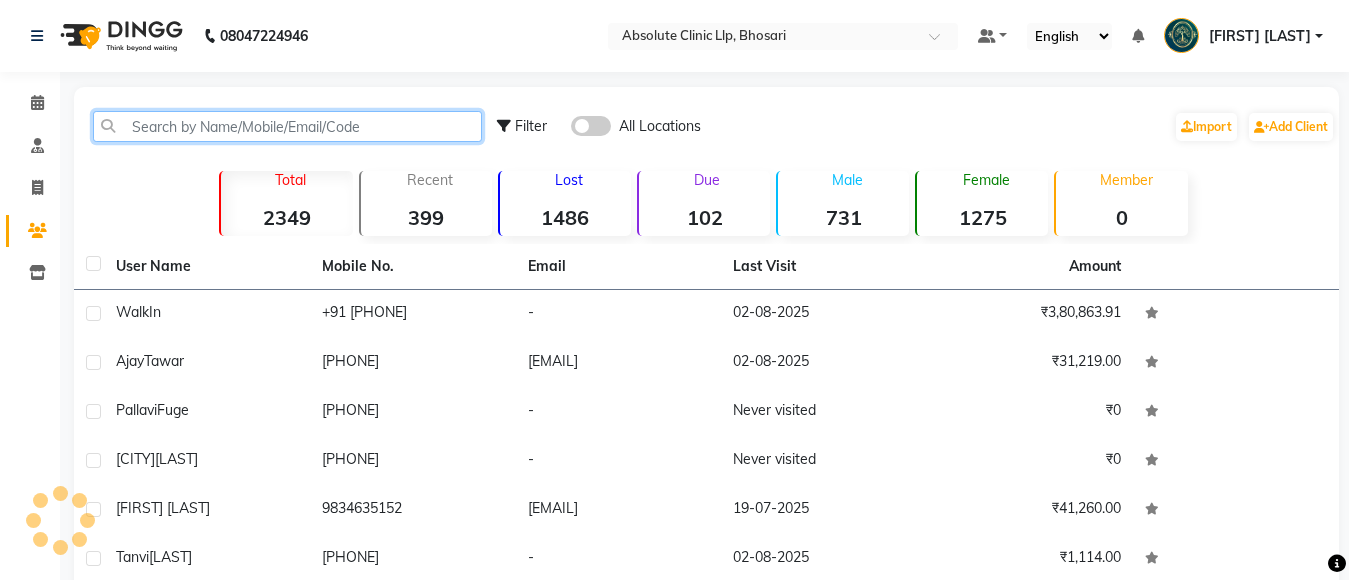 click 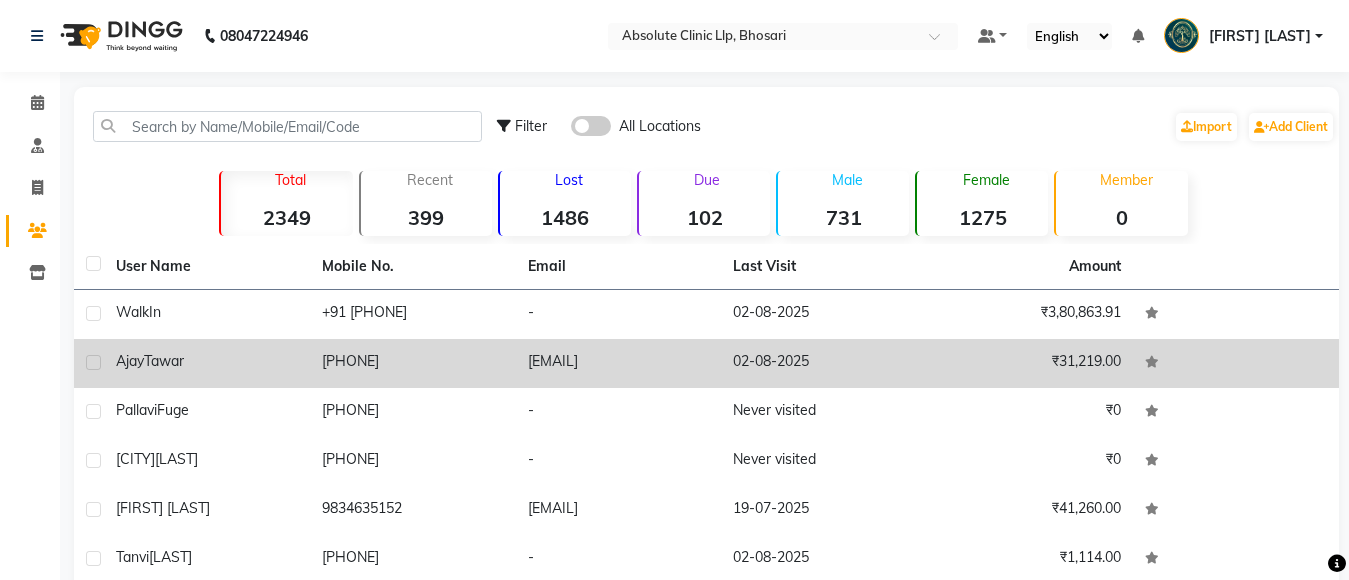 click on "[FIRST] [LAST]" 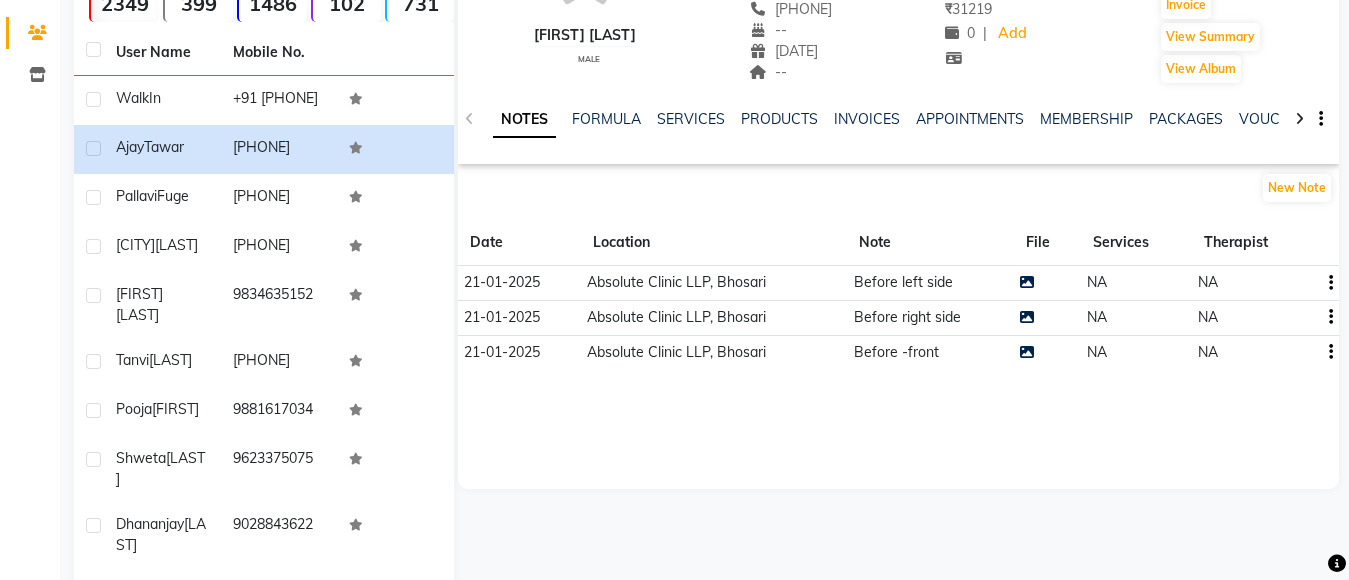 scroll, scrollTop: 300, scrollLeft: 0, axis: vertical 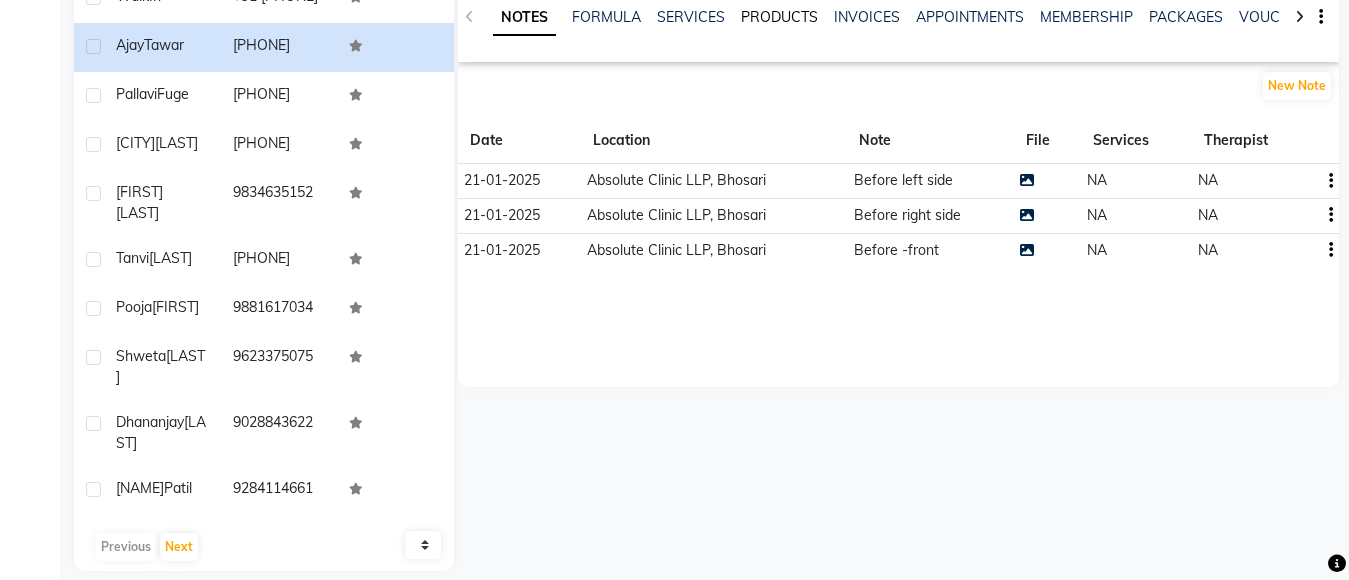 click on "PRODUCTS" 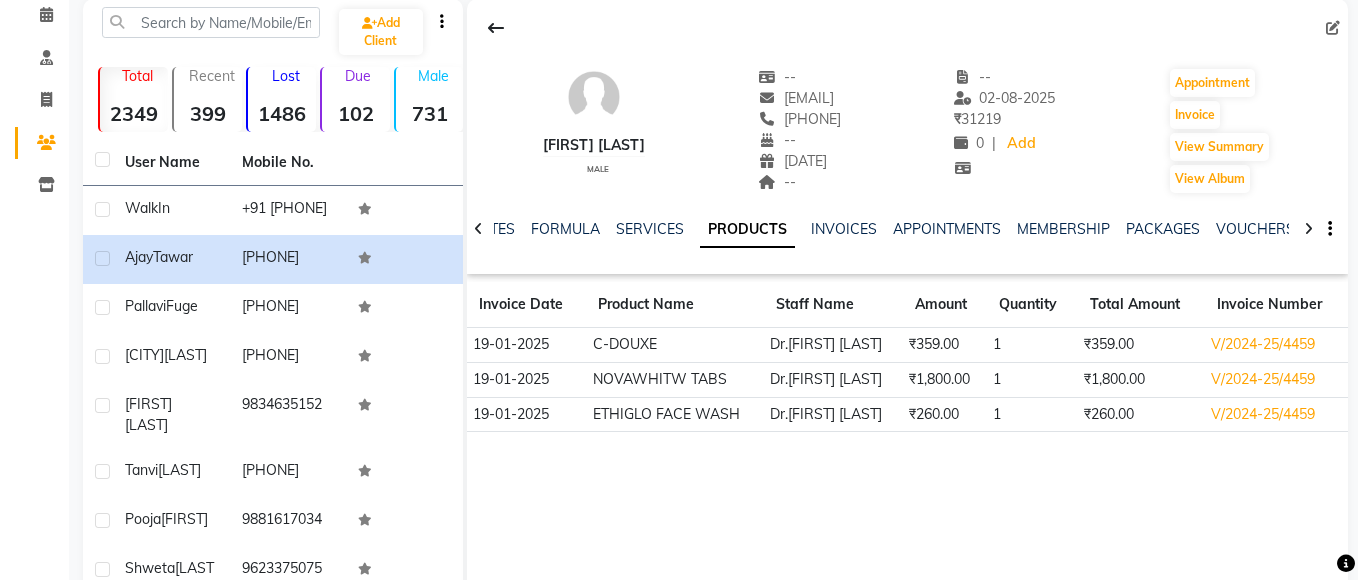 scroll, scrollTop: 0, scrollLeft: 0, axis: both 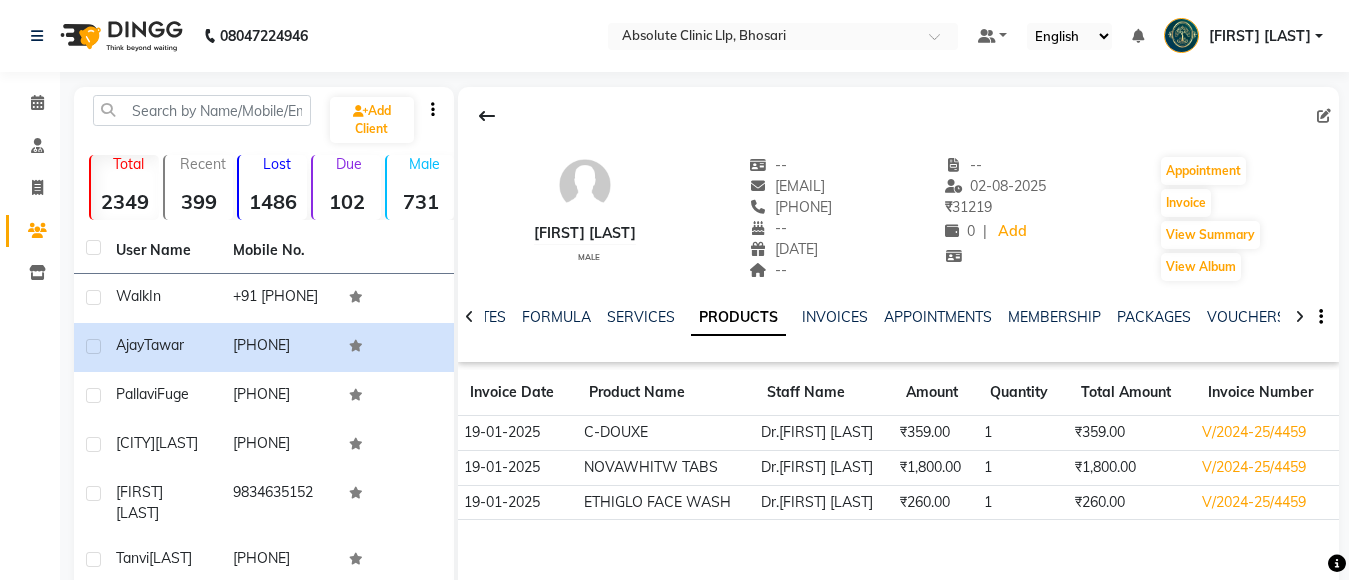 click 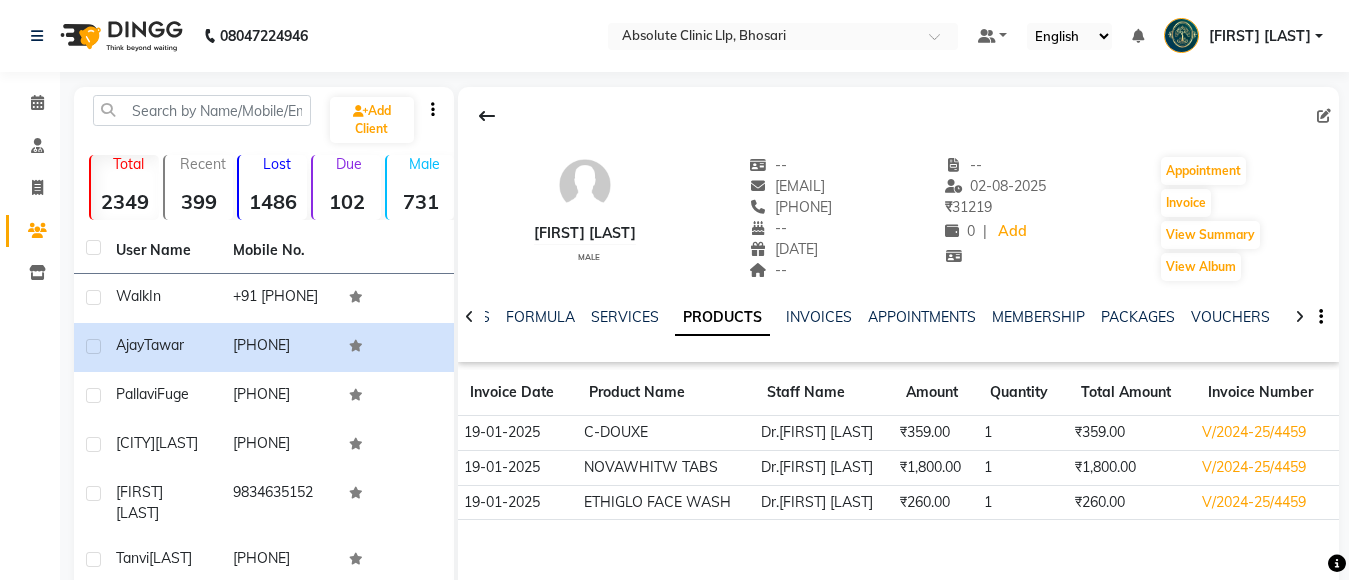 click 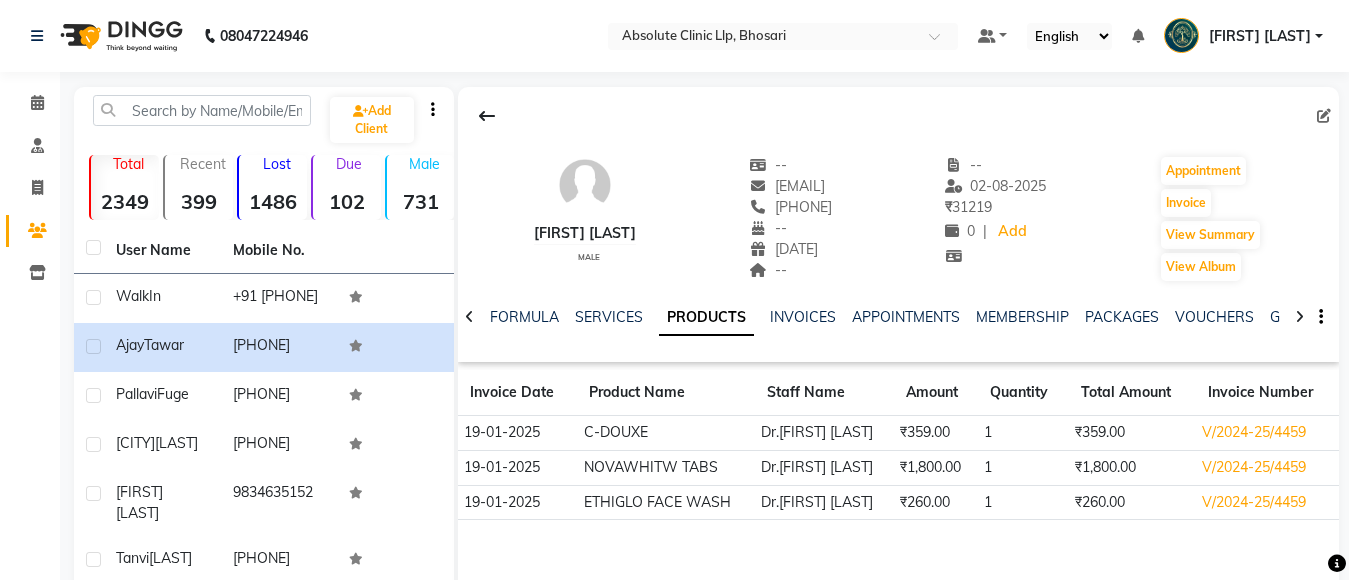 click 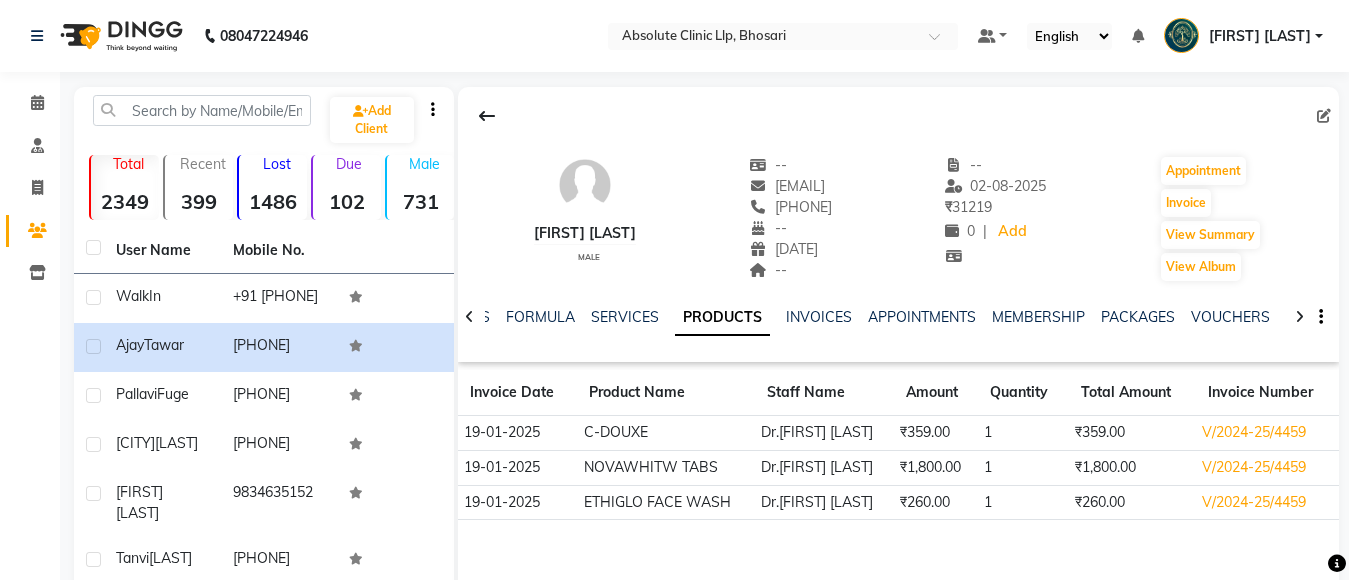 click 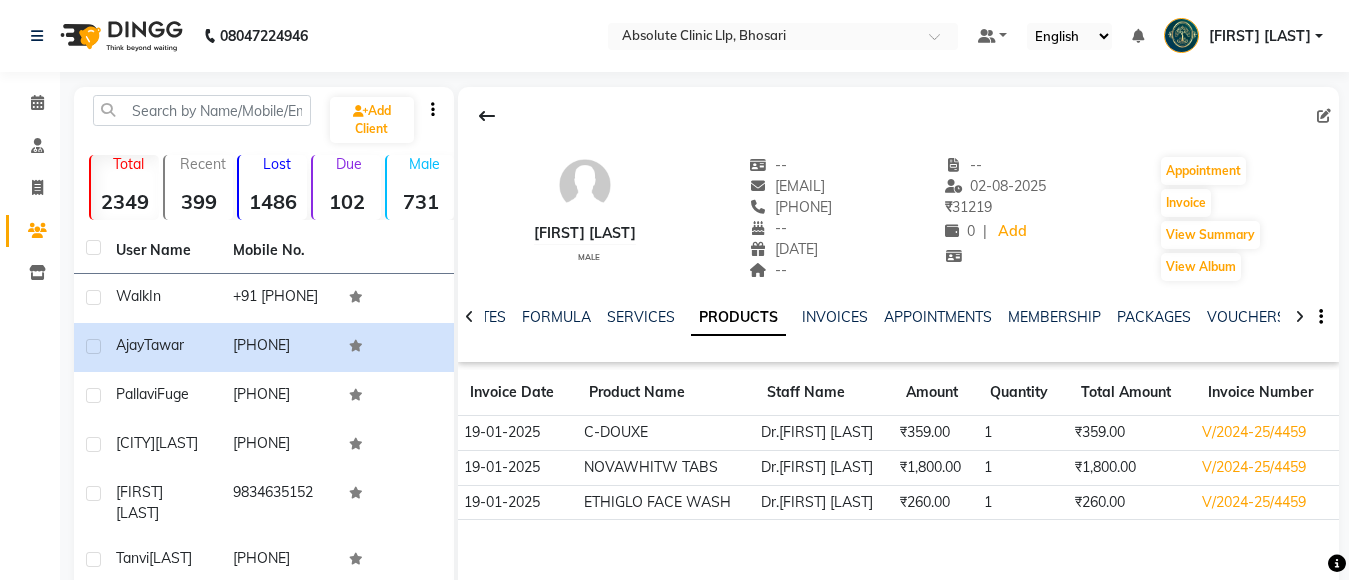 click 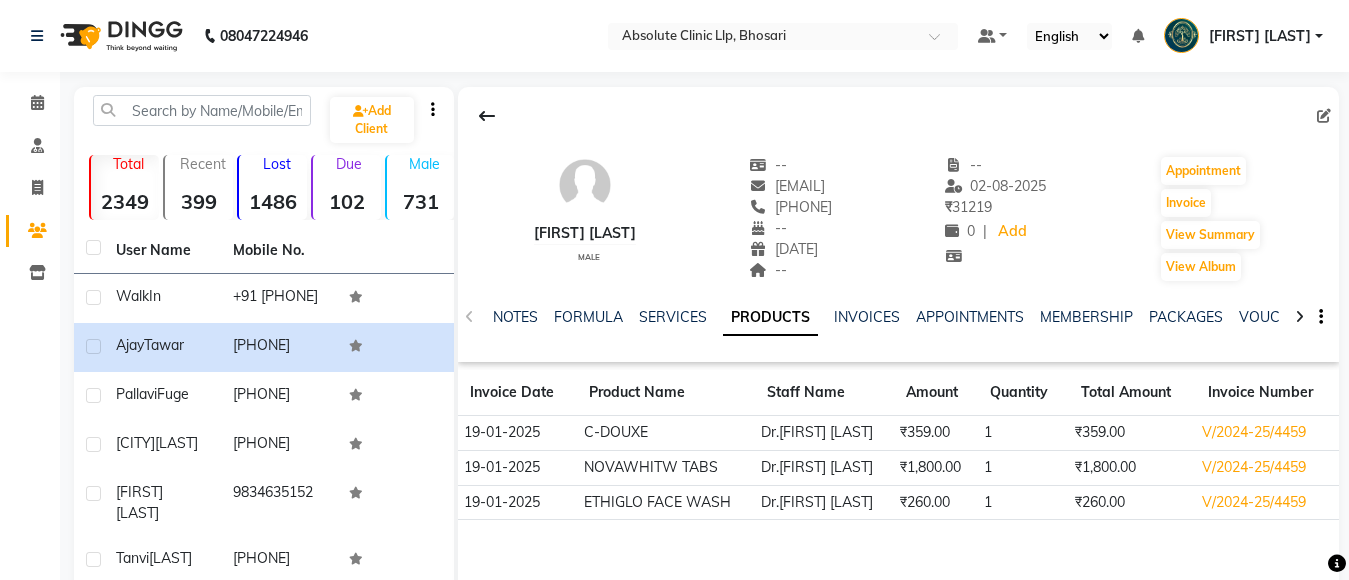 click on "NOTES FORMULA SERVICES PRODUCTS INVOICES APPOINTMENTS MEMBERSHIP PACKAGES VOUCHERS GIFTCARDS POINTS FORMS FAMILY CARDS WALLET" 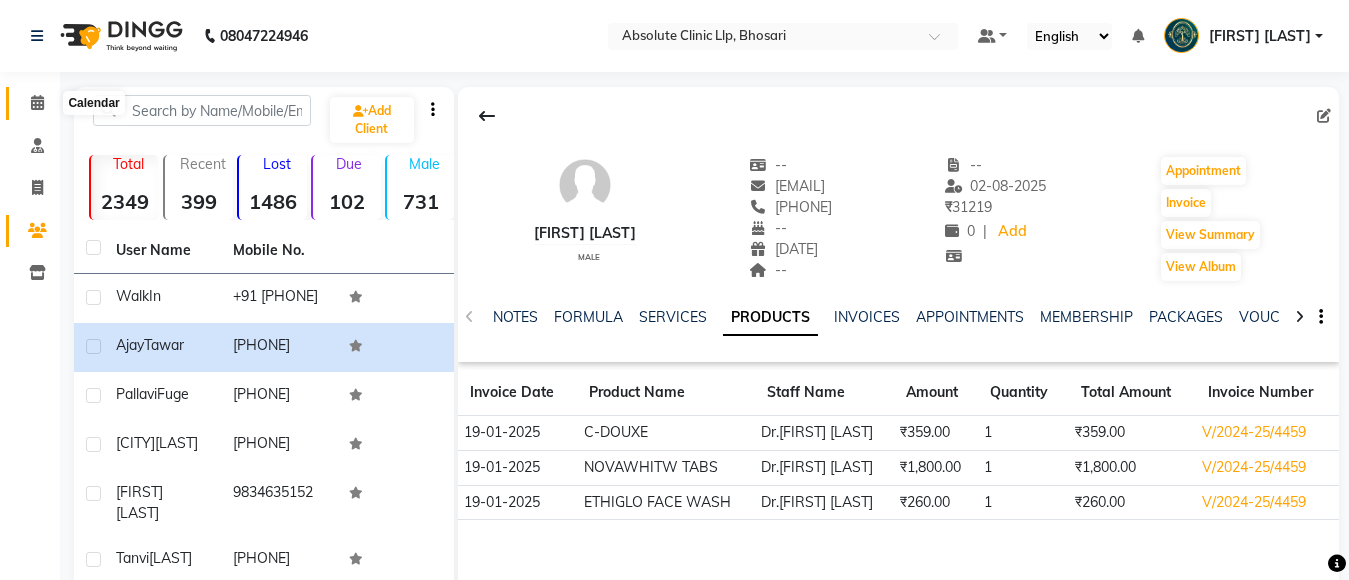 click 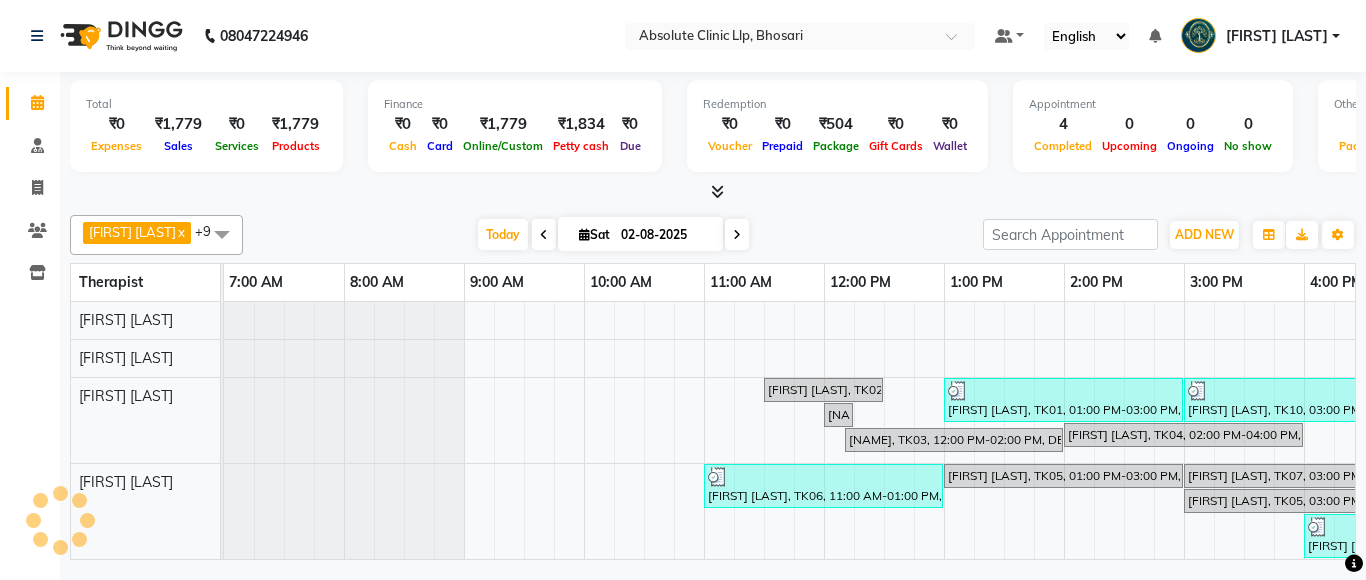 scroll, scrollTop: 0, scrollLeft: 0, axis: both 